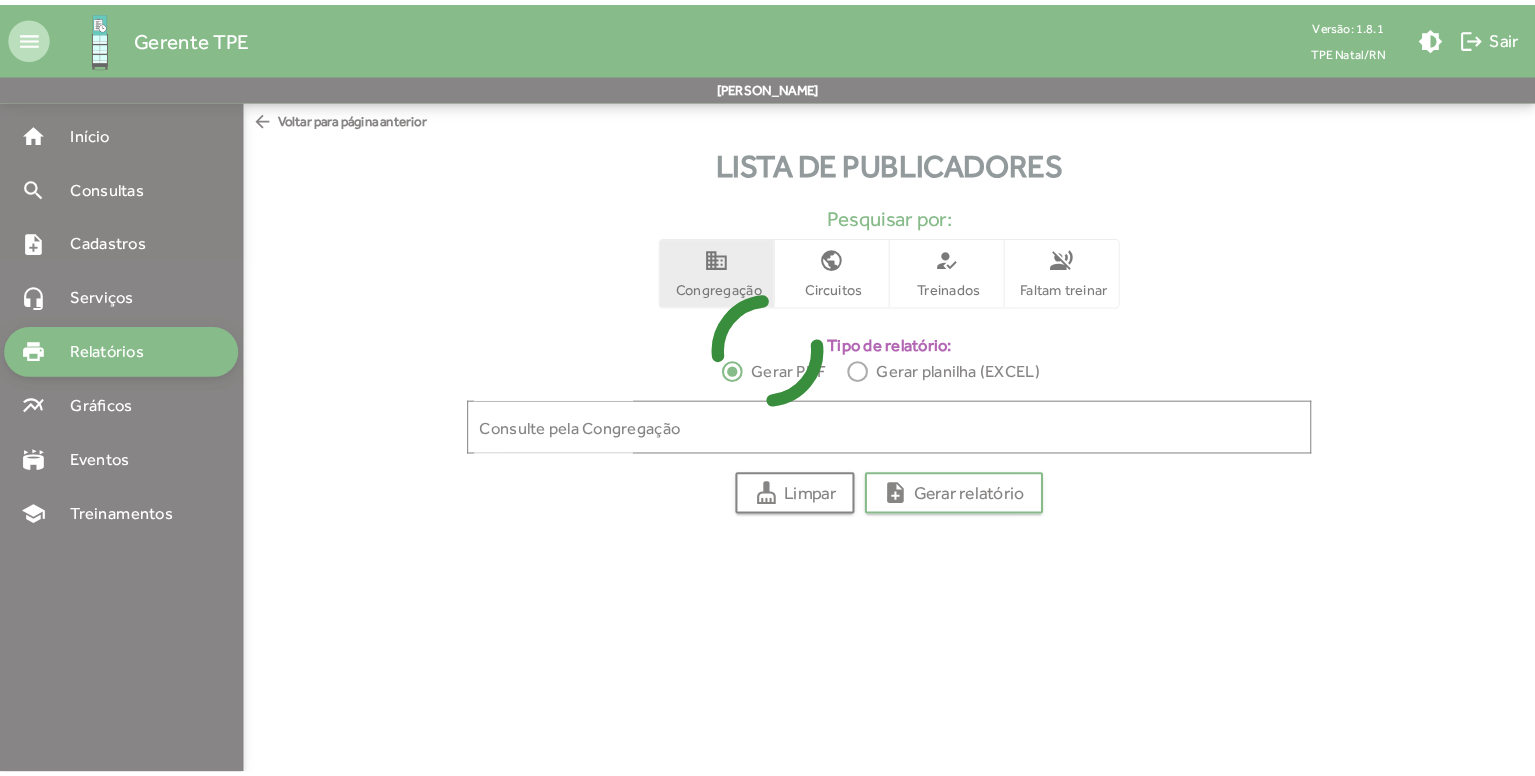 scroll, scrollTop: 0, scrollLeft: 0, axis: both 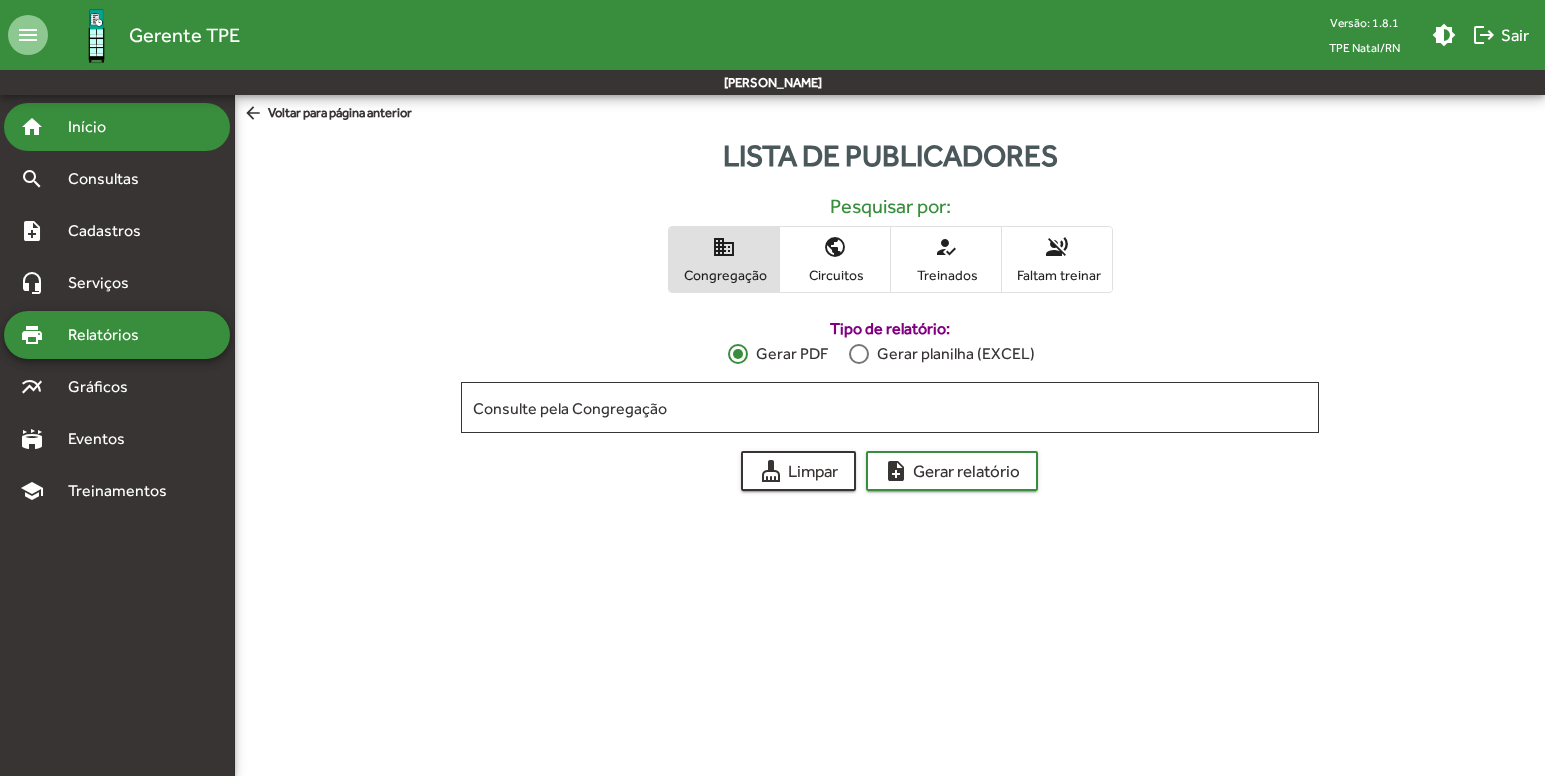 click on "Início" at bounding box center [95, 127] 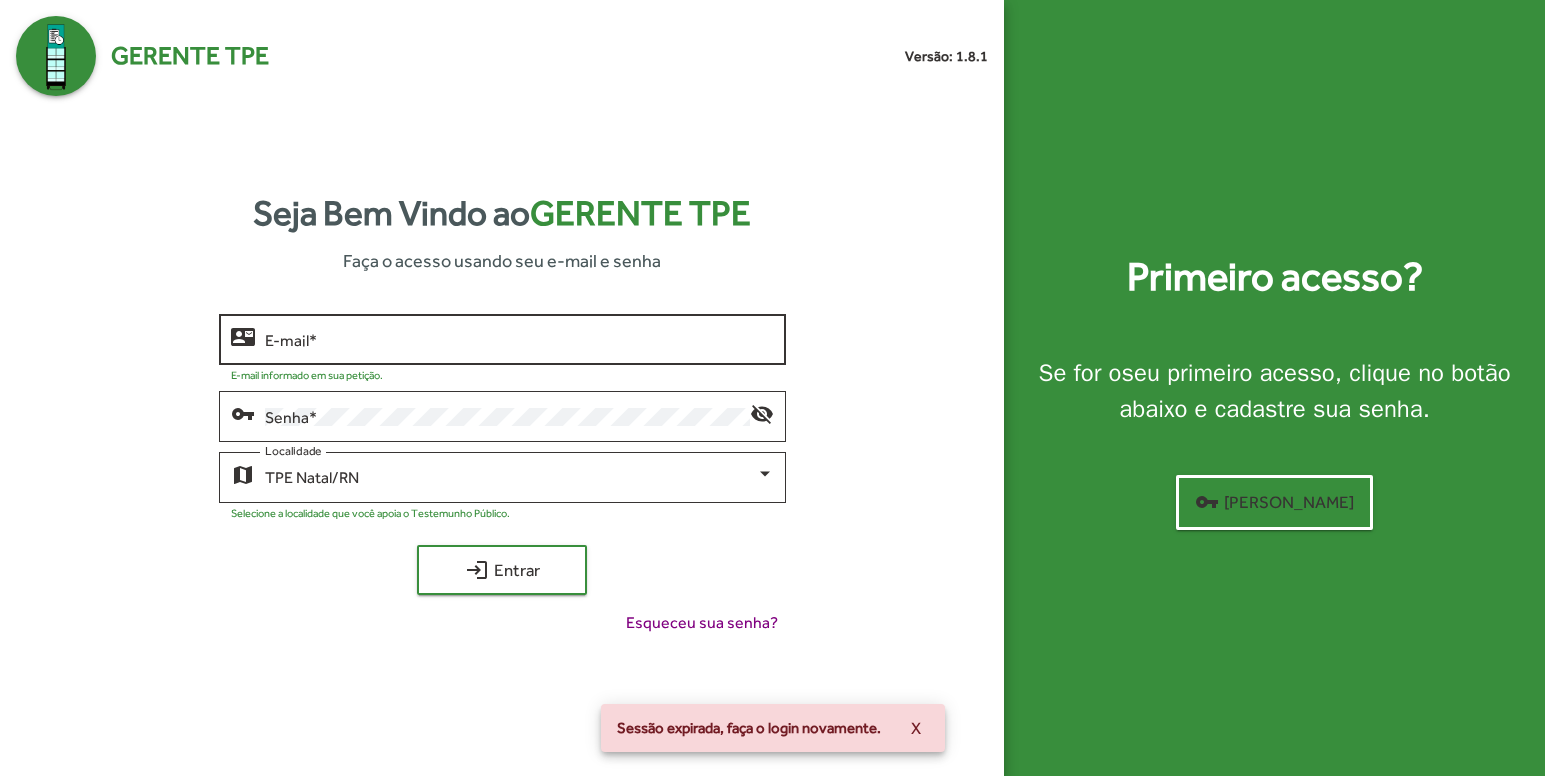 click on "E-mail   *" at bounding box center (519, 340) 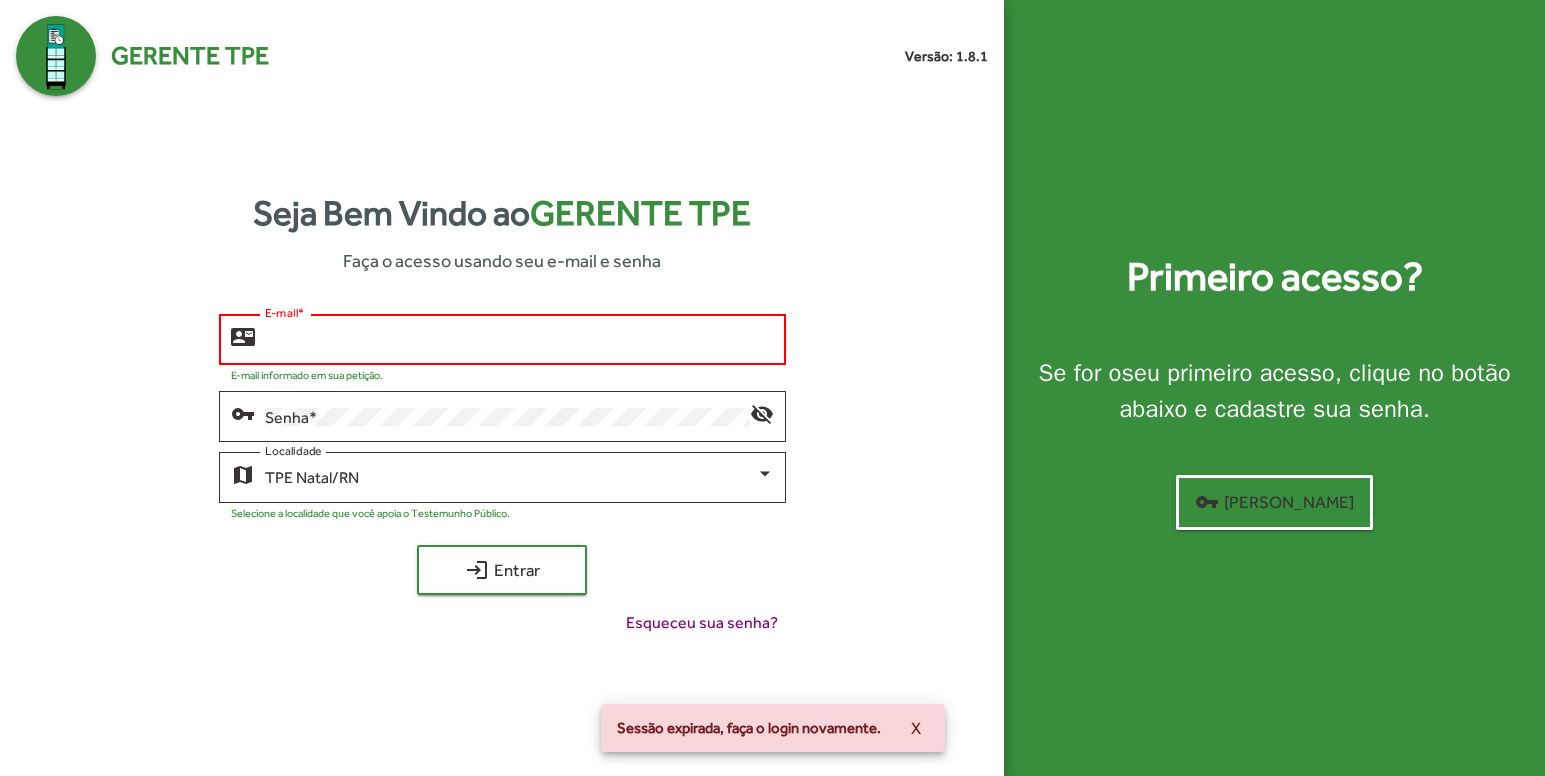 type on "**********" 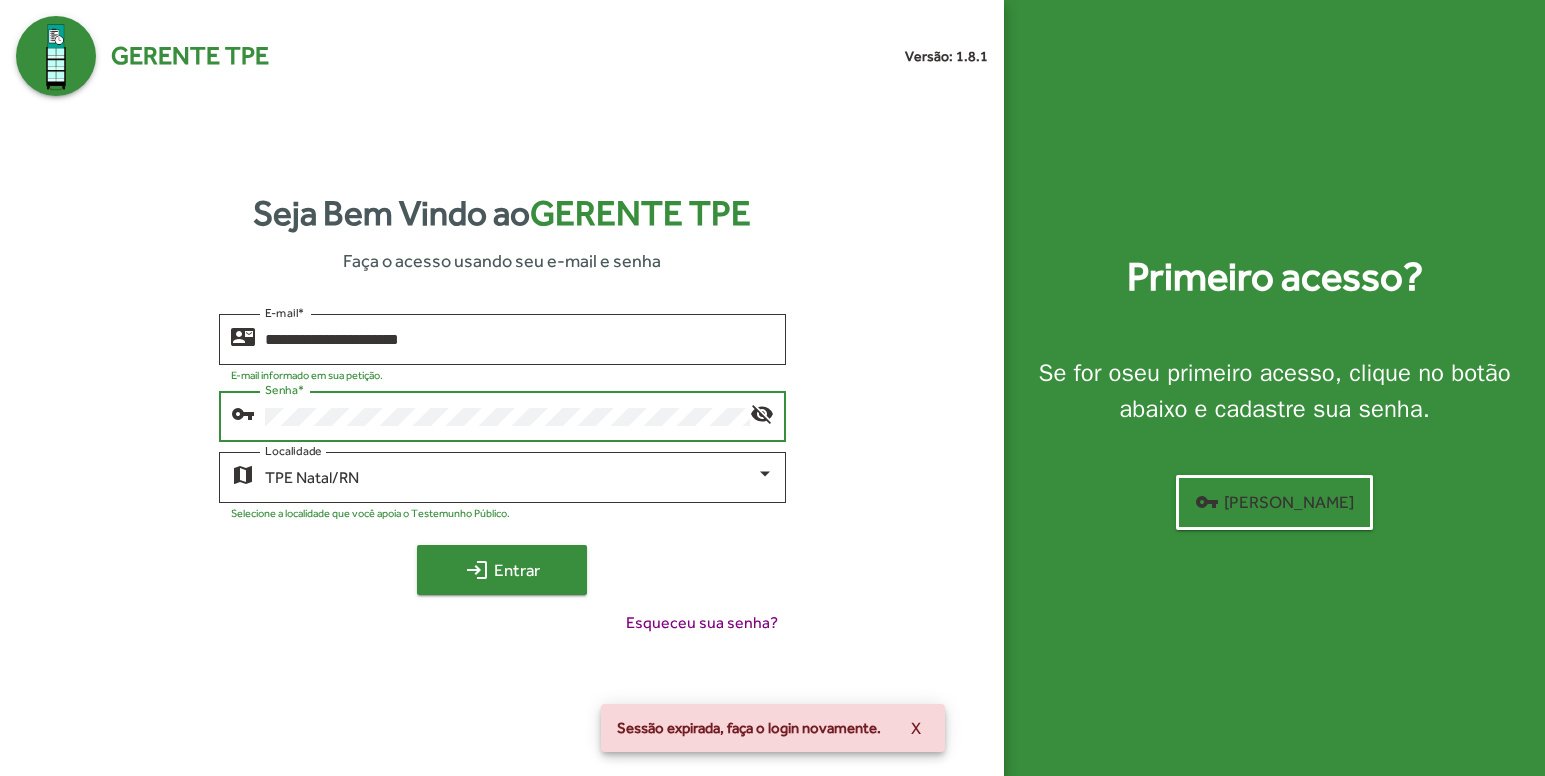 click on "login  Entrar" 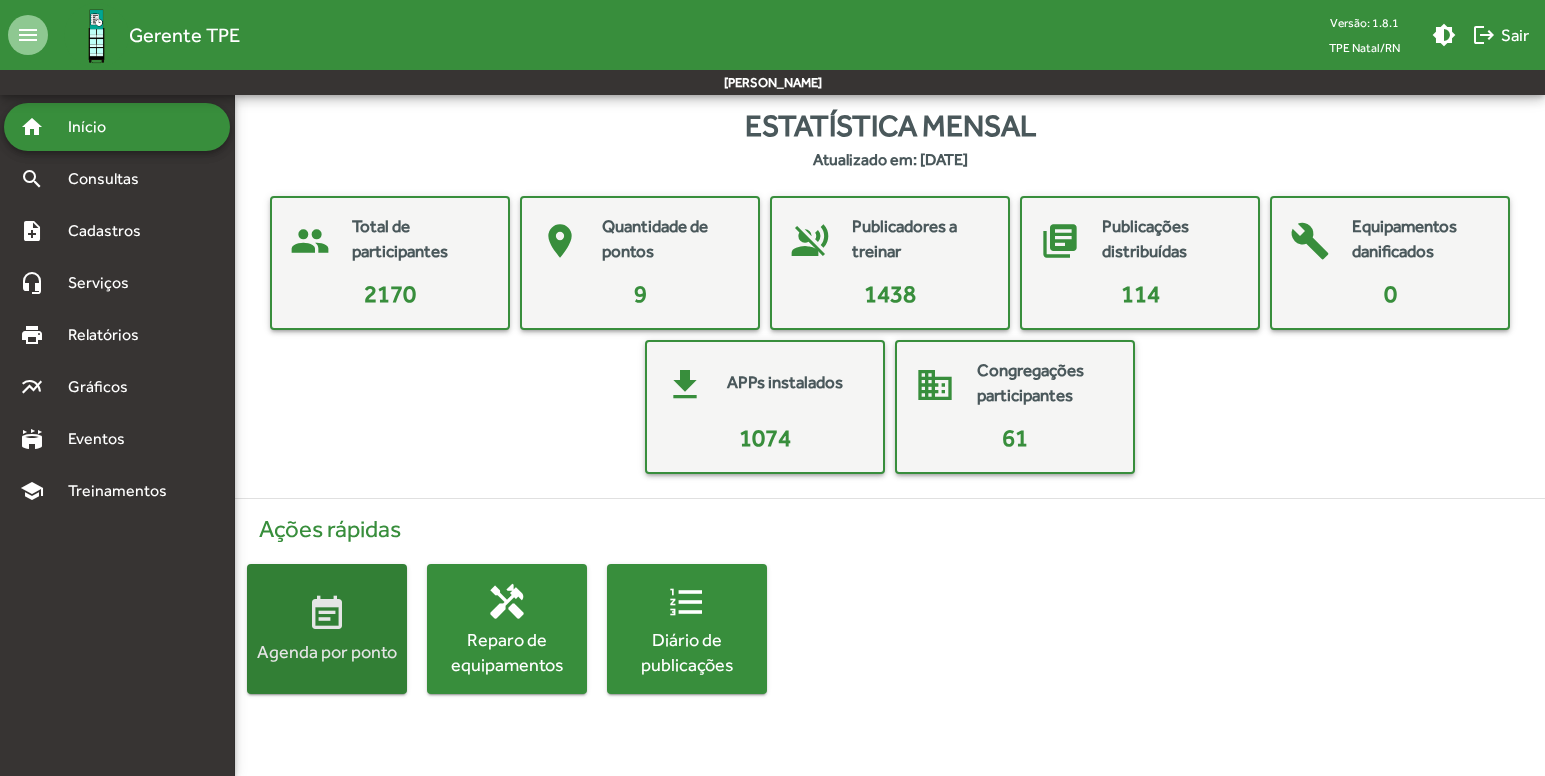 click on "event_note" 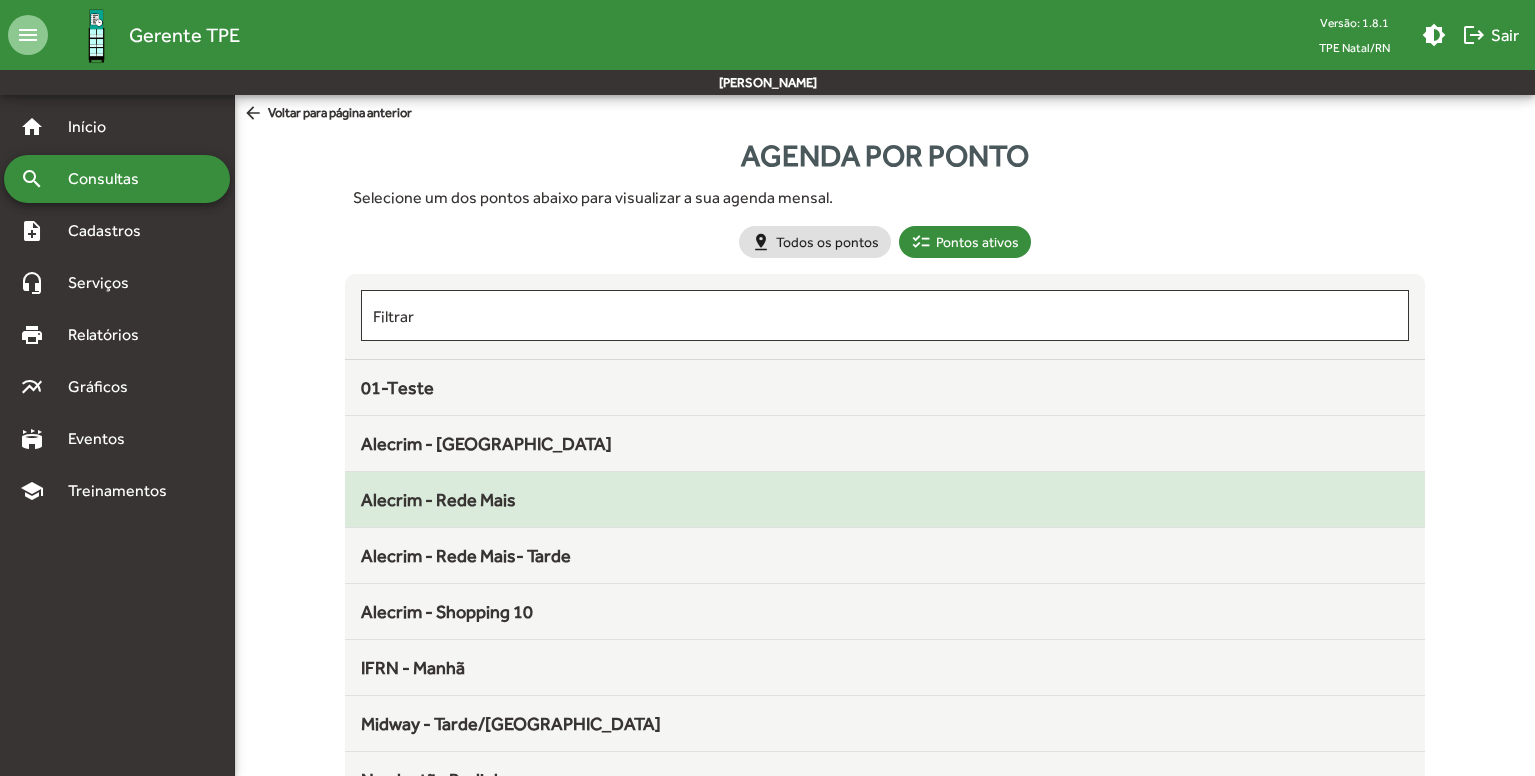 click on "Alecrim - Rede Mais" 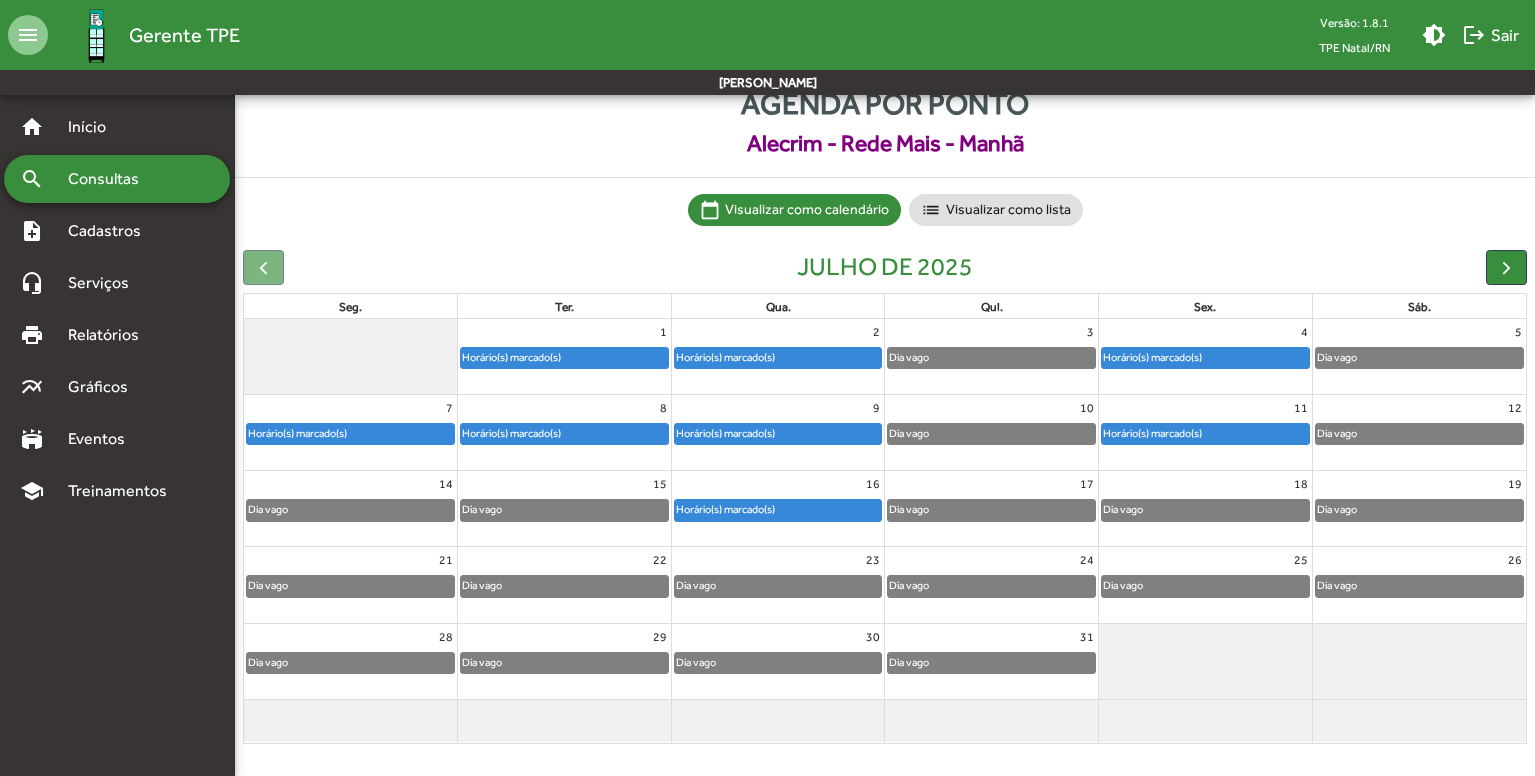 scroll, scrollTop: 0, scrollLeft: 0, axis: both 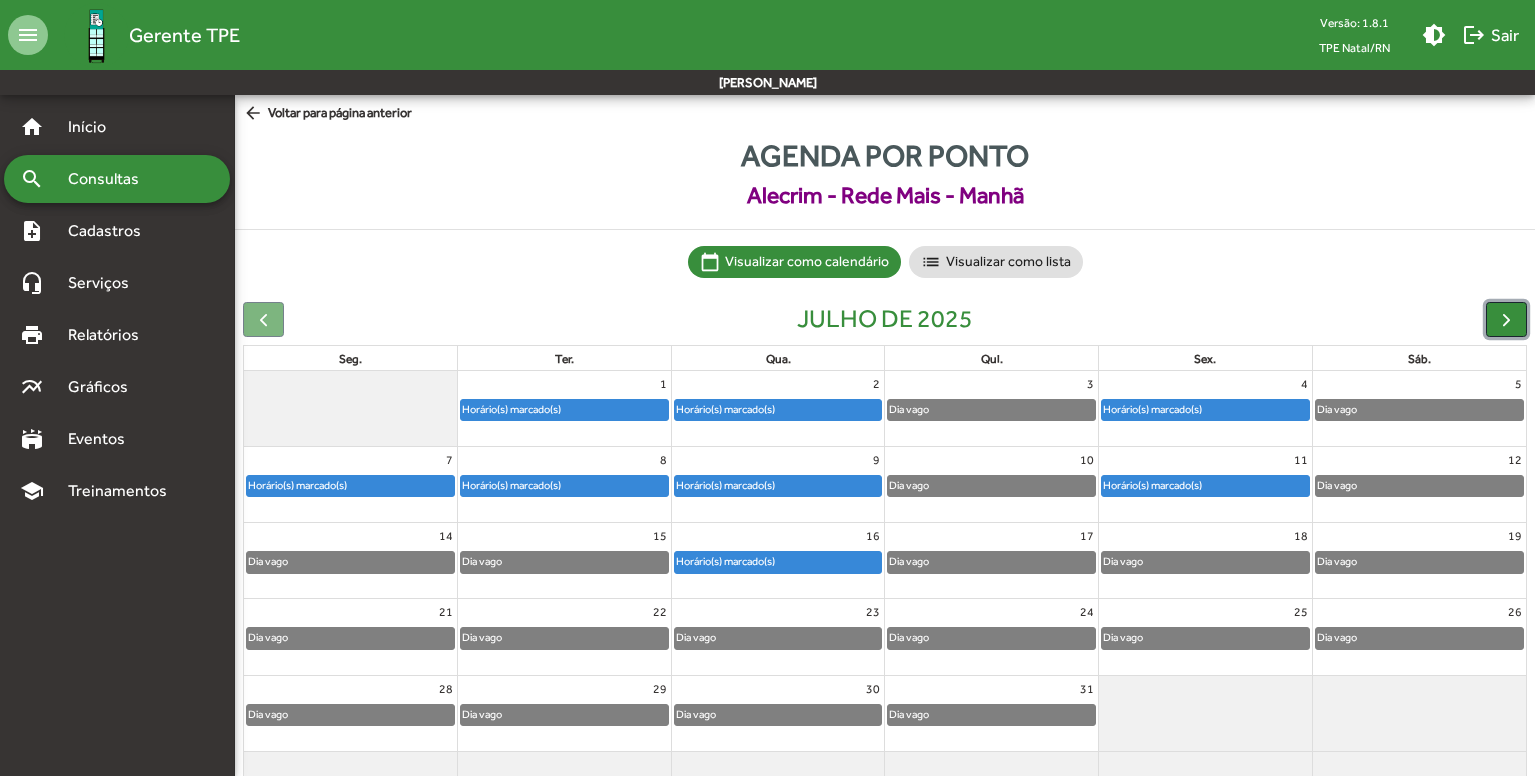 click 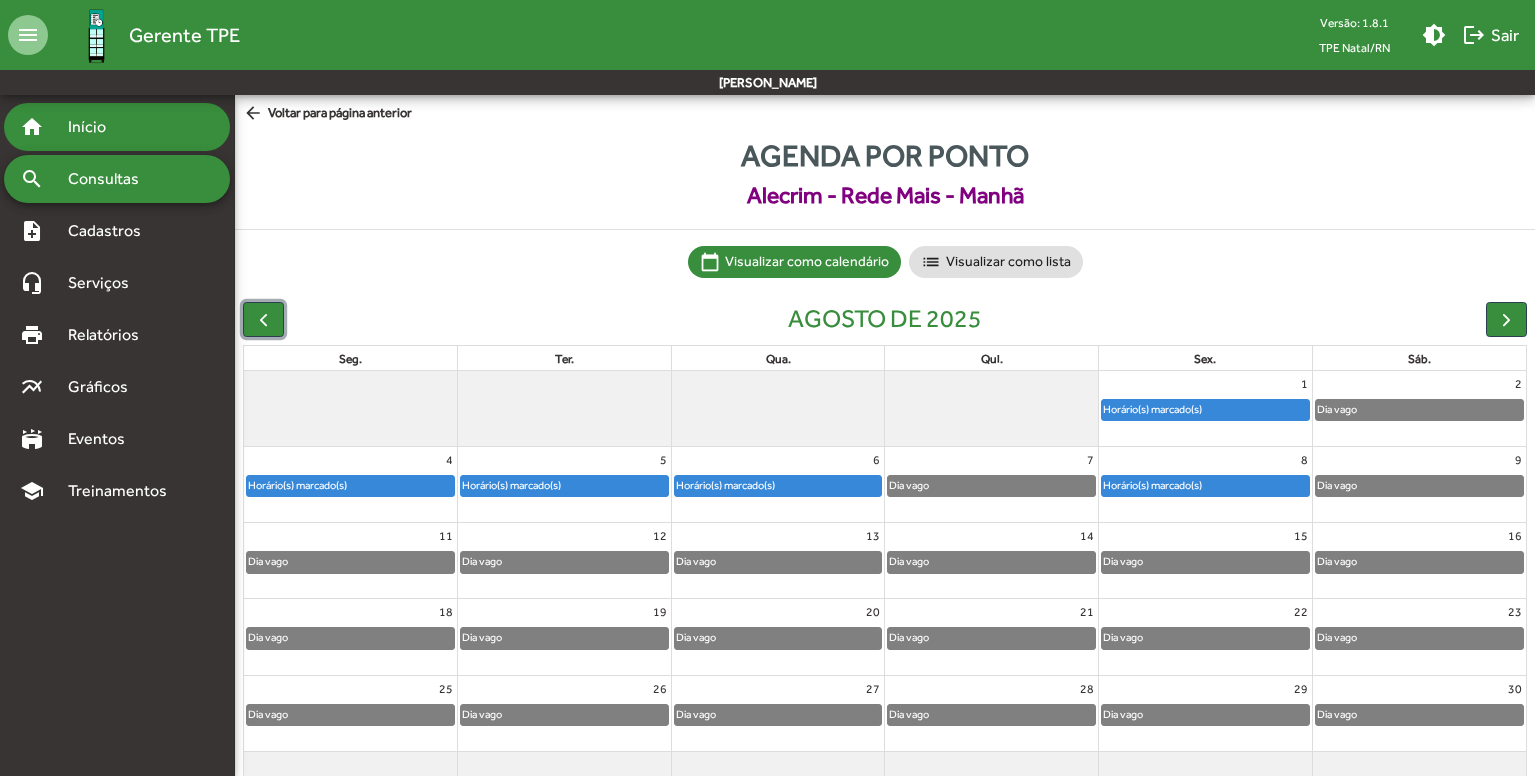 drag, startPoint x: 283, startPoint y: 316, endPoint x: 81, endPoint y: 124, distance: 278.6898 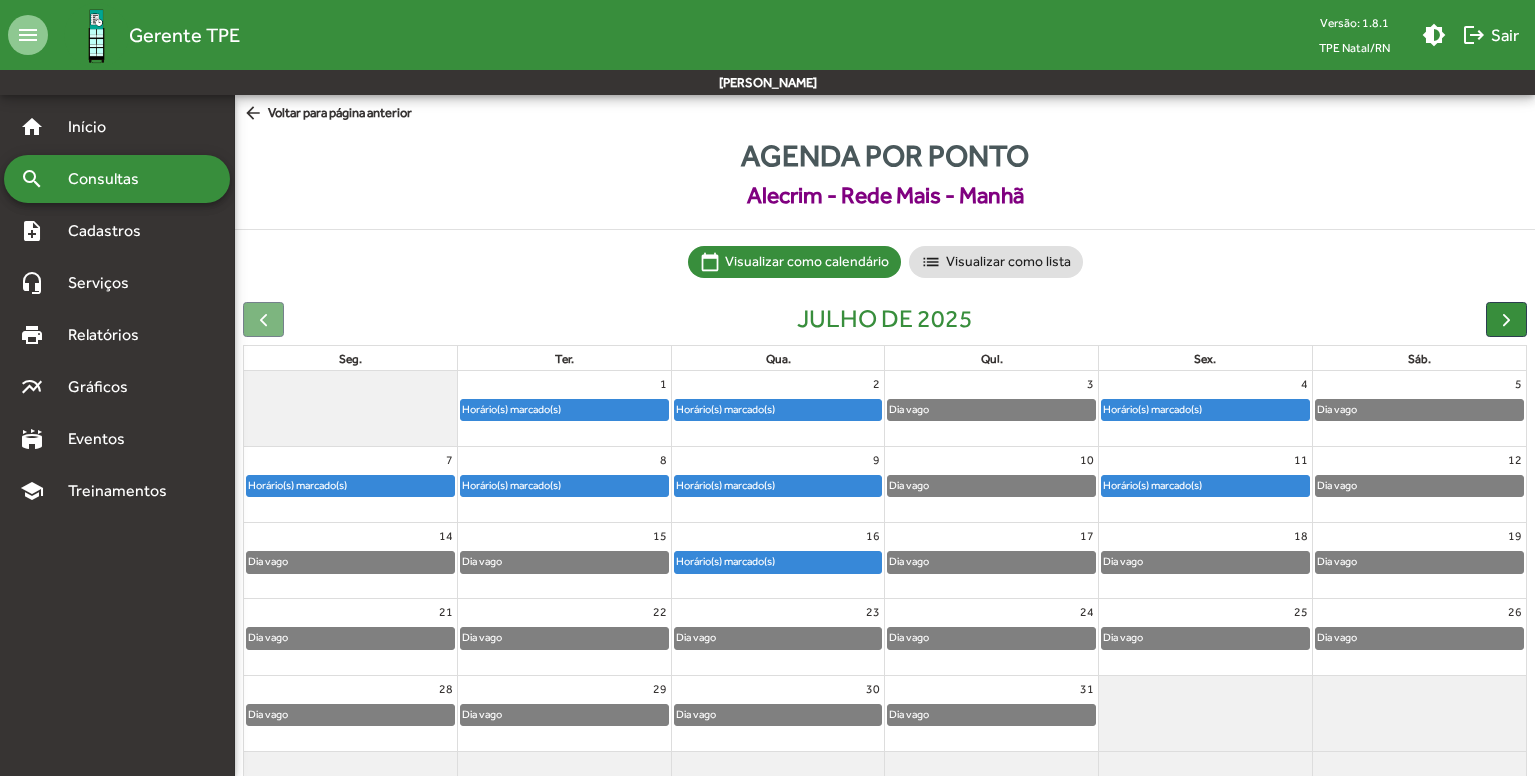 click 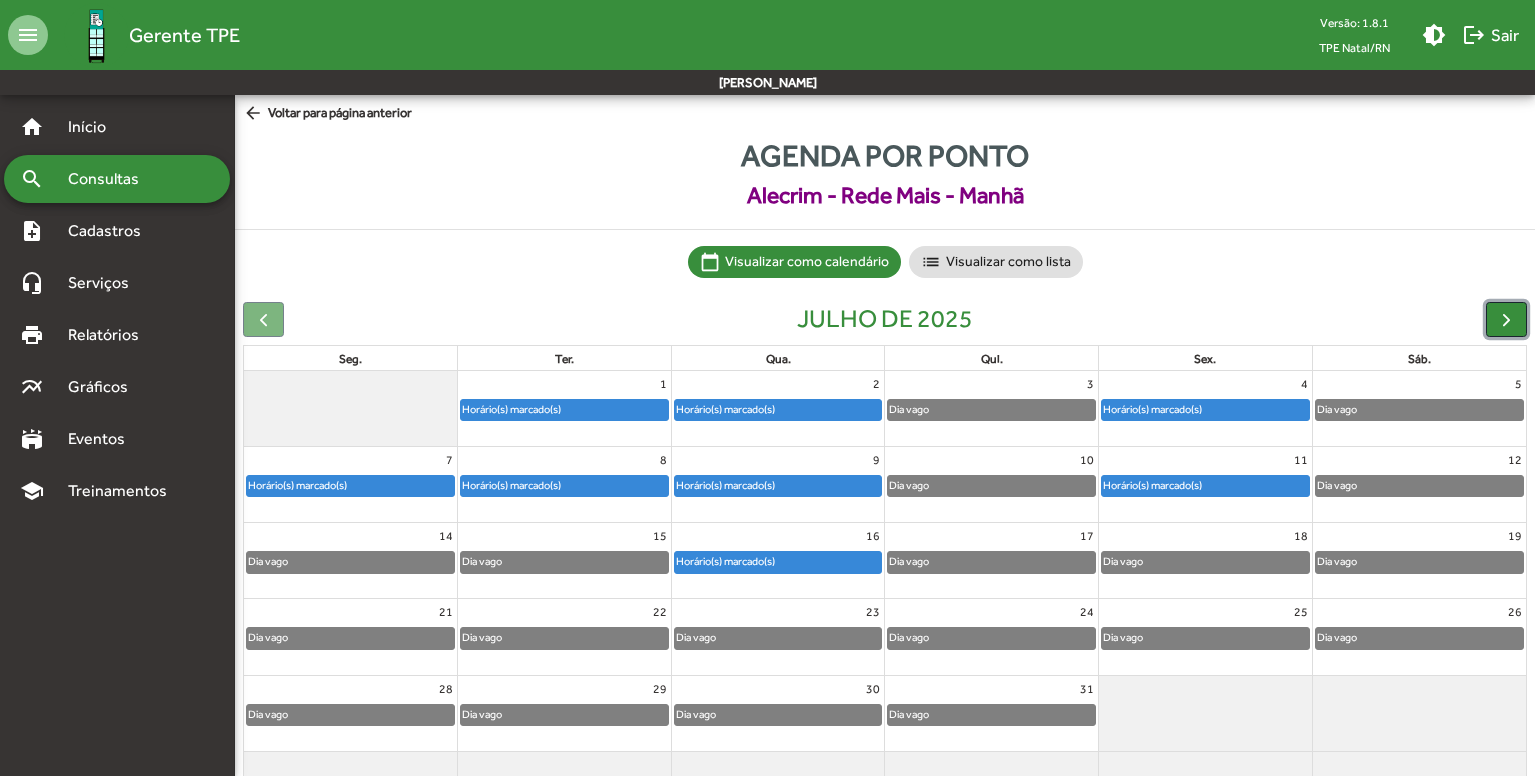 click 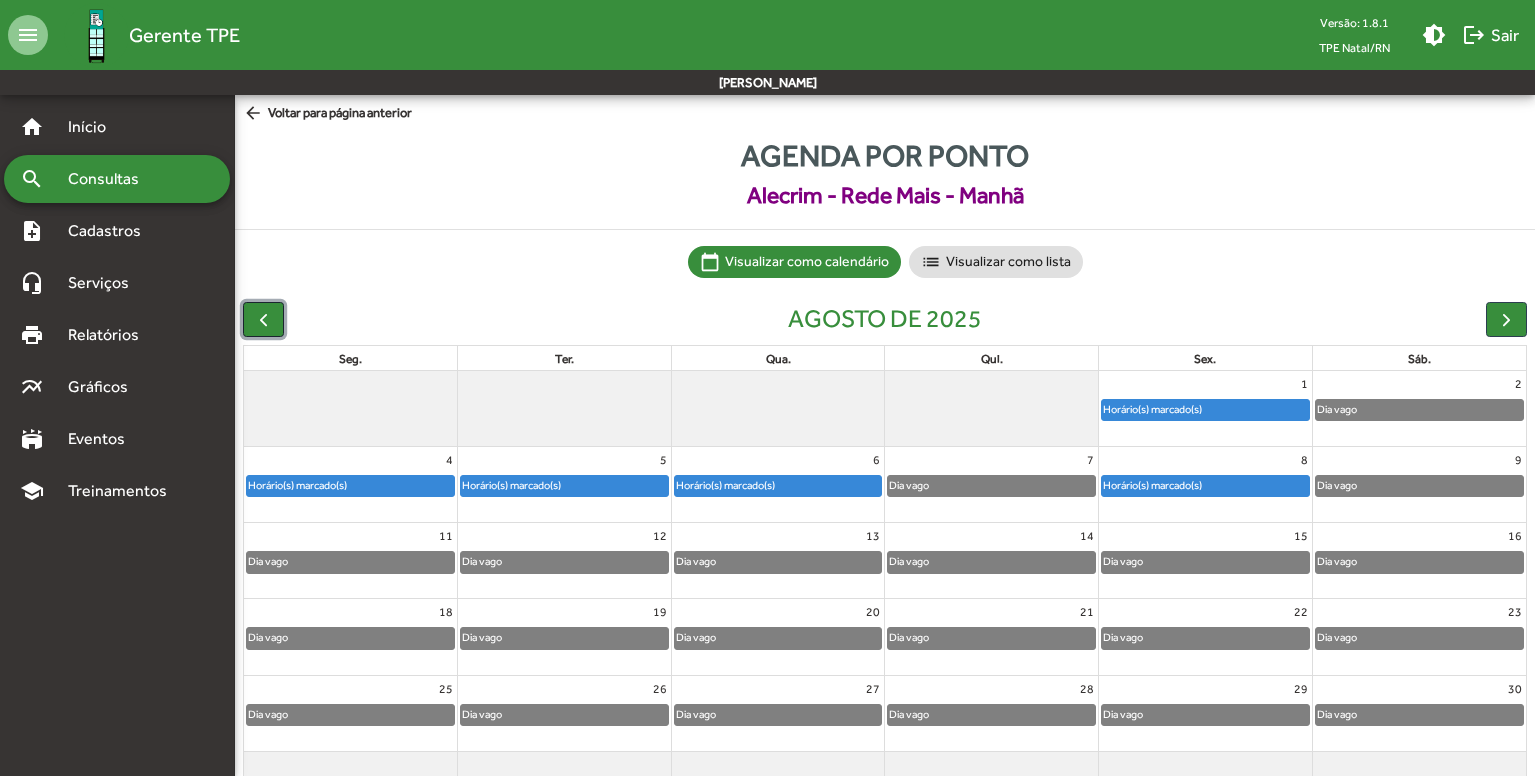 click 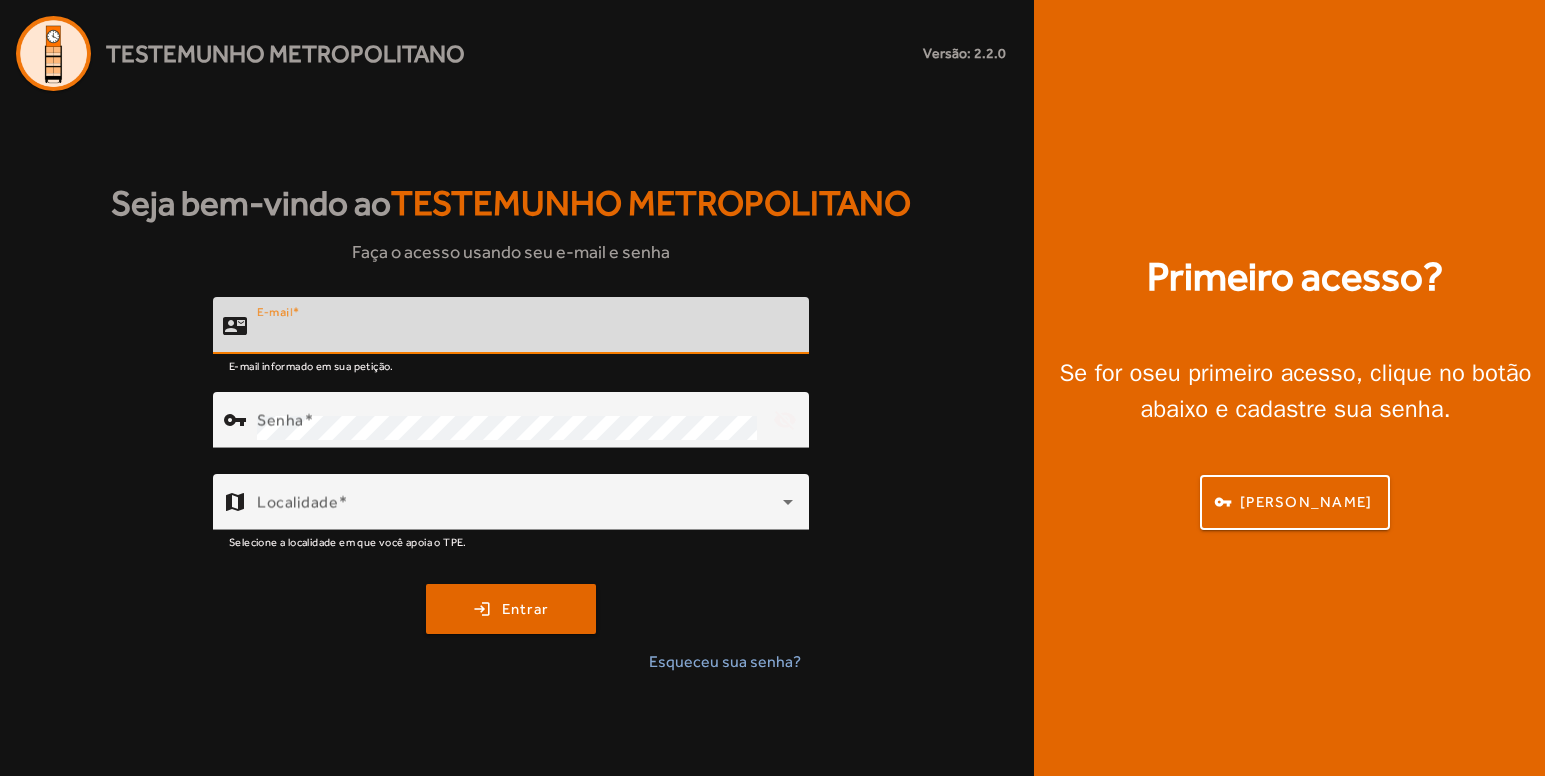 scroll, scrollTop: 0, scrollLeft: 0, axis: both 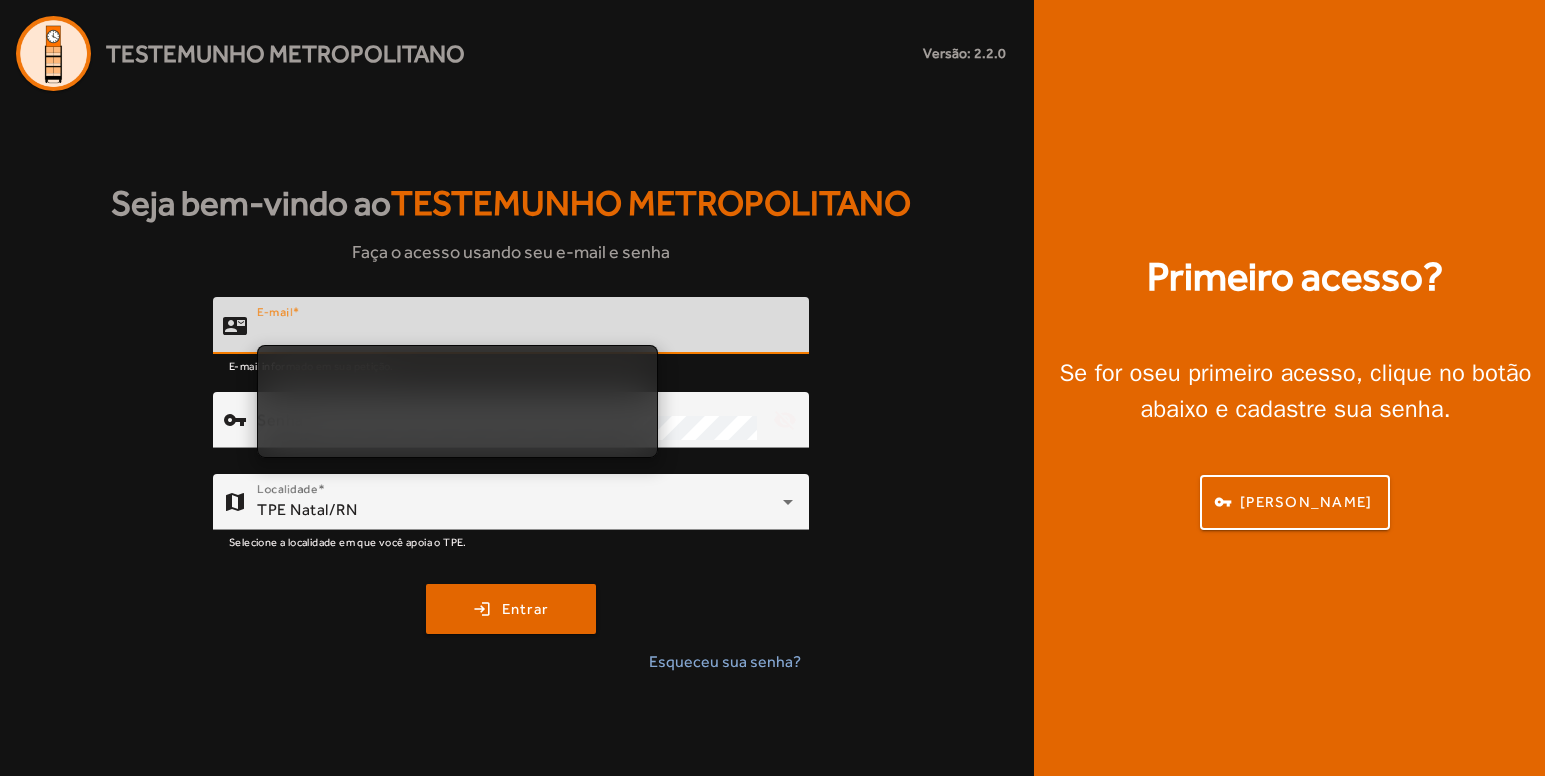 click on "E-mail" at bounding box center [525, 334] 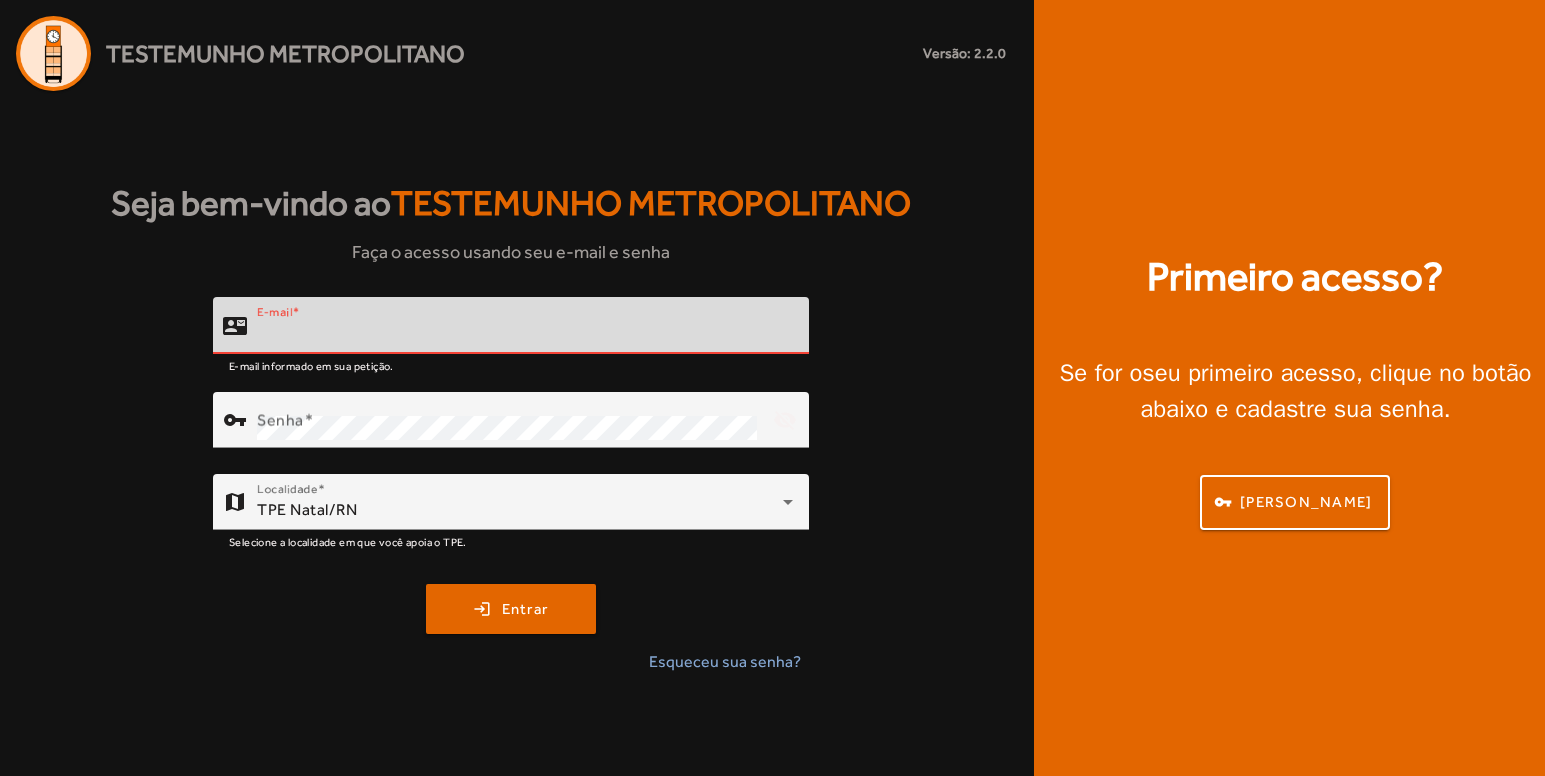 type on "**********" 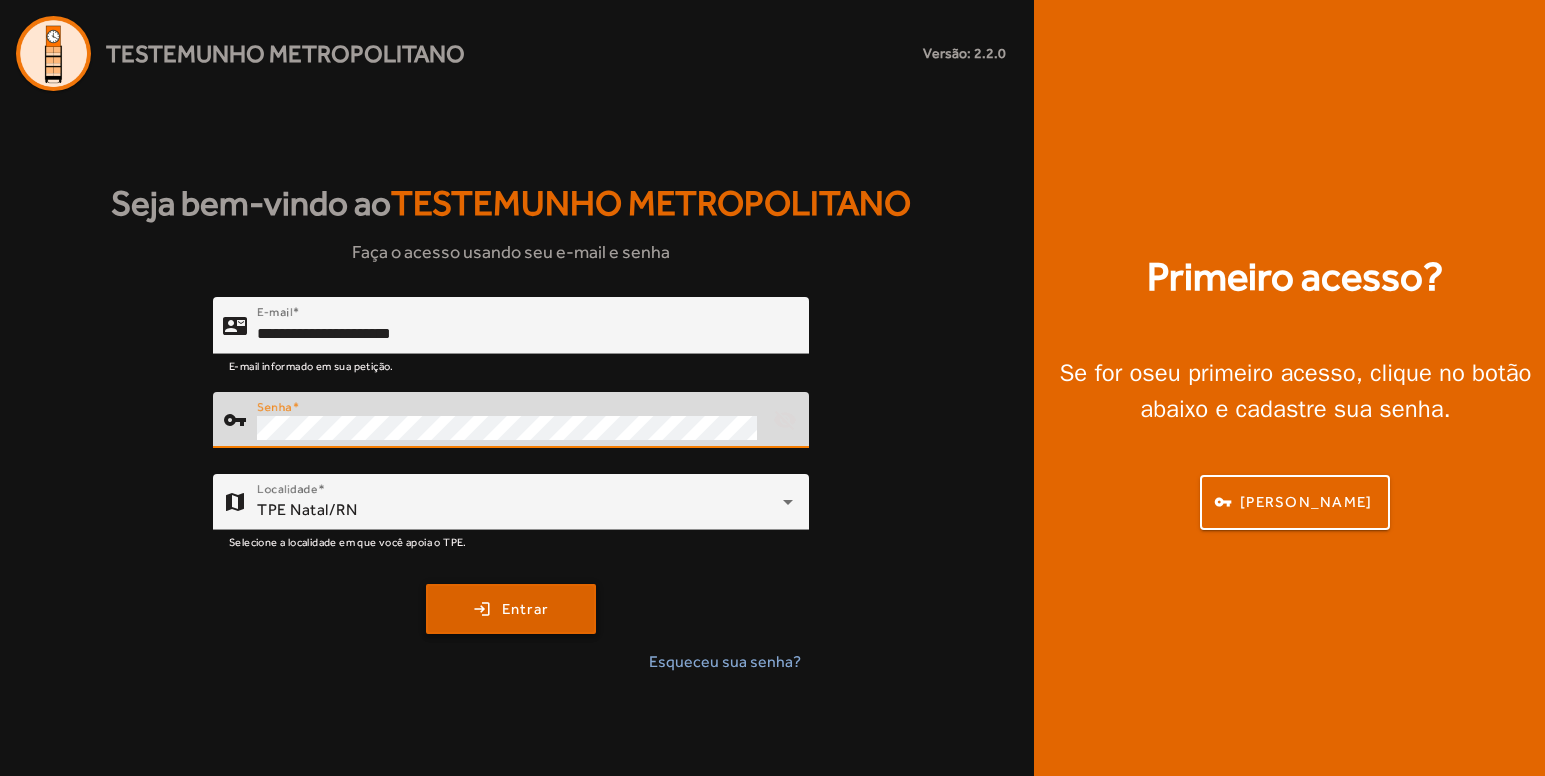 click on "Entrar" 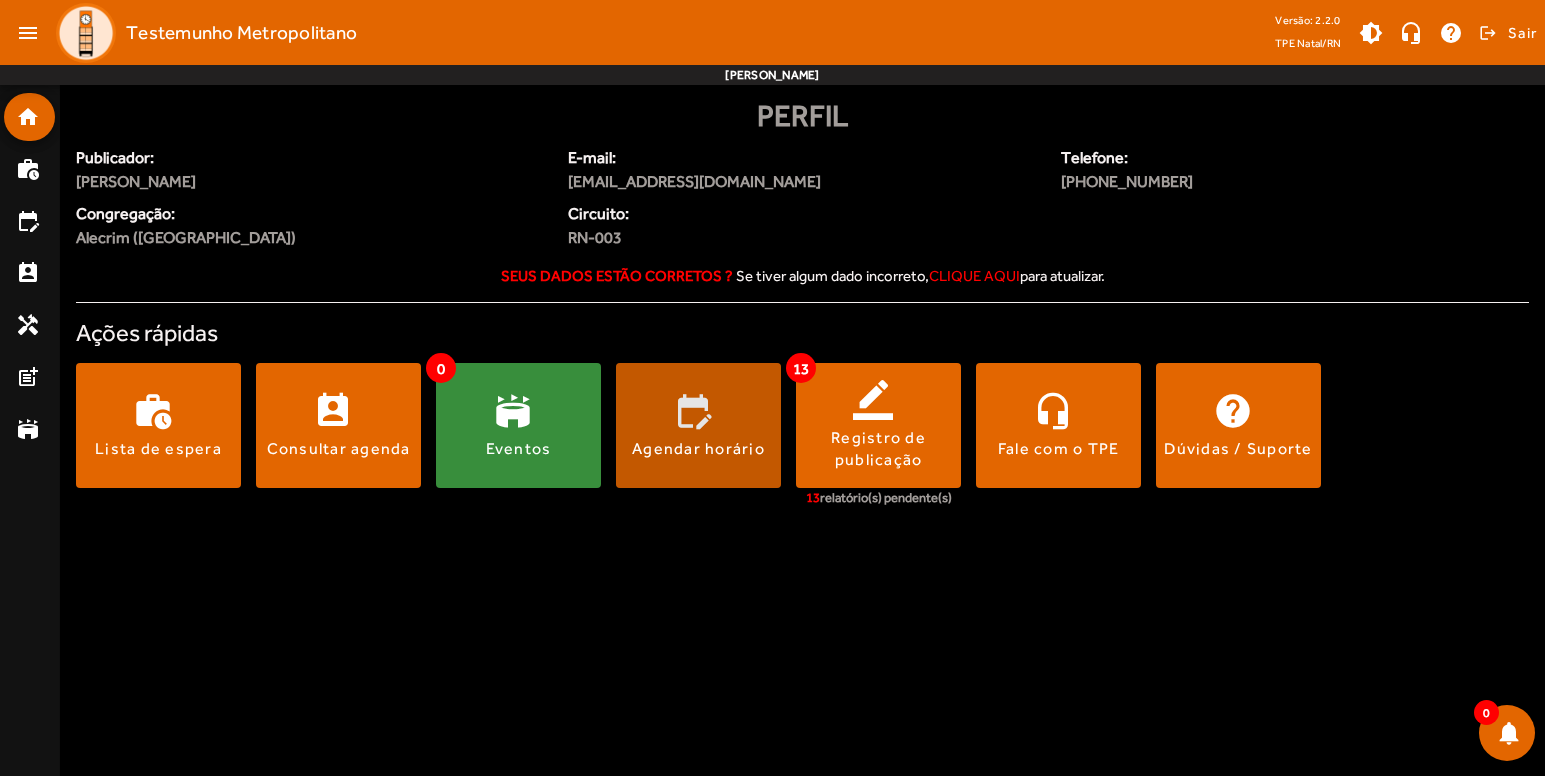 click 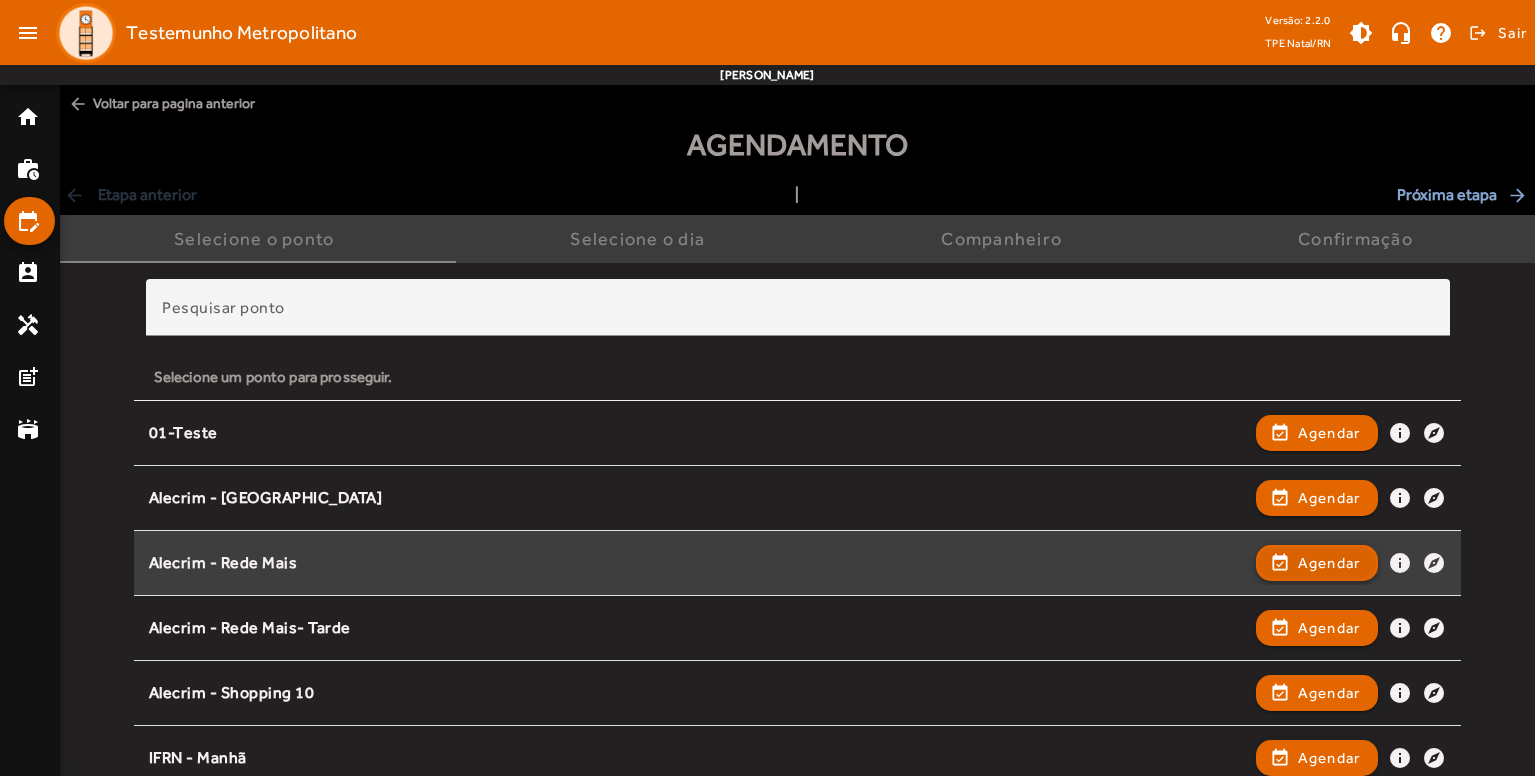 click on "Agendar" at bounding box center (1329, 628) 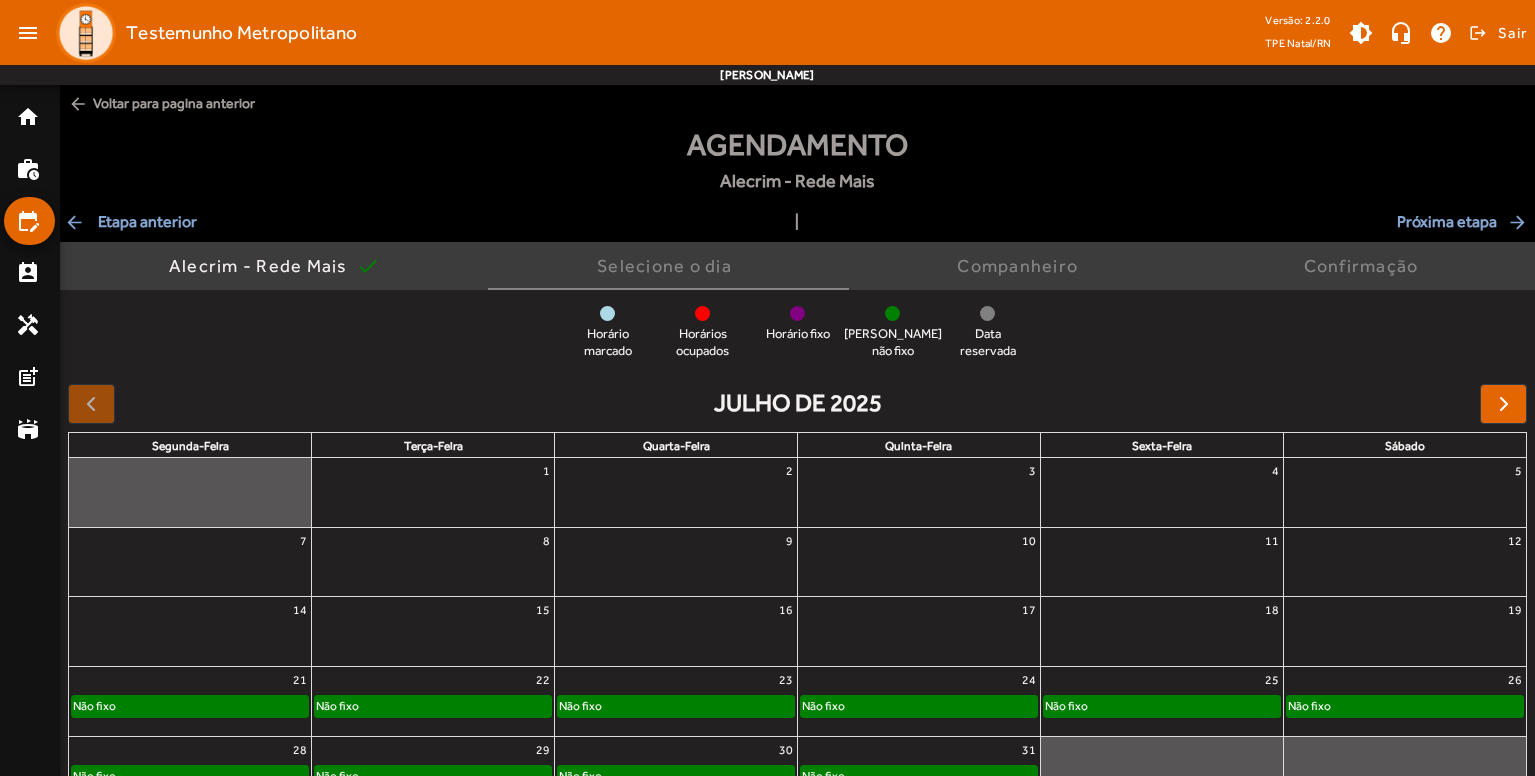 click on "Não fixo" 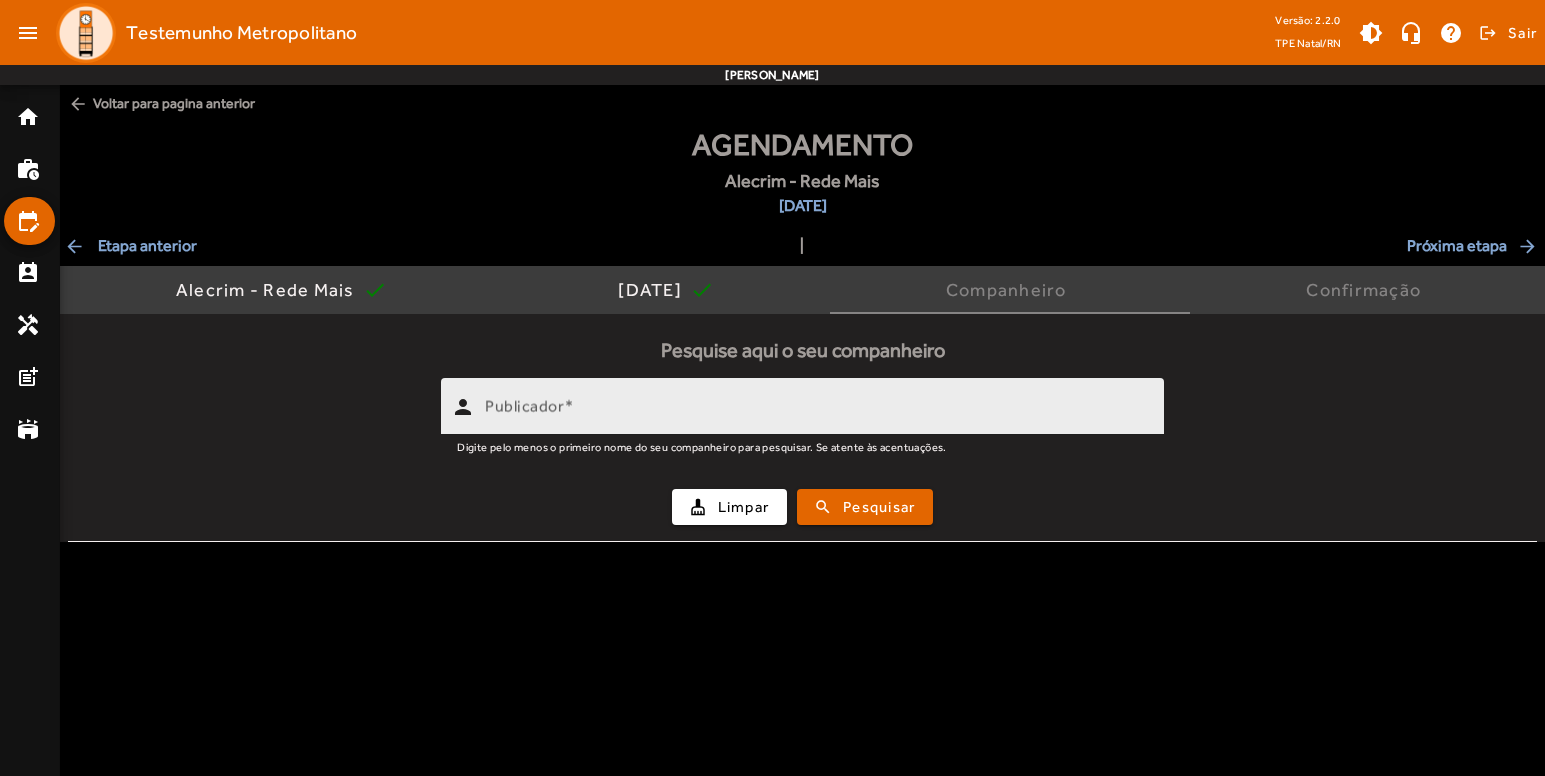 click on "Publicador" at bounding box center (816, 406) 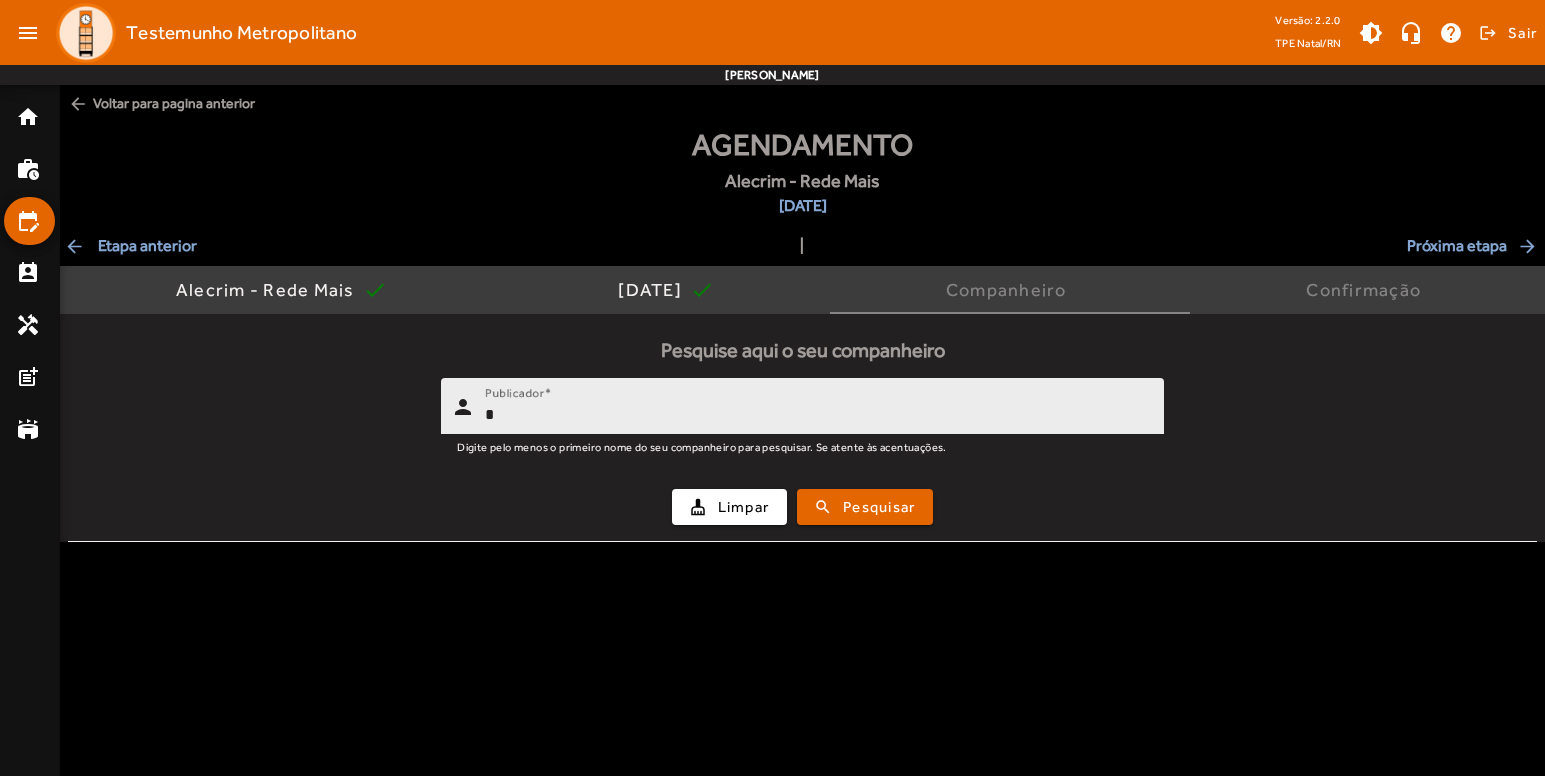 click on "Publicador  *" at bounding box center (816, 406) 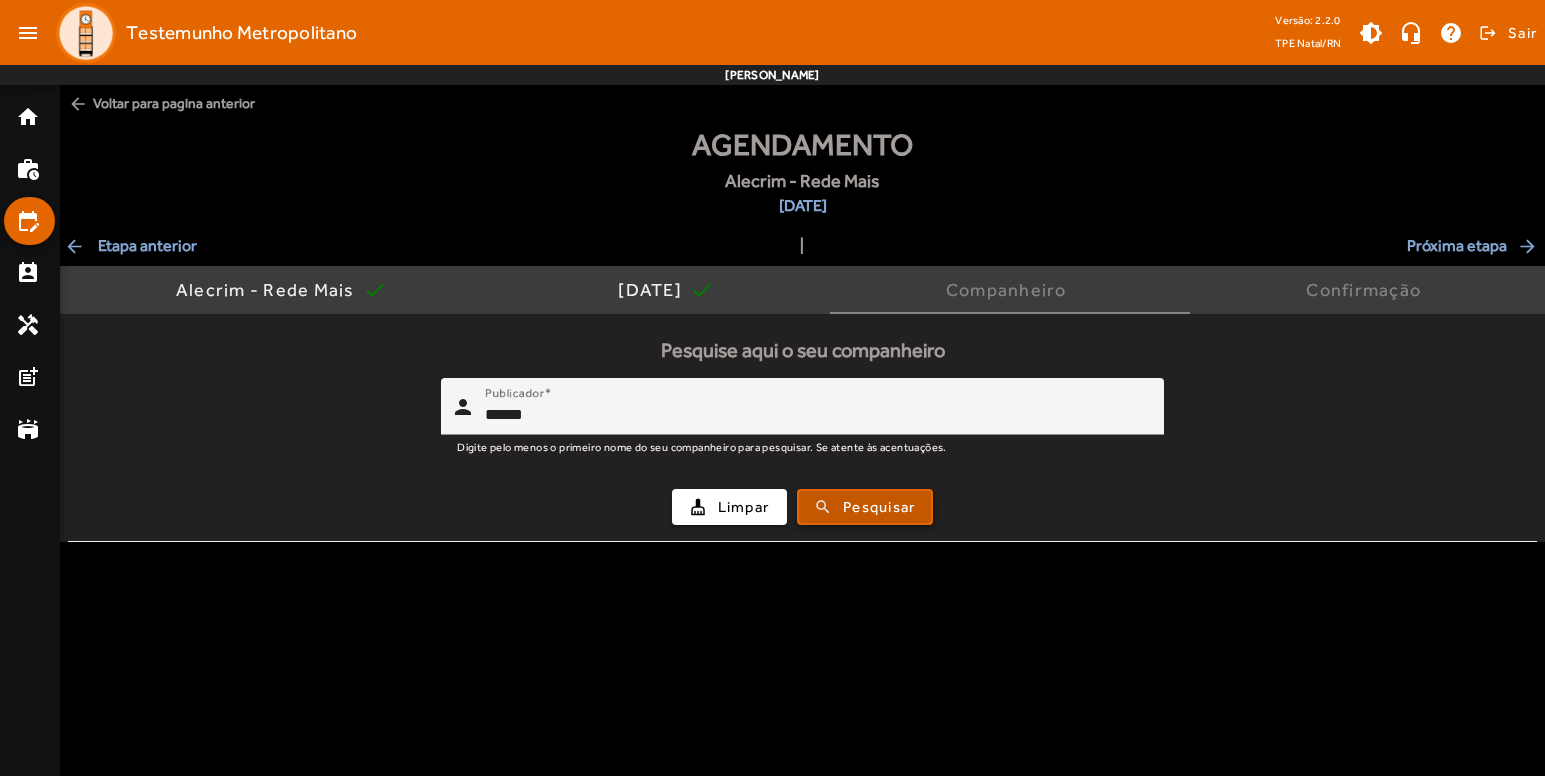 click on "Pesquisar" at bounding box center [879, 507] 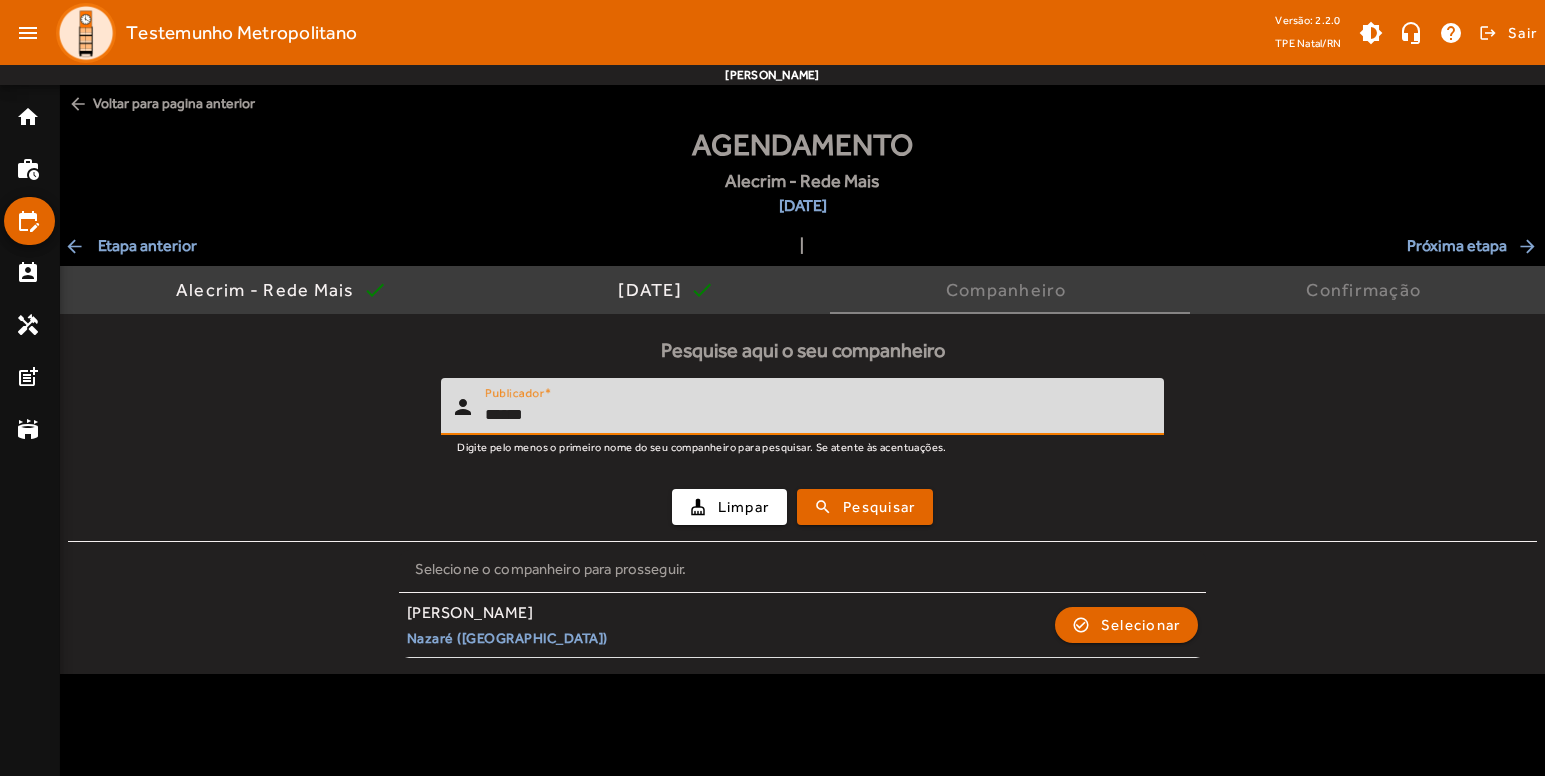 click on "******" at bounding box center [816, 415] 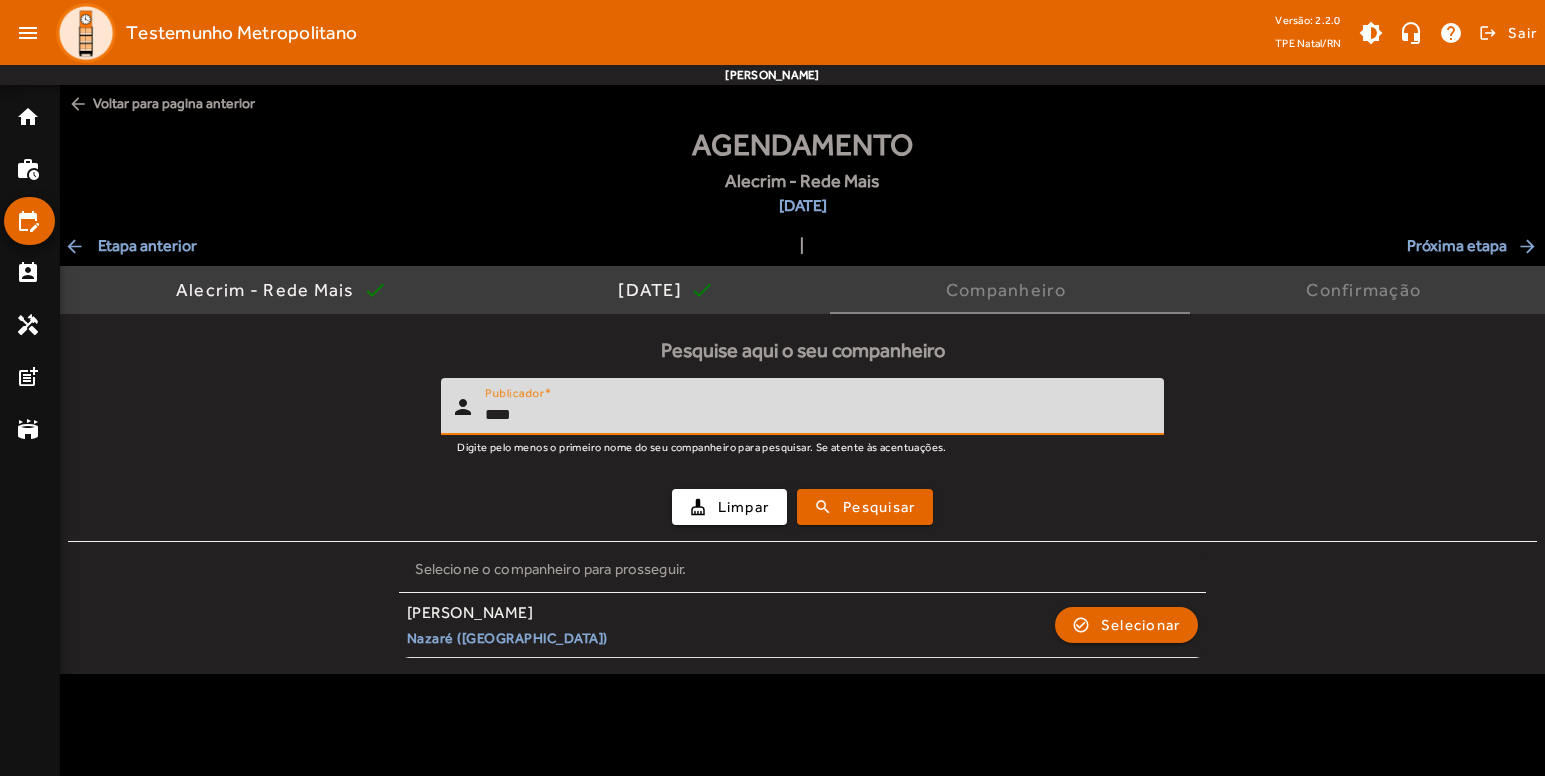 type on "****" 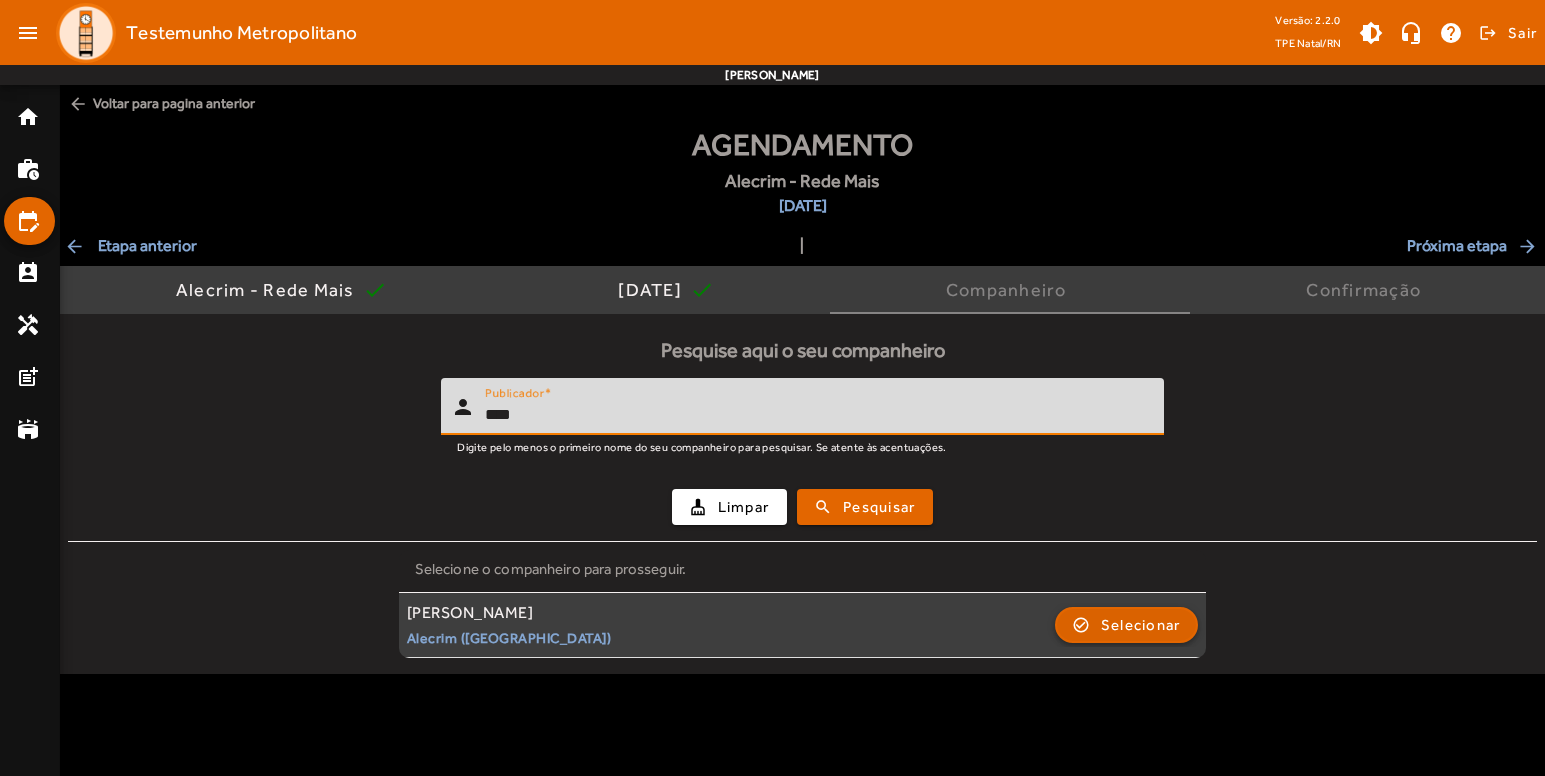 click on "Selecionar" 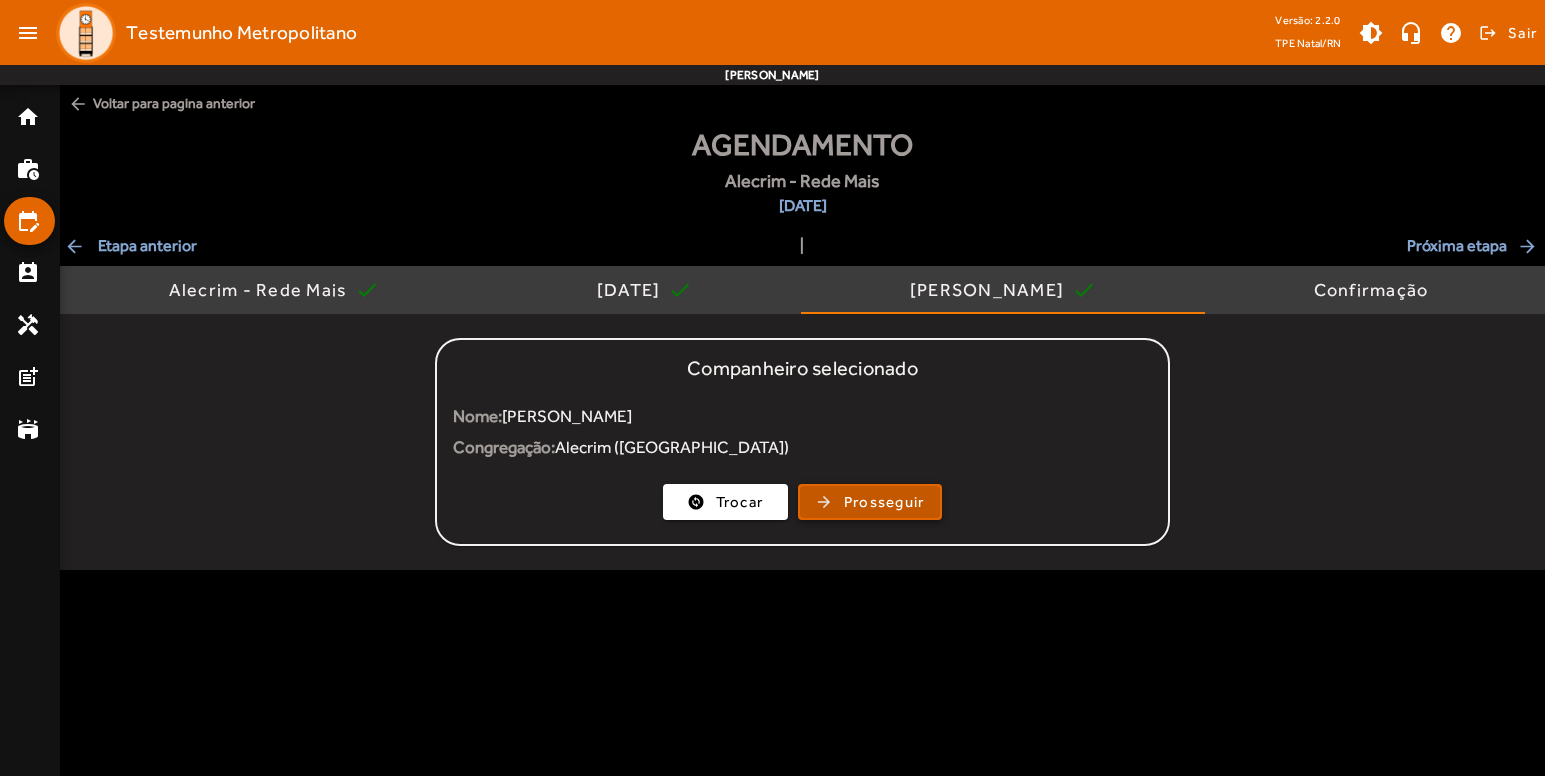 click on "Prosseguir" 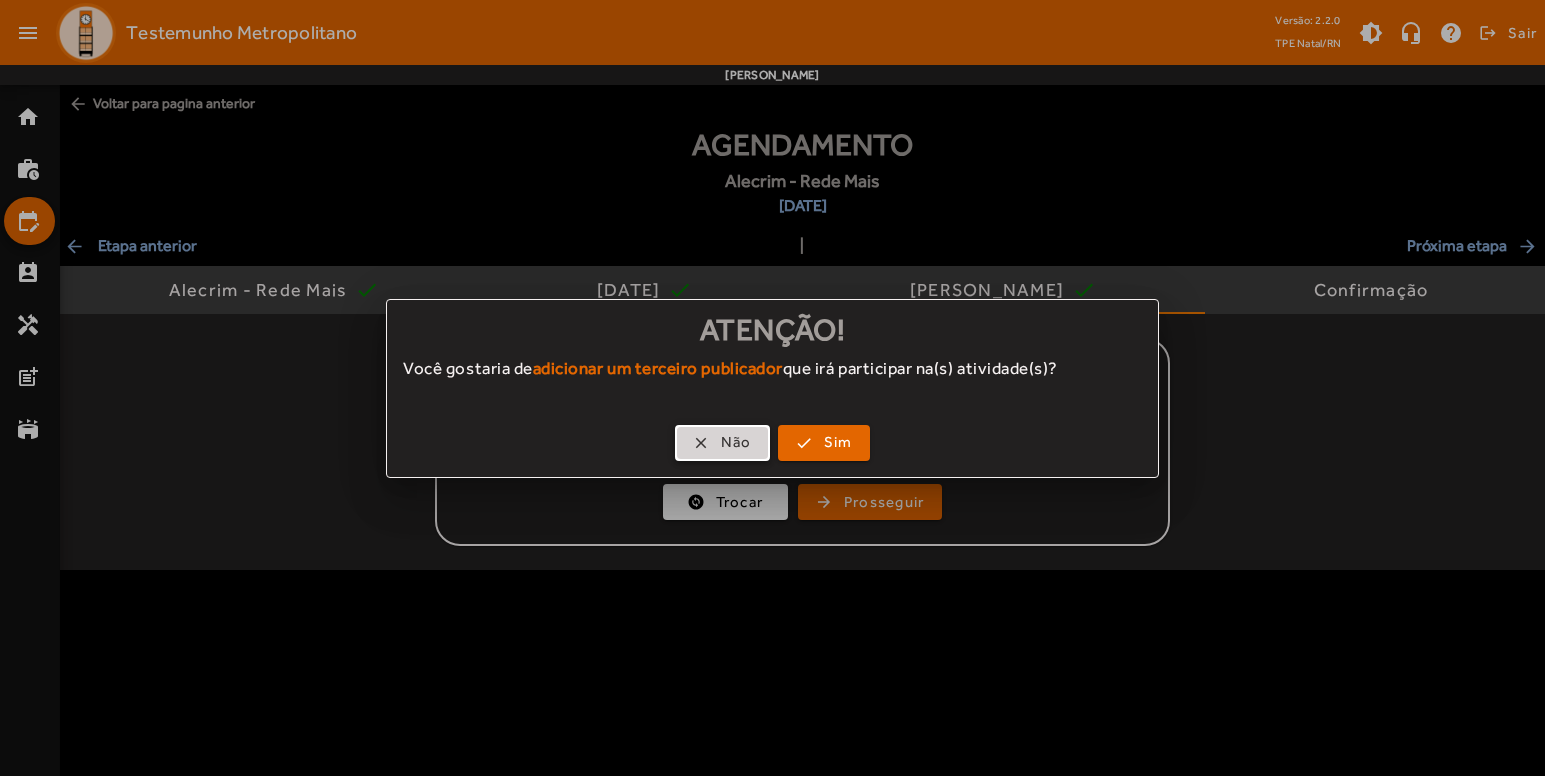 click on "Não" at bounding box center [736, 442] 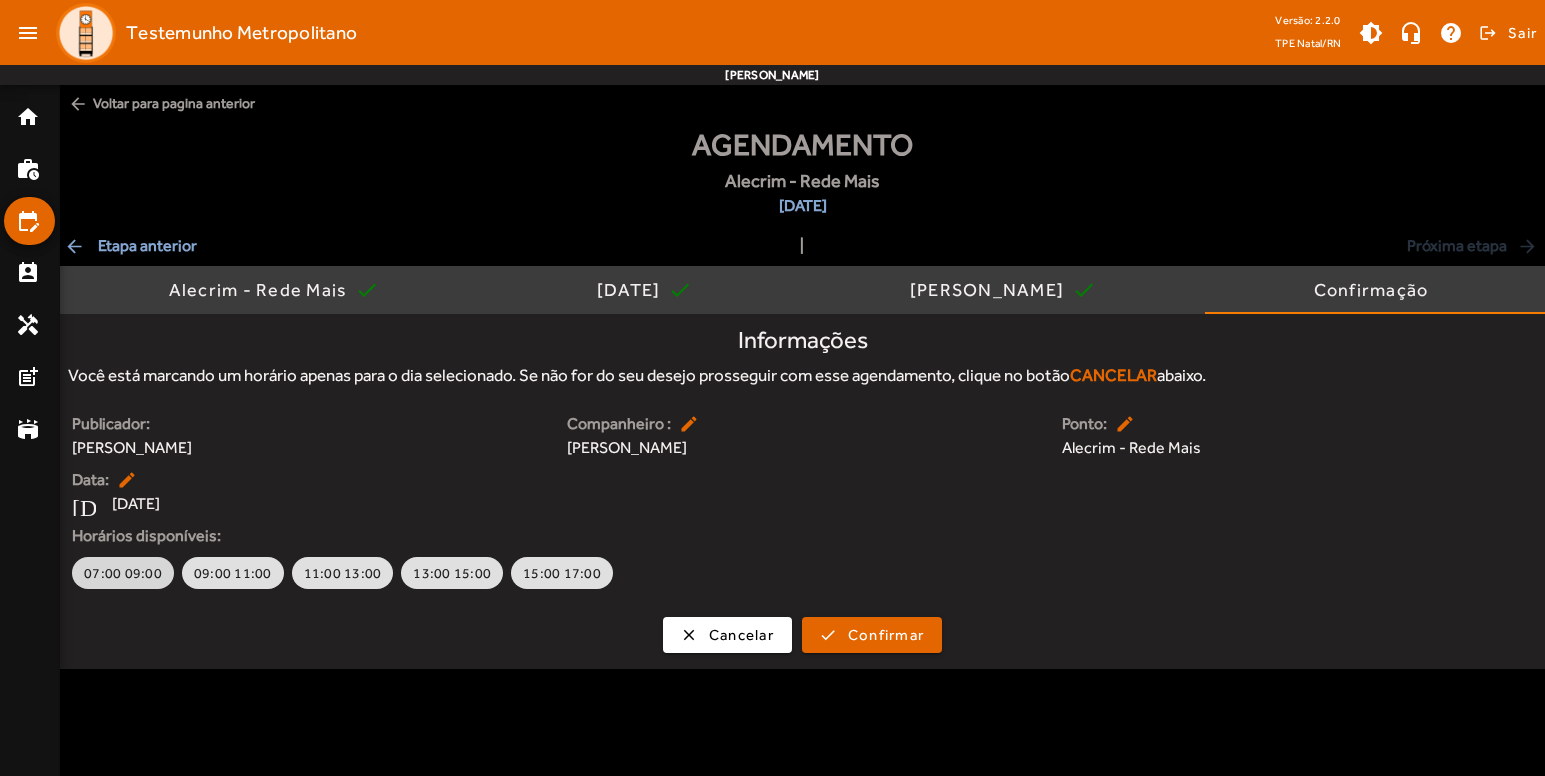 click on "07:00 09:00" at bounding box center [123, 573] 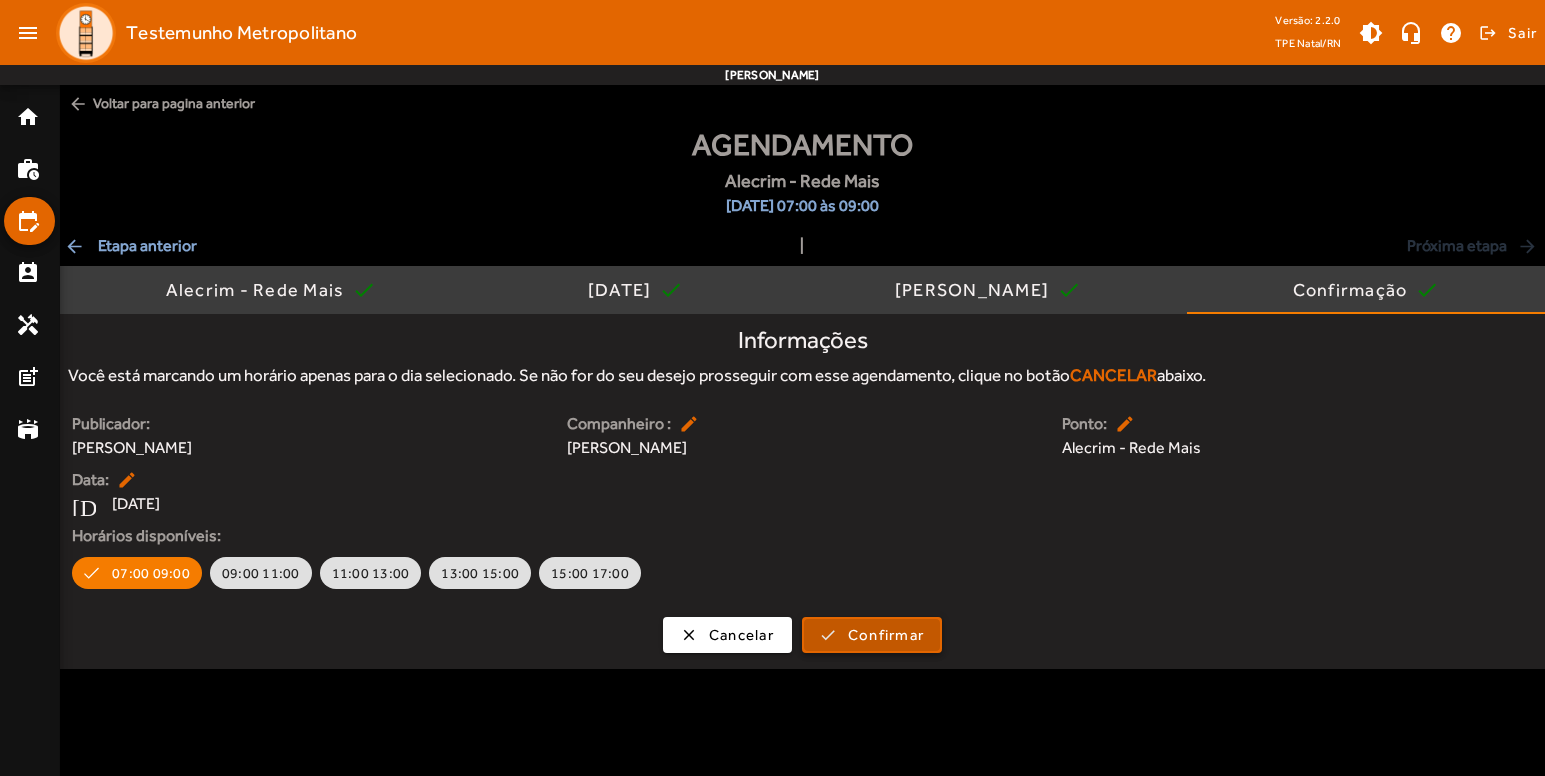 click on "Confirmar" at bounding box center (886, 635) 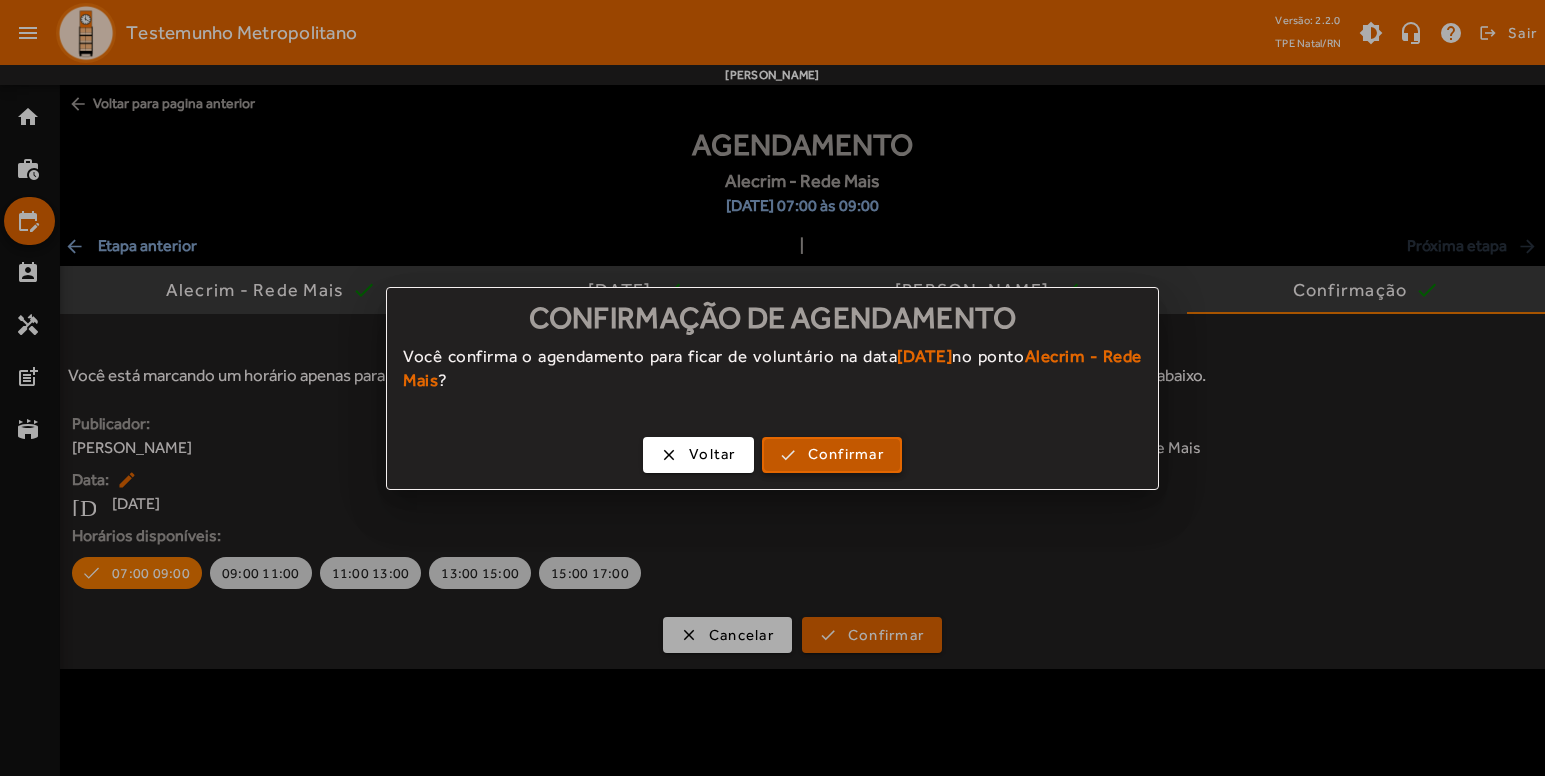 click on "Confirmar" at bounding box center [846, 454] 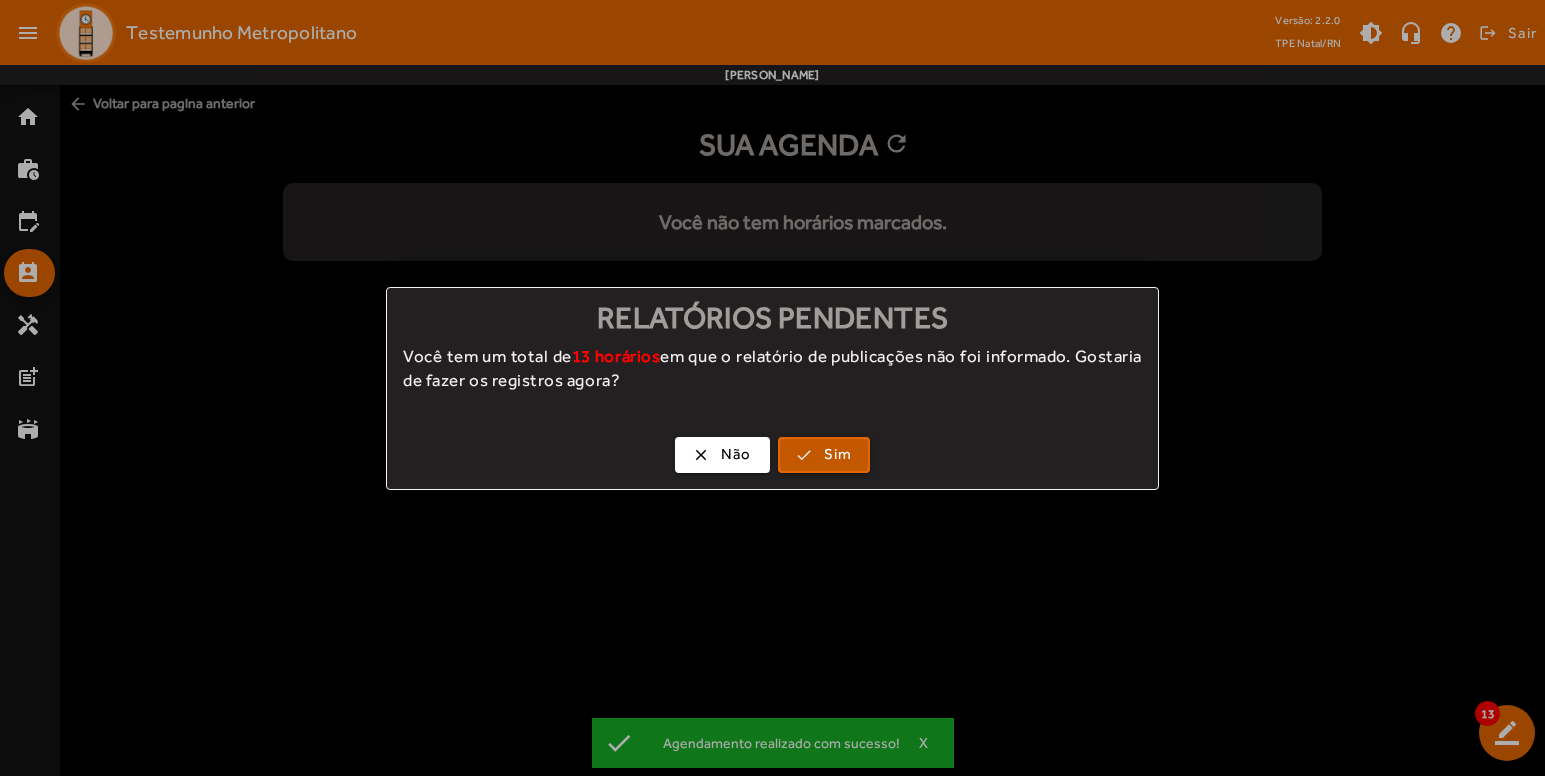 click at bounding box center [824, 455] 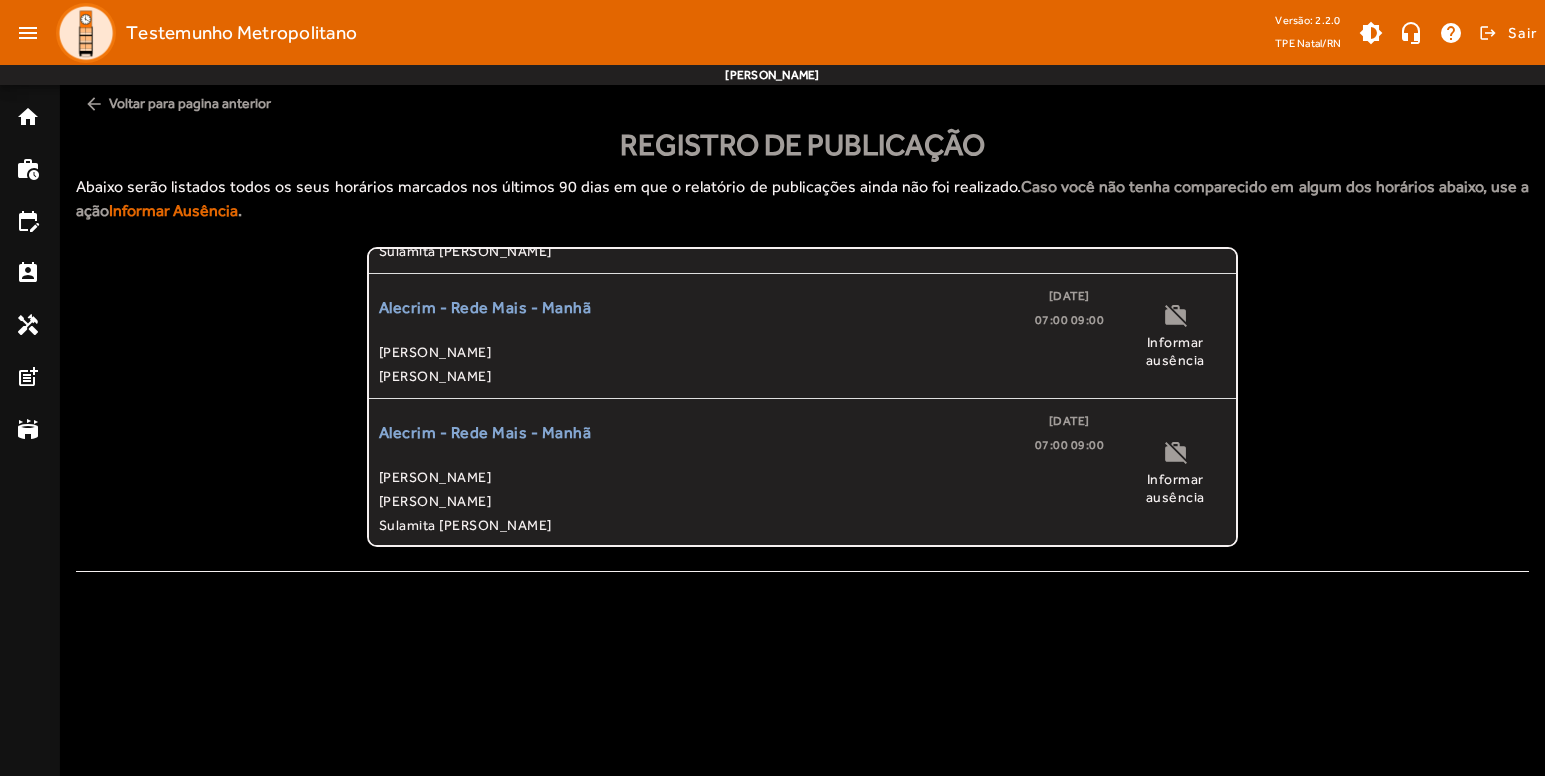 scroll, scrollTop: 0, scrollLeft: 0, axis: both 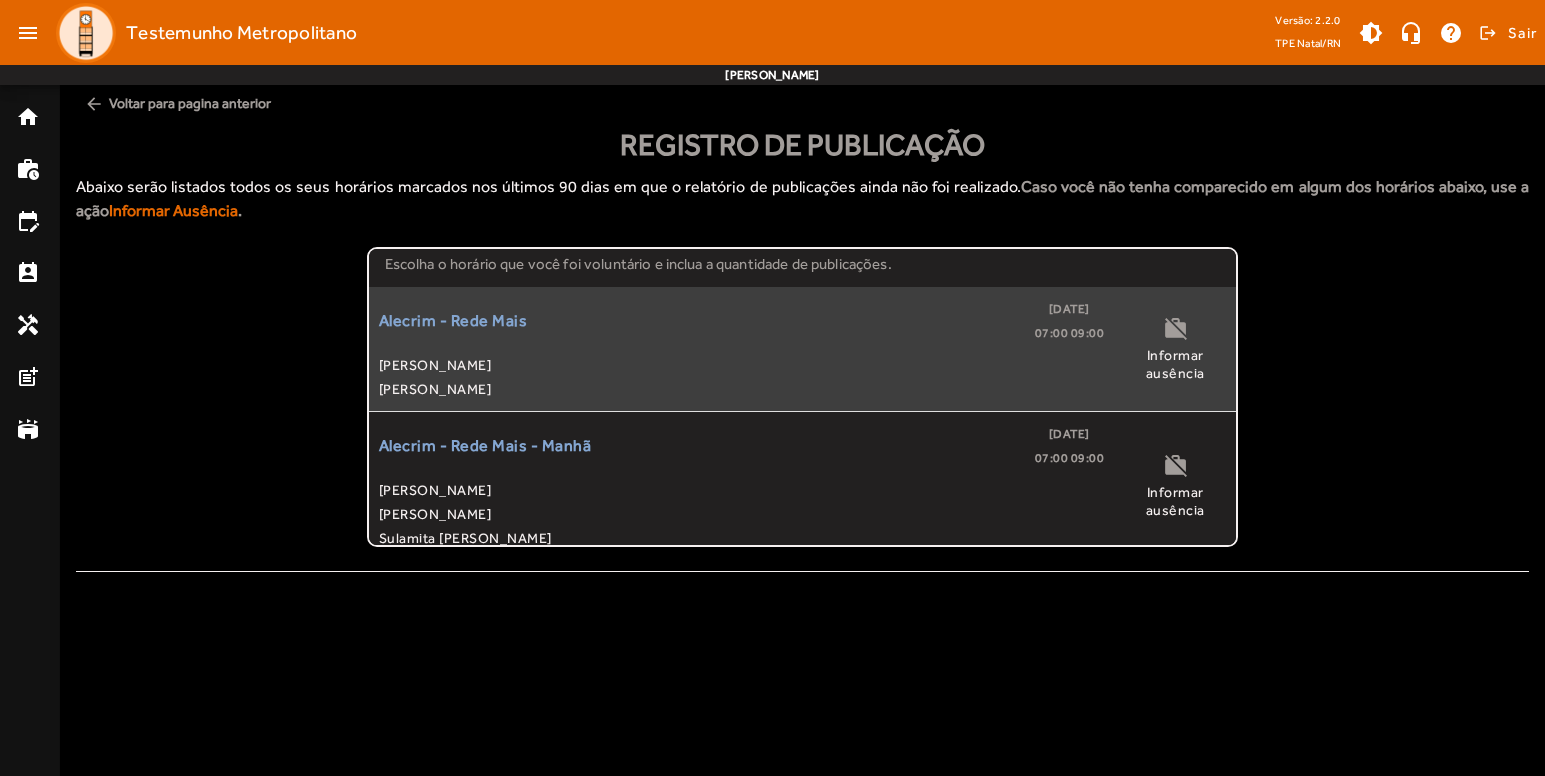 click on "[PERSON_NAME]" 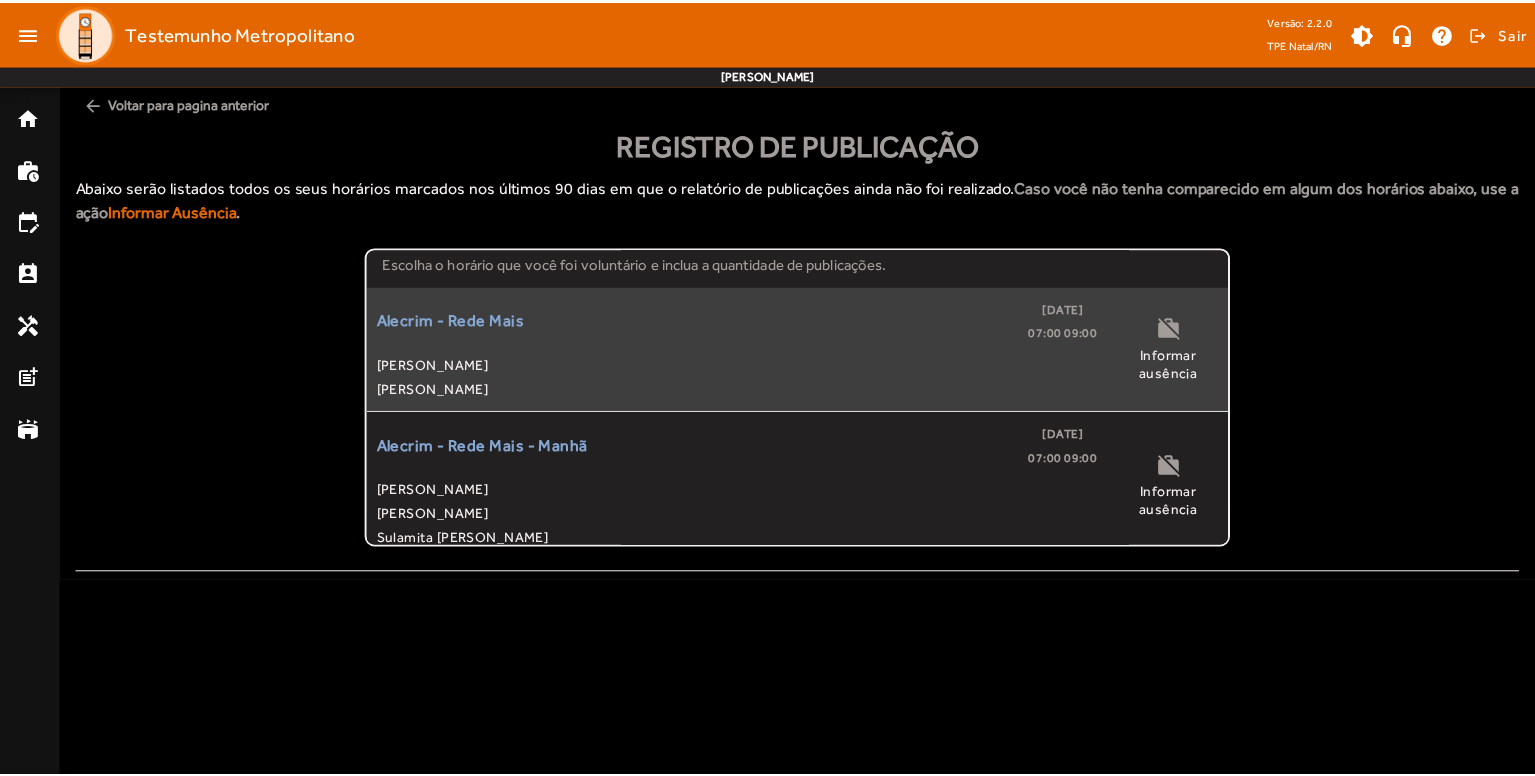 scroll, scrollTop: 303, scrollLeft: 0, axis: vertical 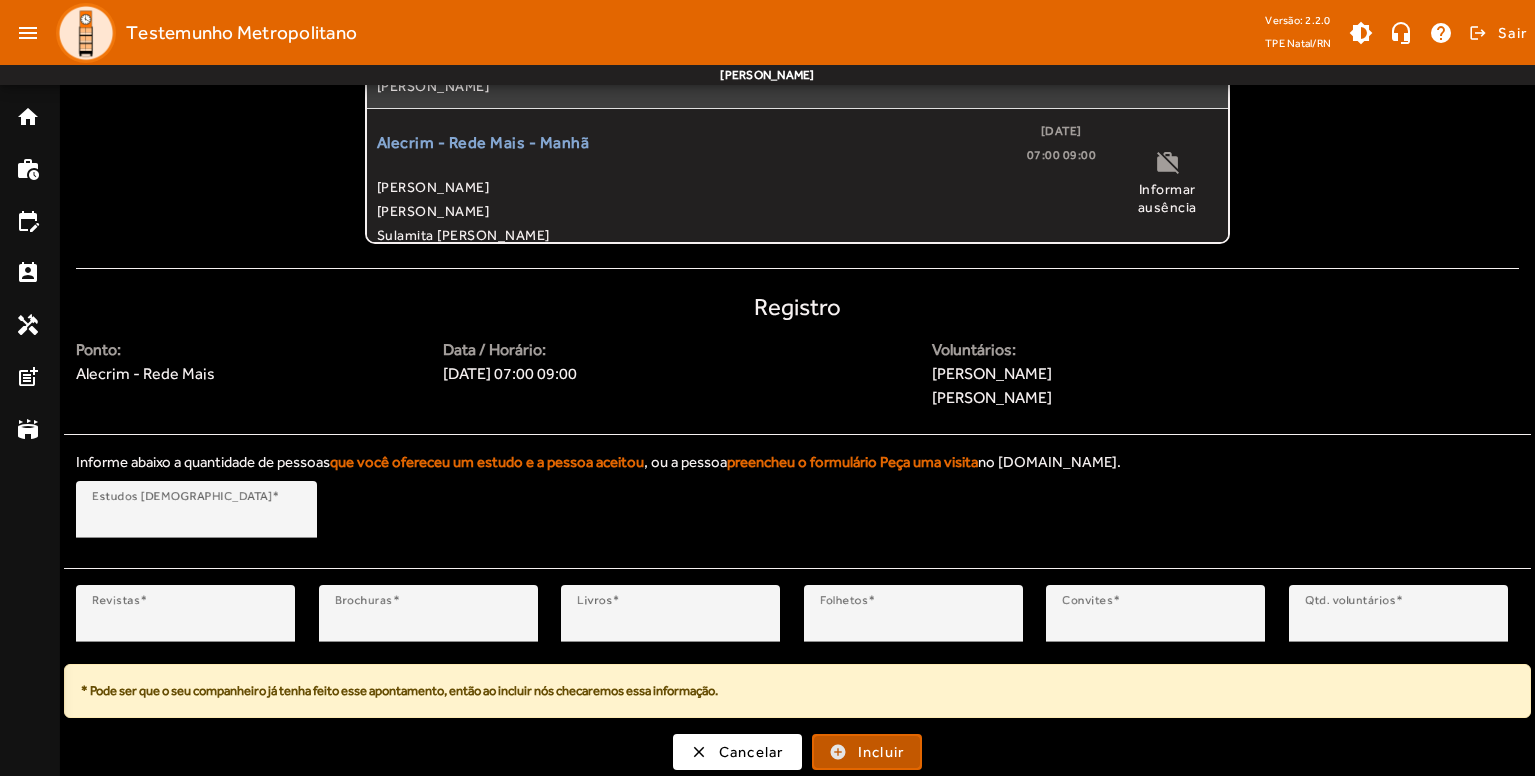 click 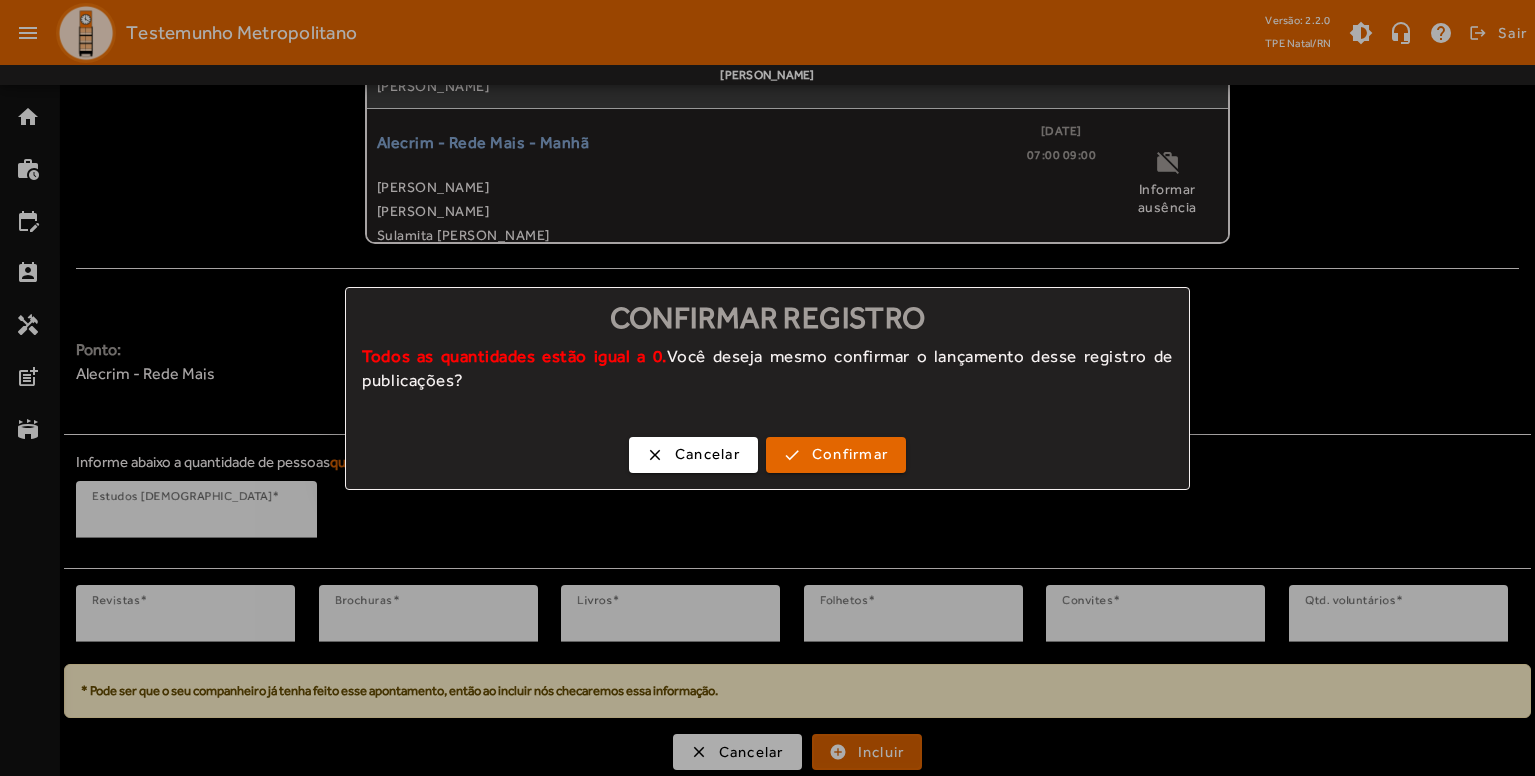 scroll, scrollTop: 0, scrollLeft: 0, axis: both 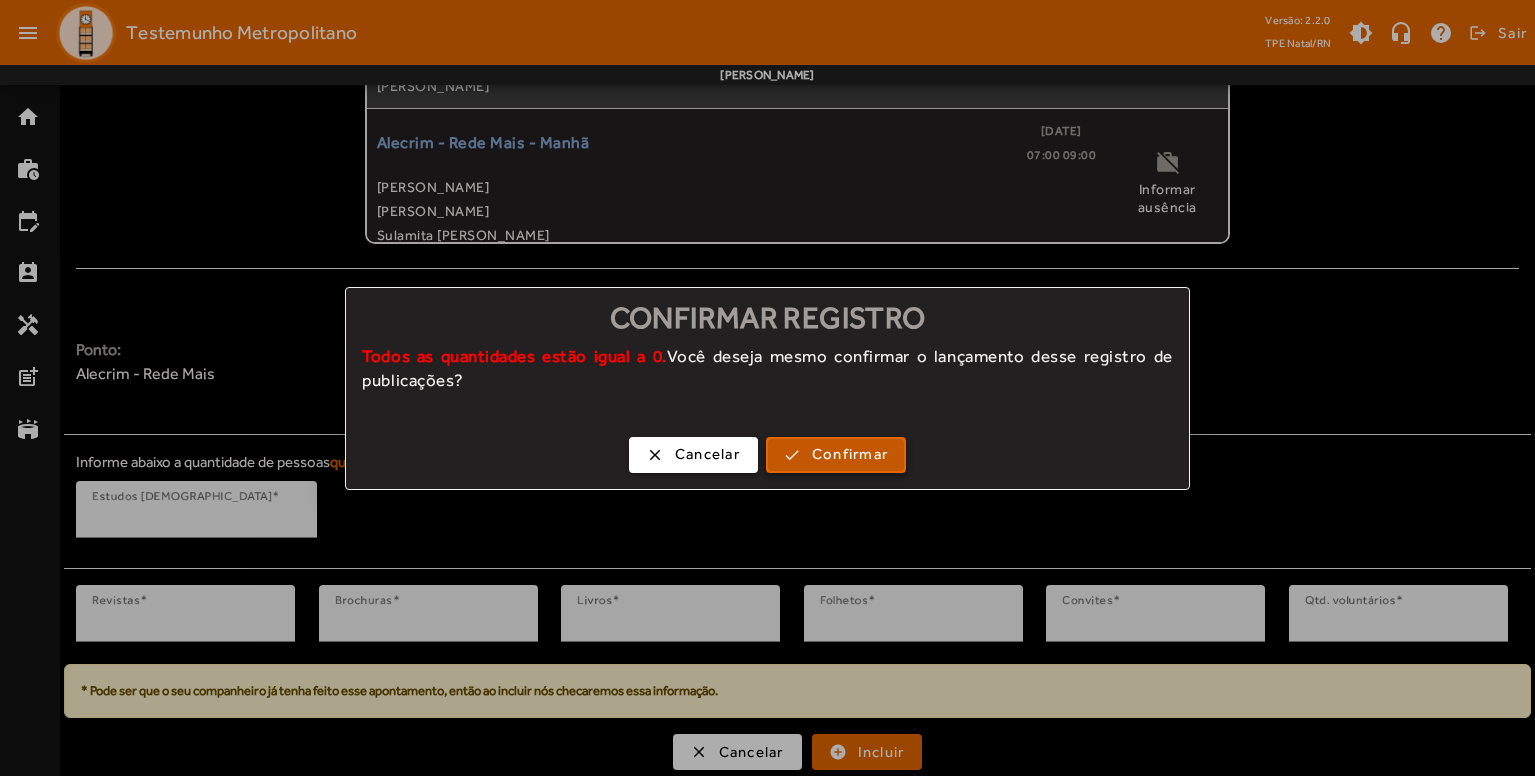 click at bounding box center (836, 455) 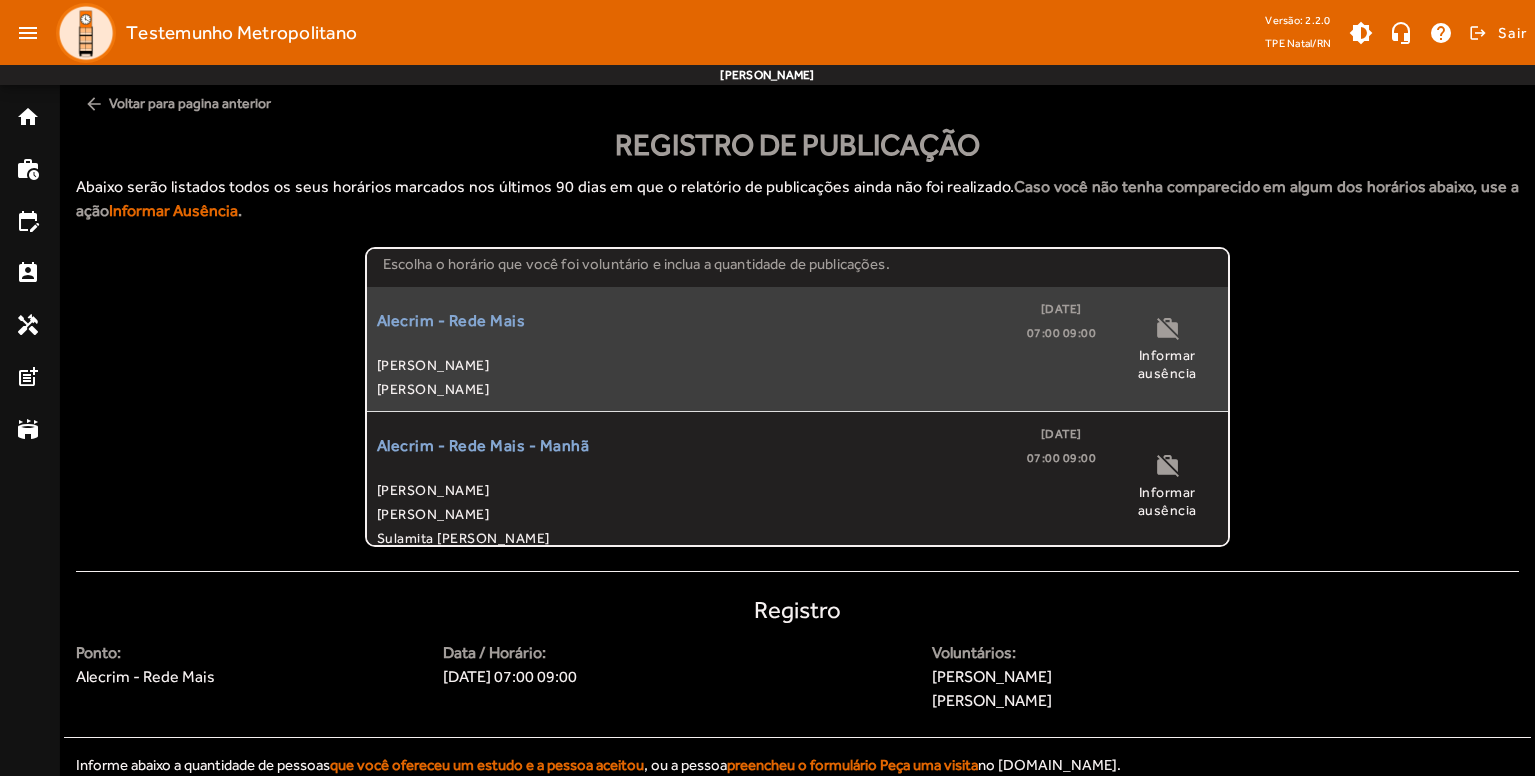scroll, scrollTop: 303, scrollLeft: 0, axis: vertical 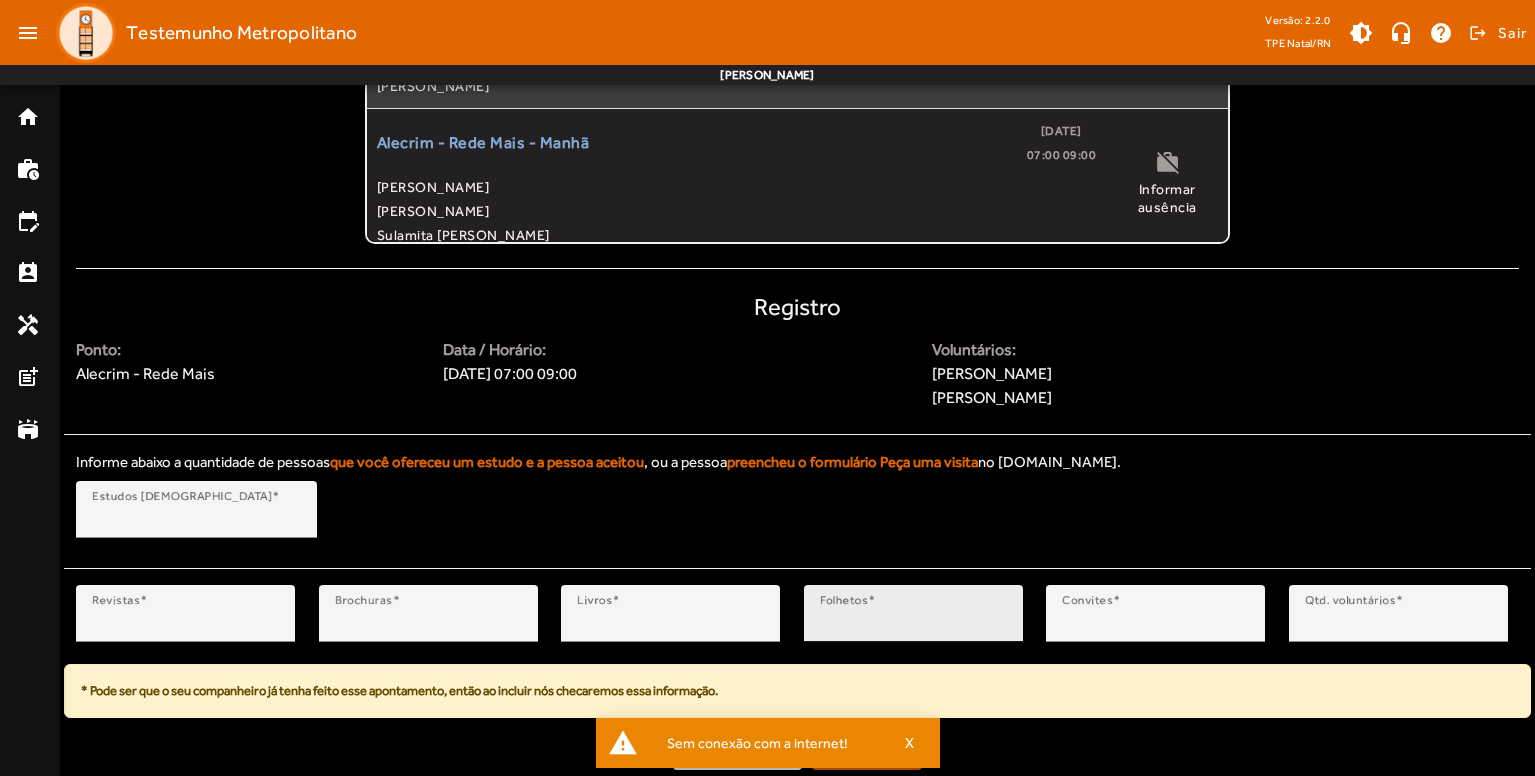 type 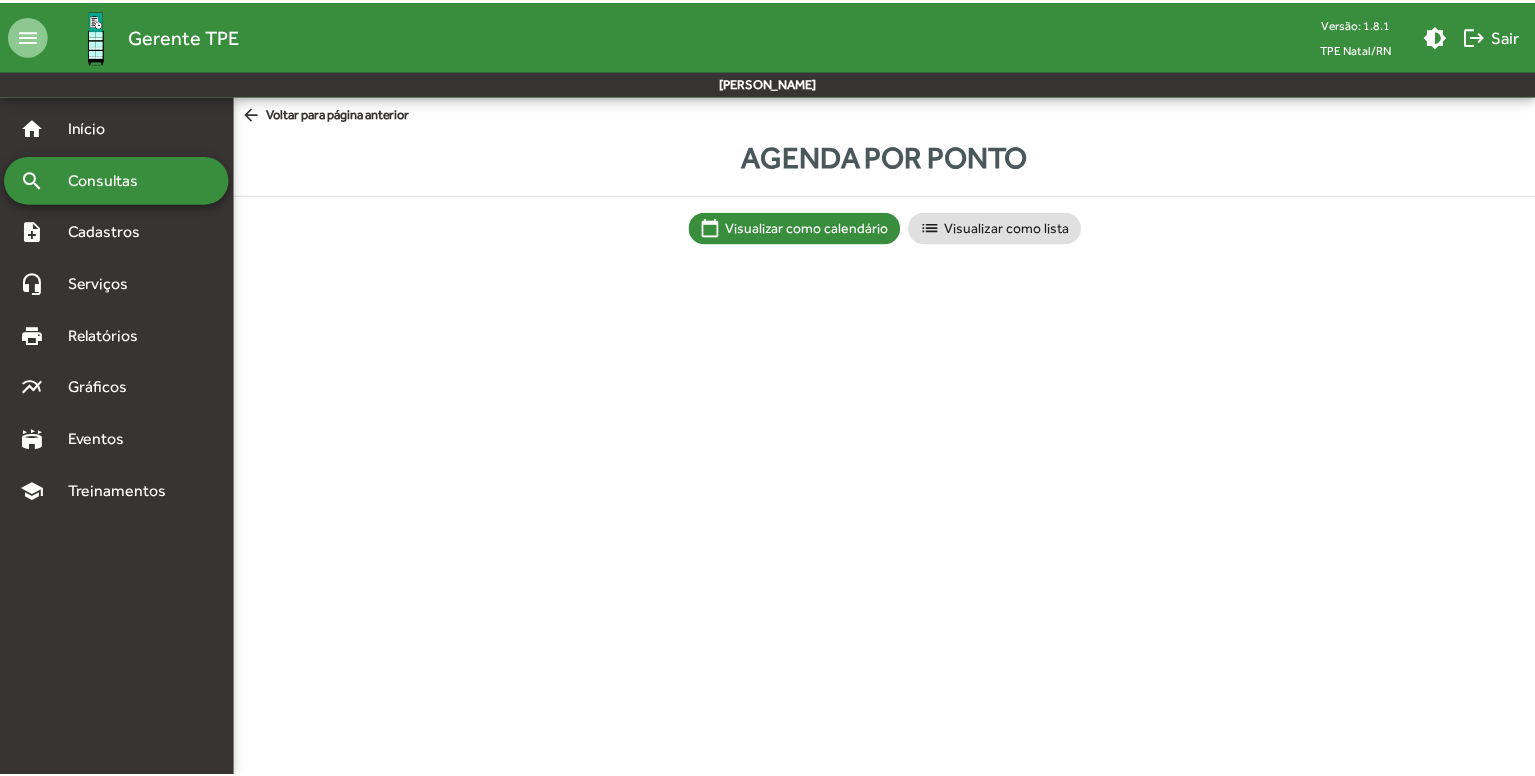 scroll, scrollTop: 0, scrollLeft: 0, axis: both 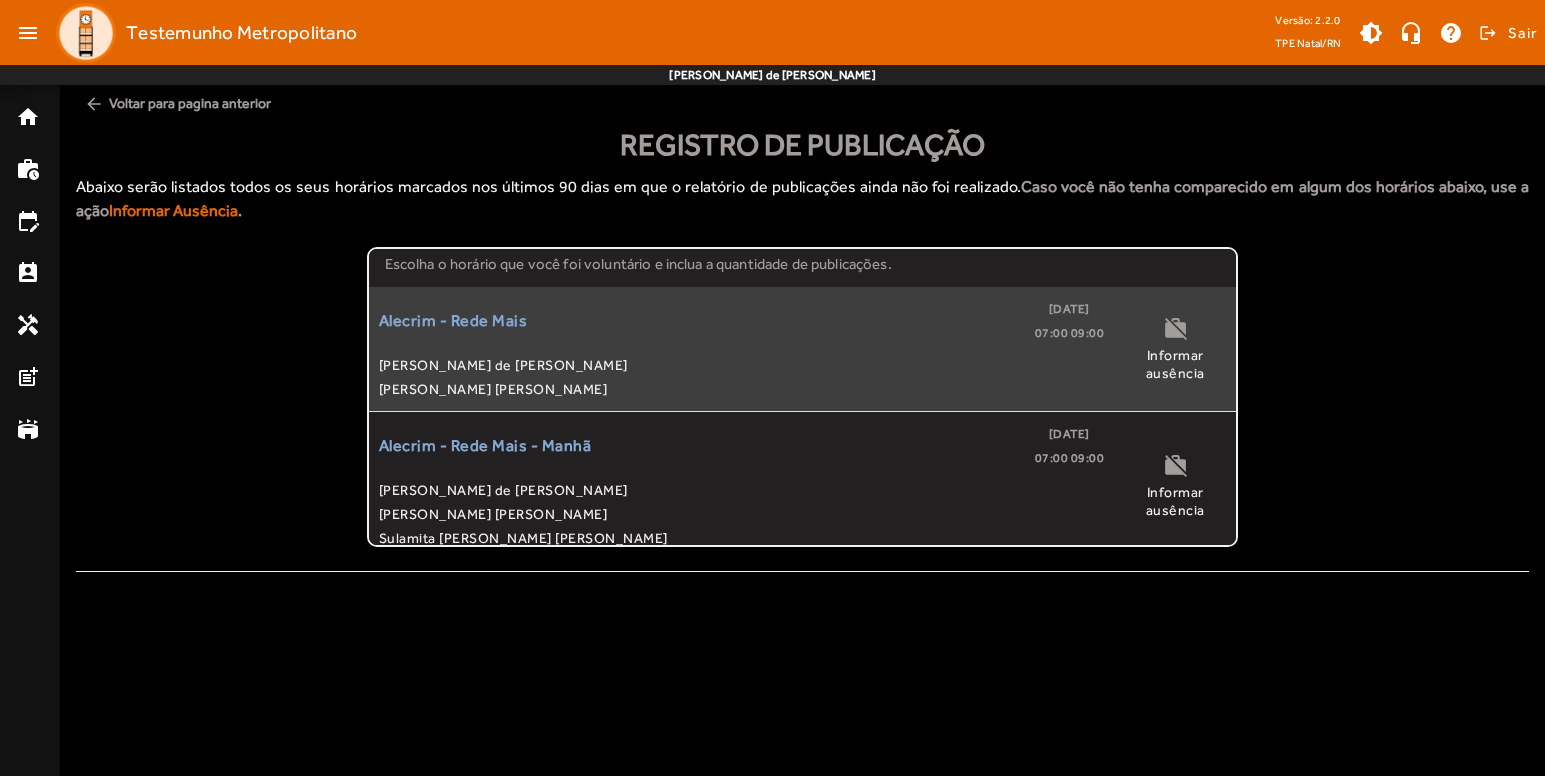 click on "Alecrim - Rede Mais  16/07/2025   07:00 09:00  Victor Hugo de Luna Santos Yara Teixeira Gomes de Luna" 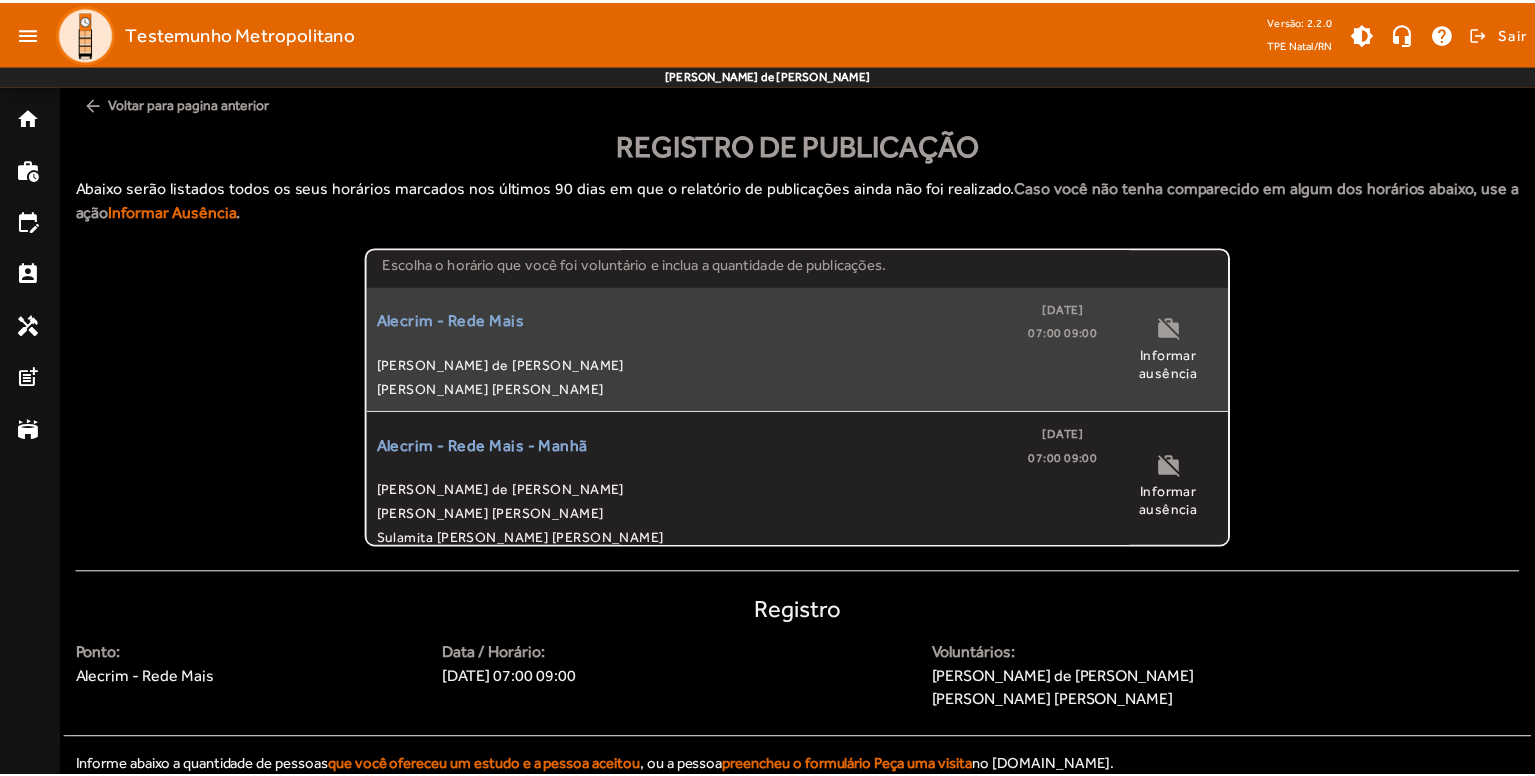 scroll, scrollTop: 303, scrollLeft: 0, axis: vertical 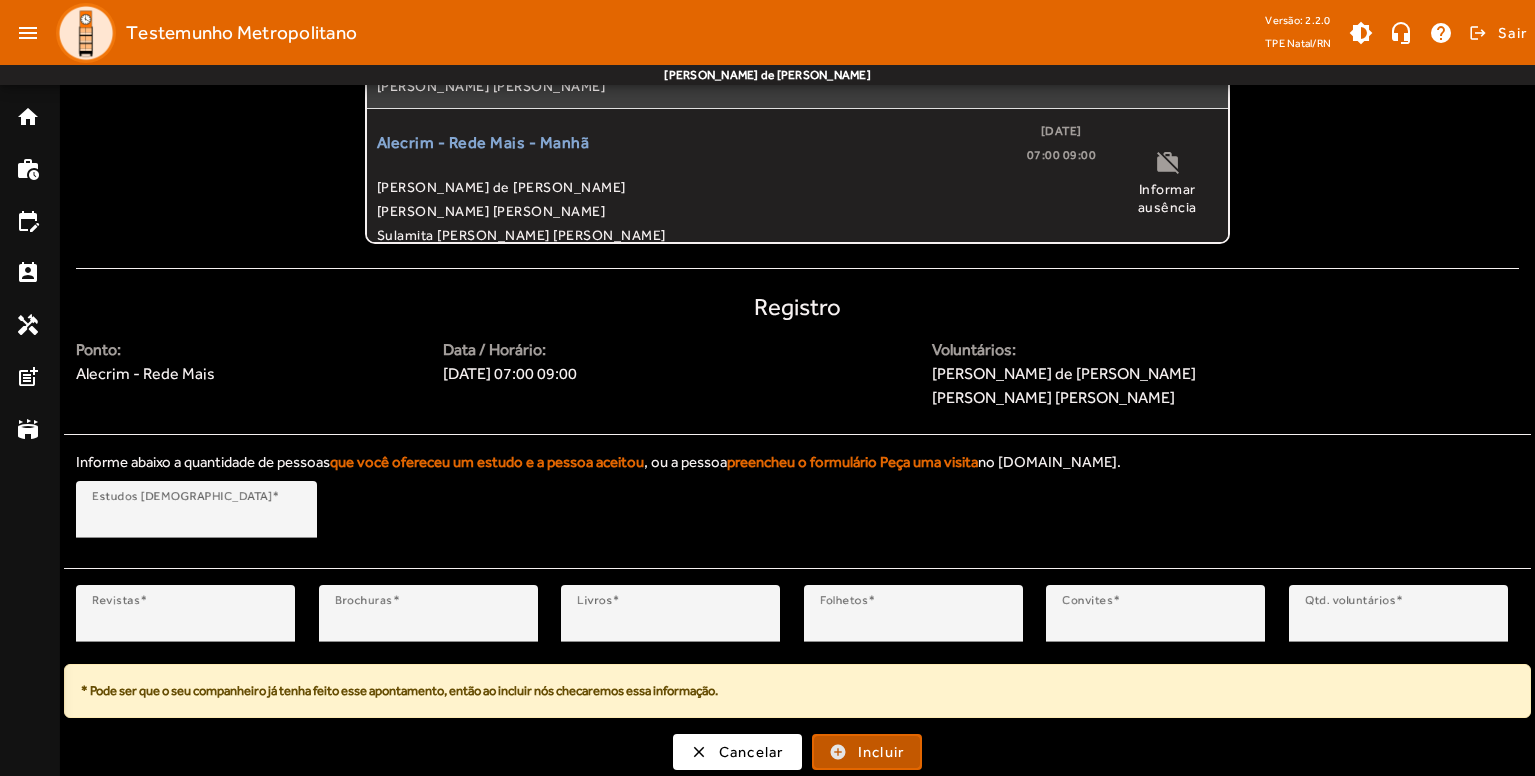 click 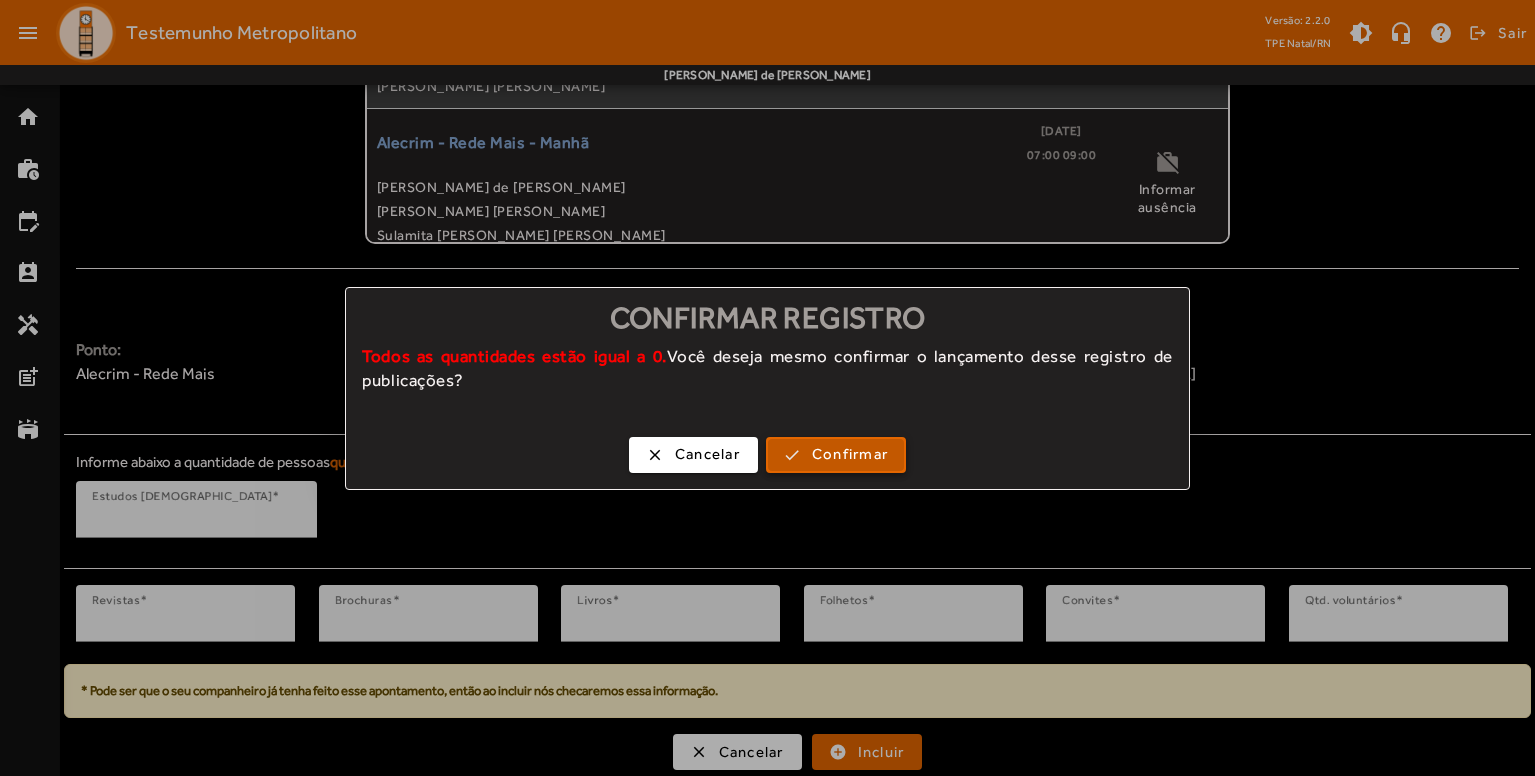 click at bounding box center (836, 455) 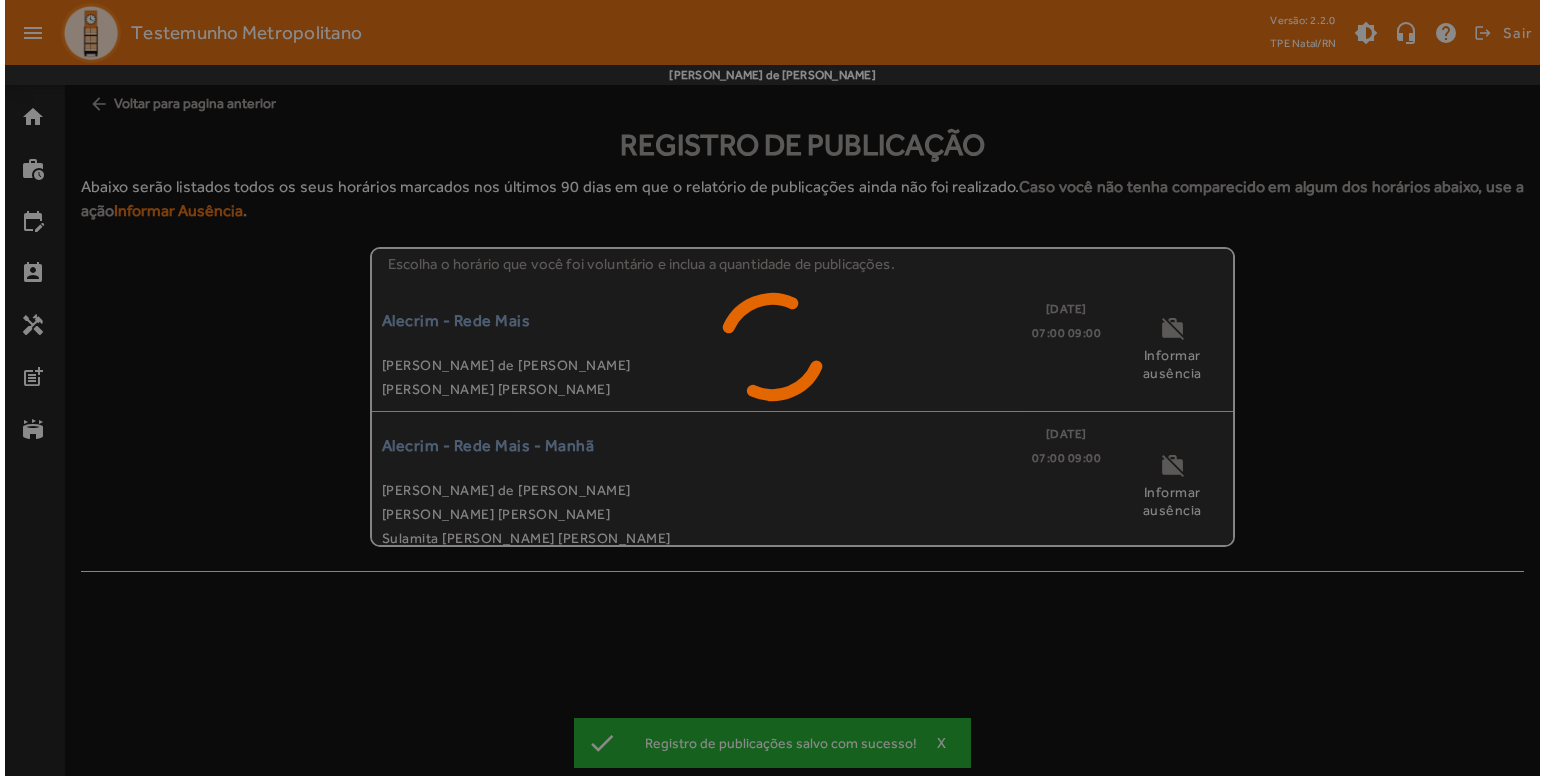scroll, scrollTop: 0, scrollLeft: 0, axis: both 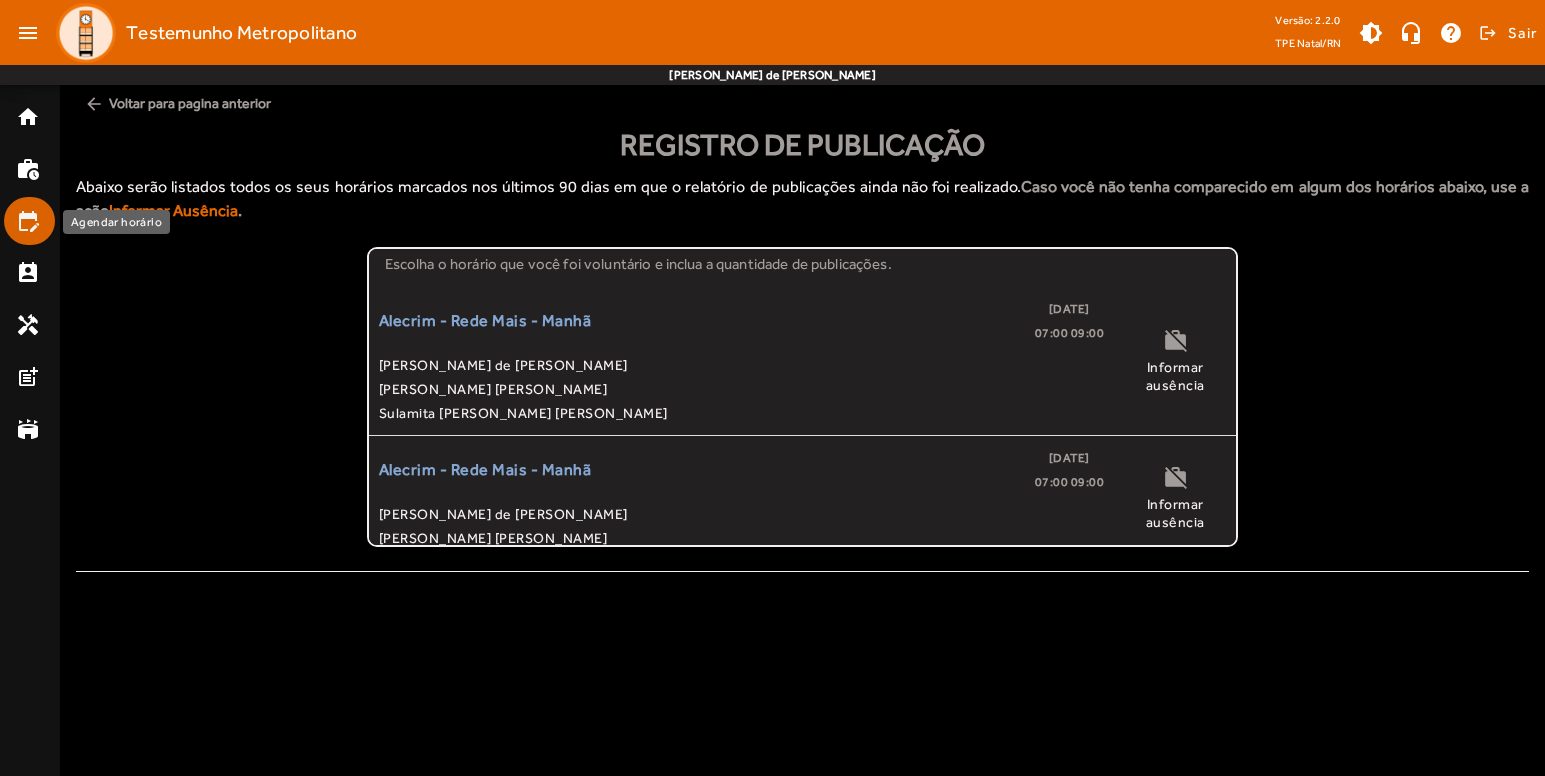 click on "edit_calendar" 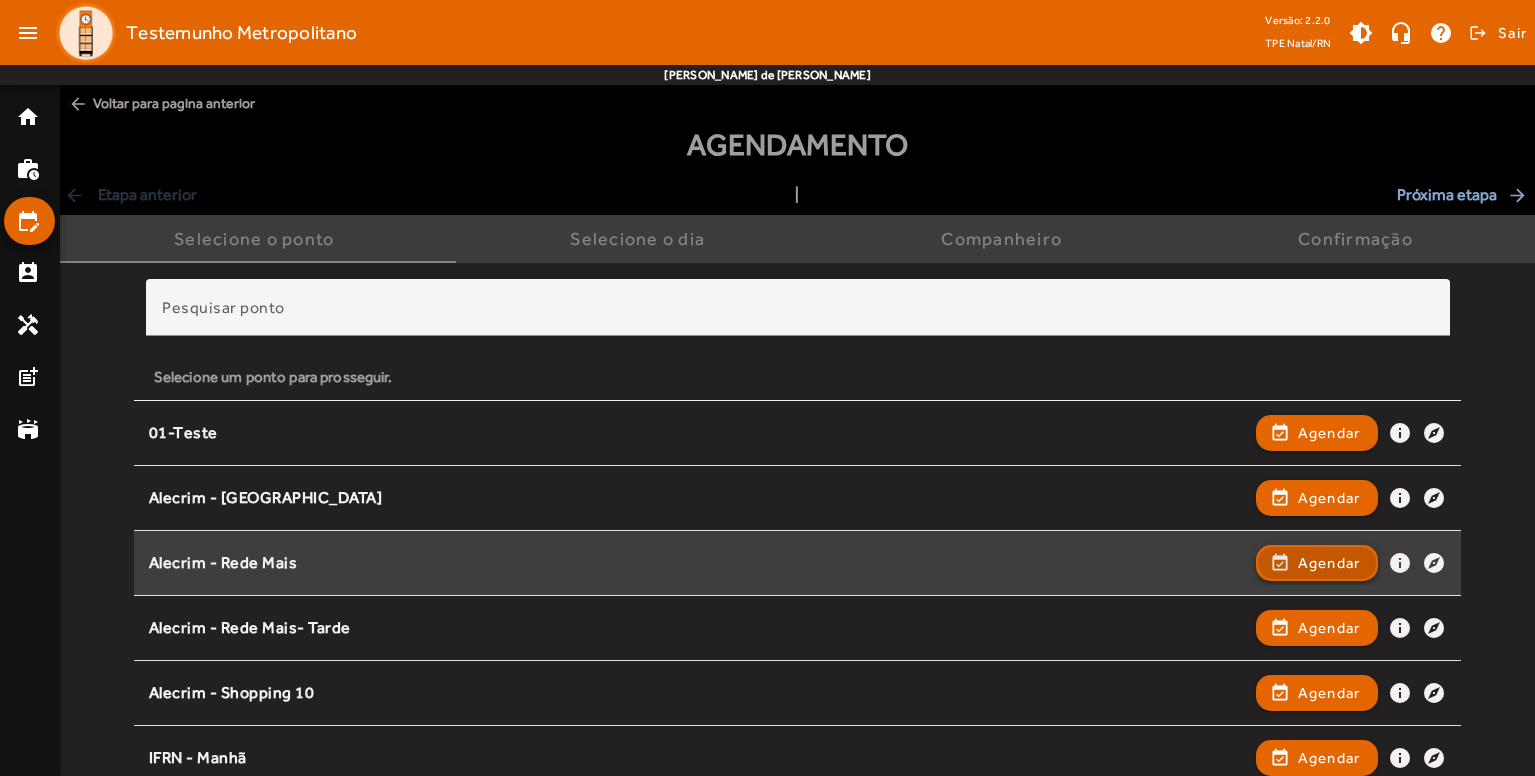 click on "Agendar" 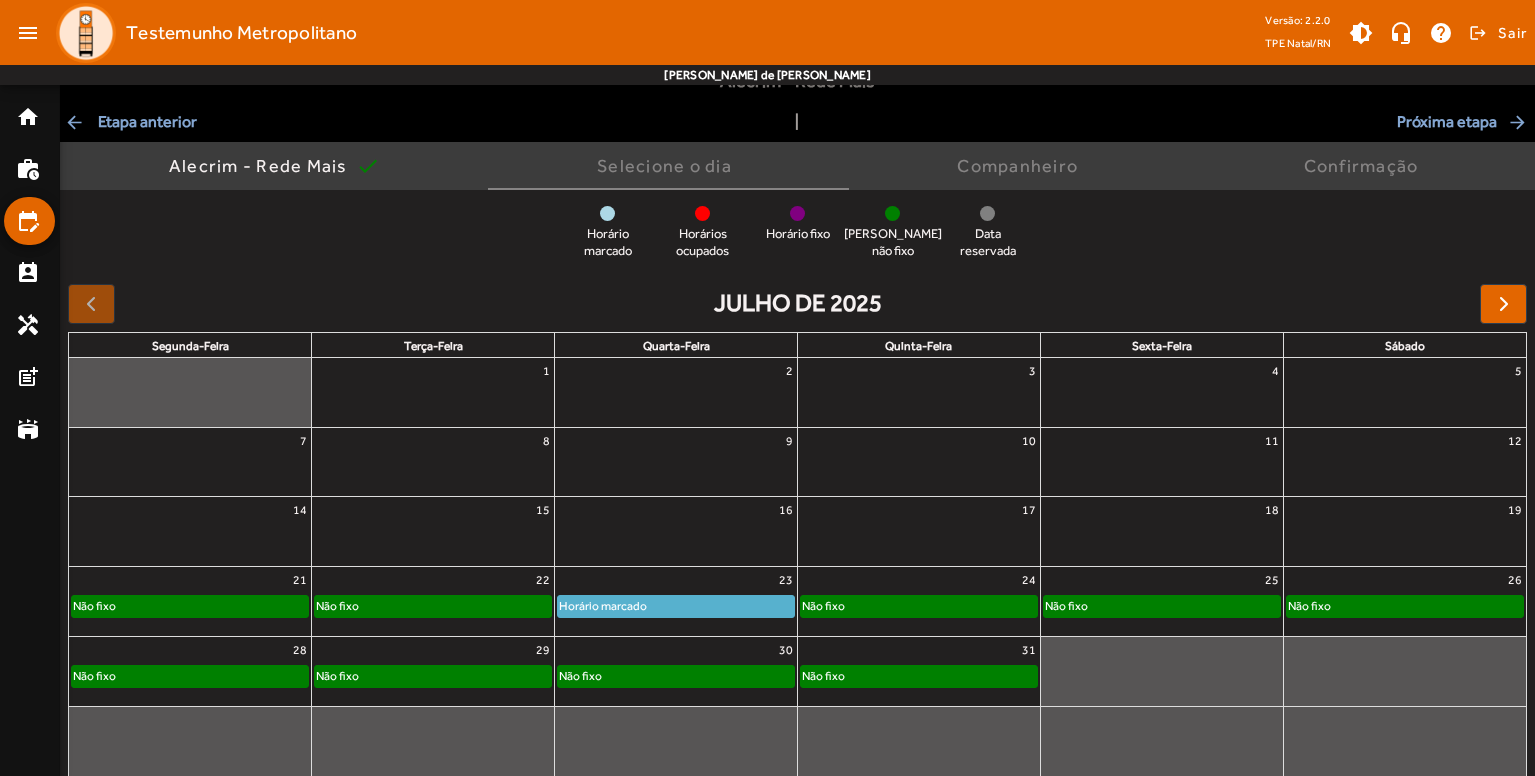 scroll, scrollTop: 110, scrollLeft: 0, axis: vertical 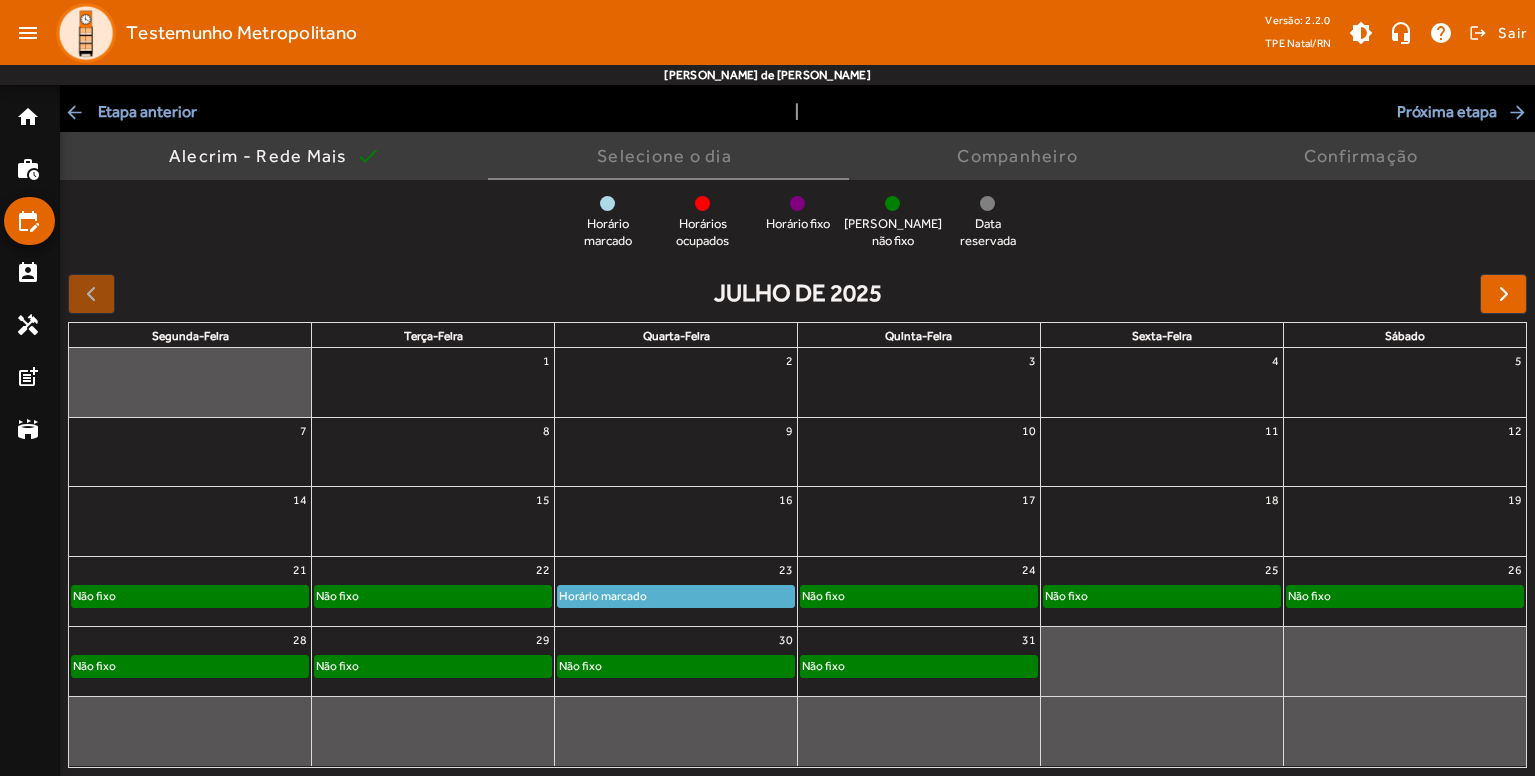 click at bounding box center (797, 203) 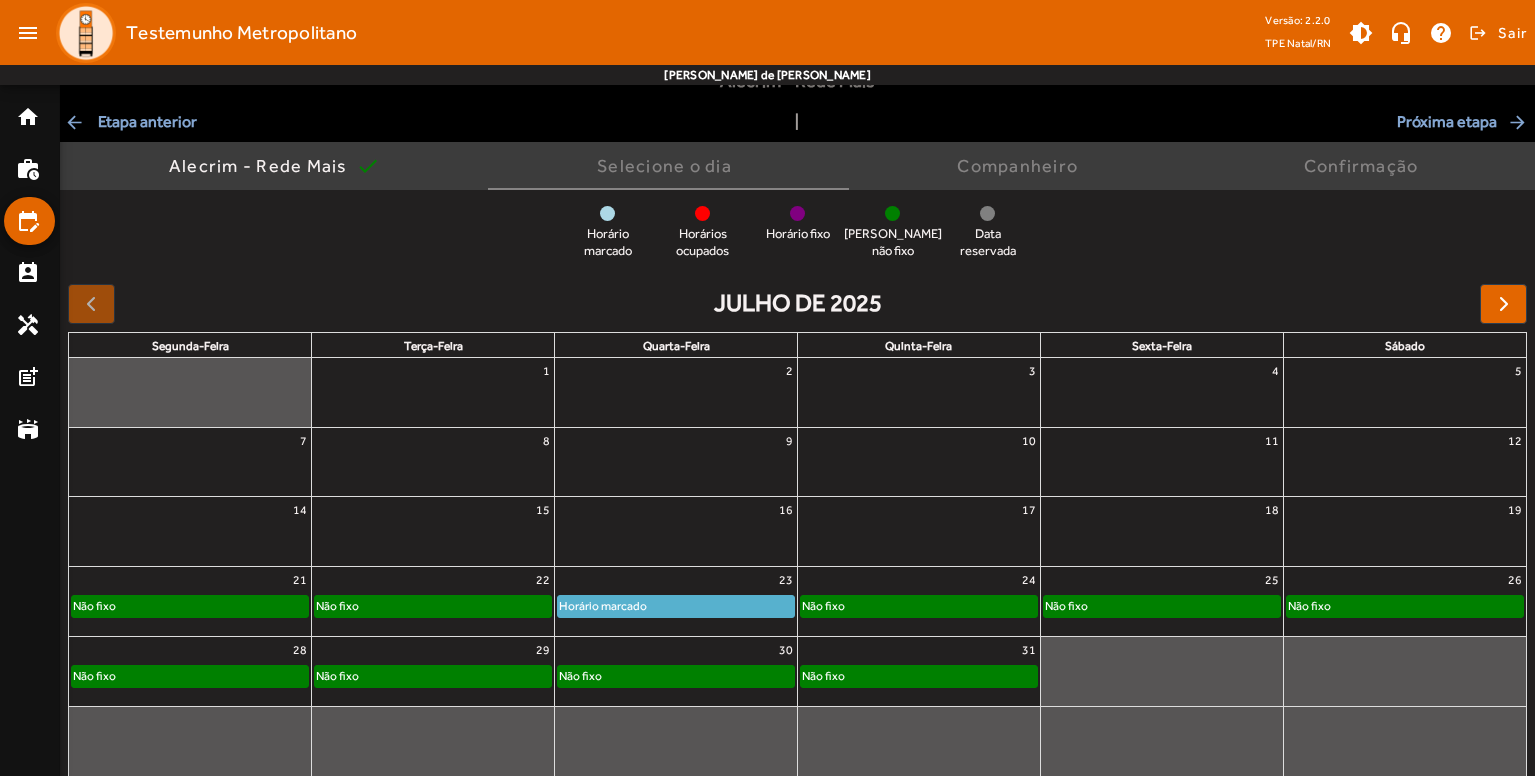 scroll, scrollTop: 110, scrollLeft: 0, axis: vertical 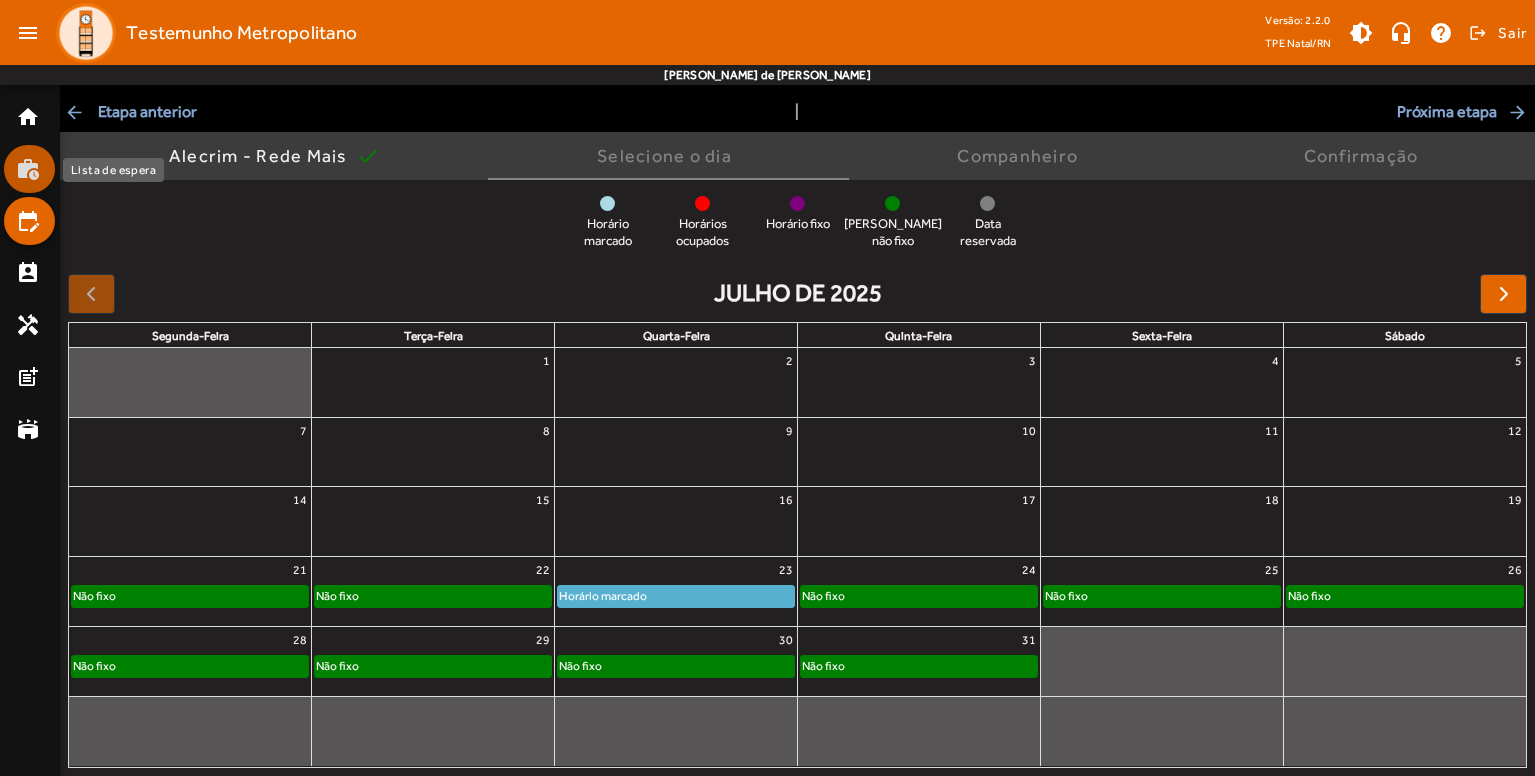 click on "work_history" 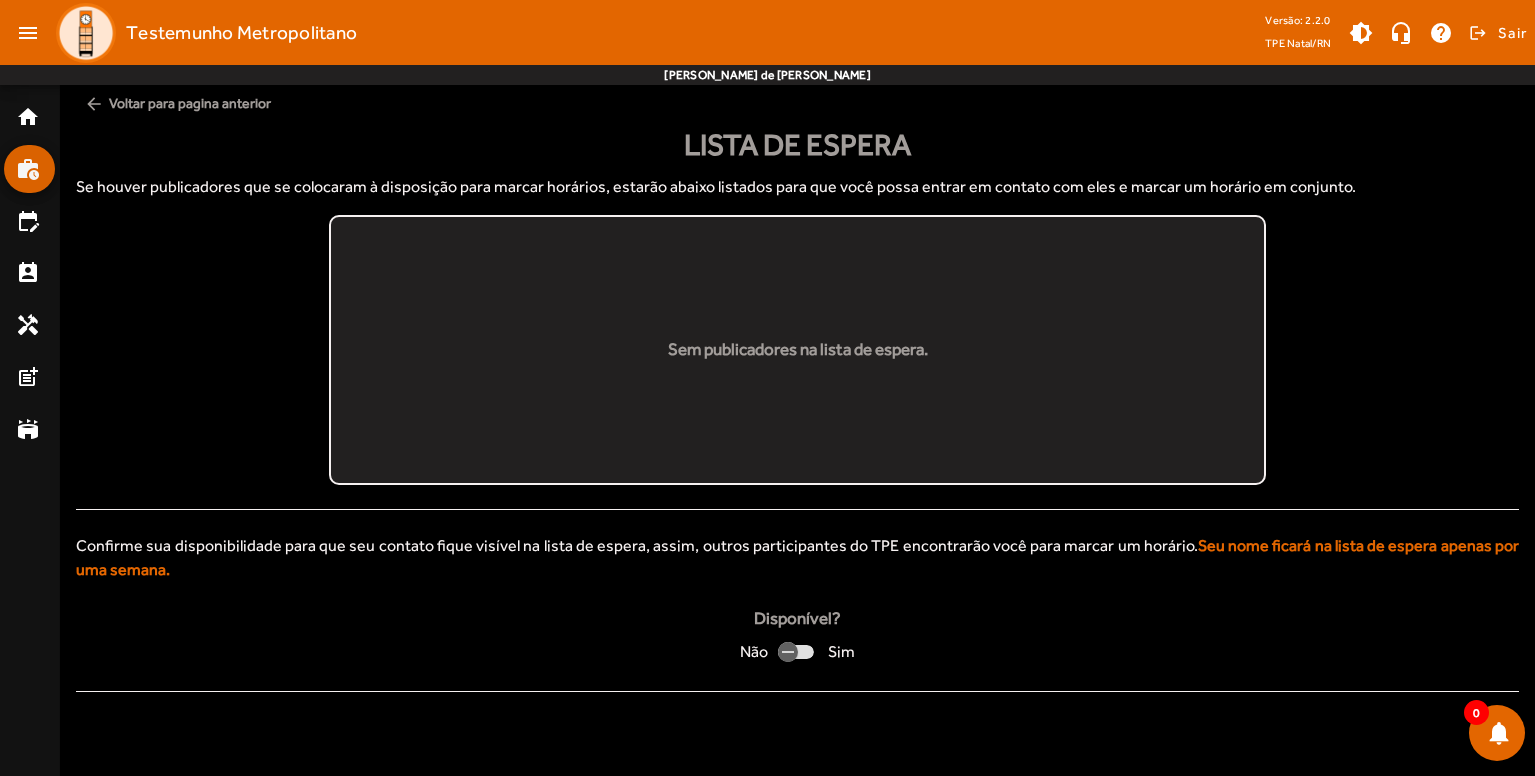 scroll, scrollTop: 0, scrollLeft: 0, axis: both 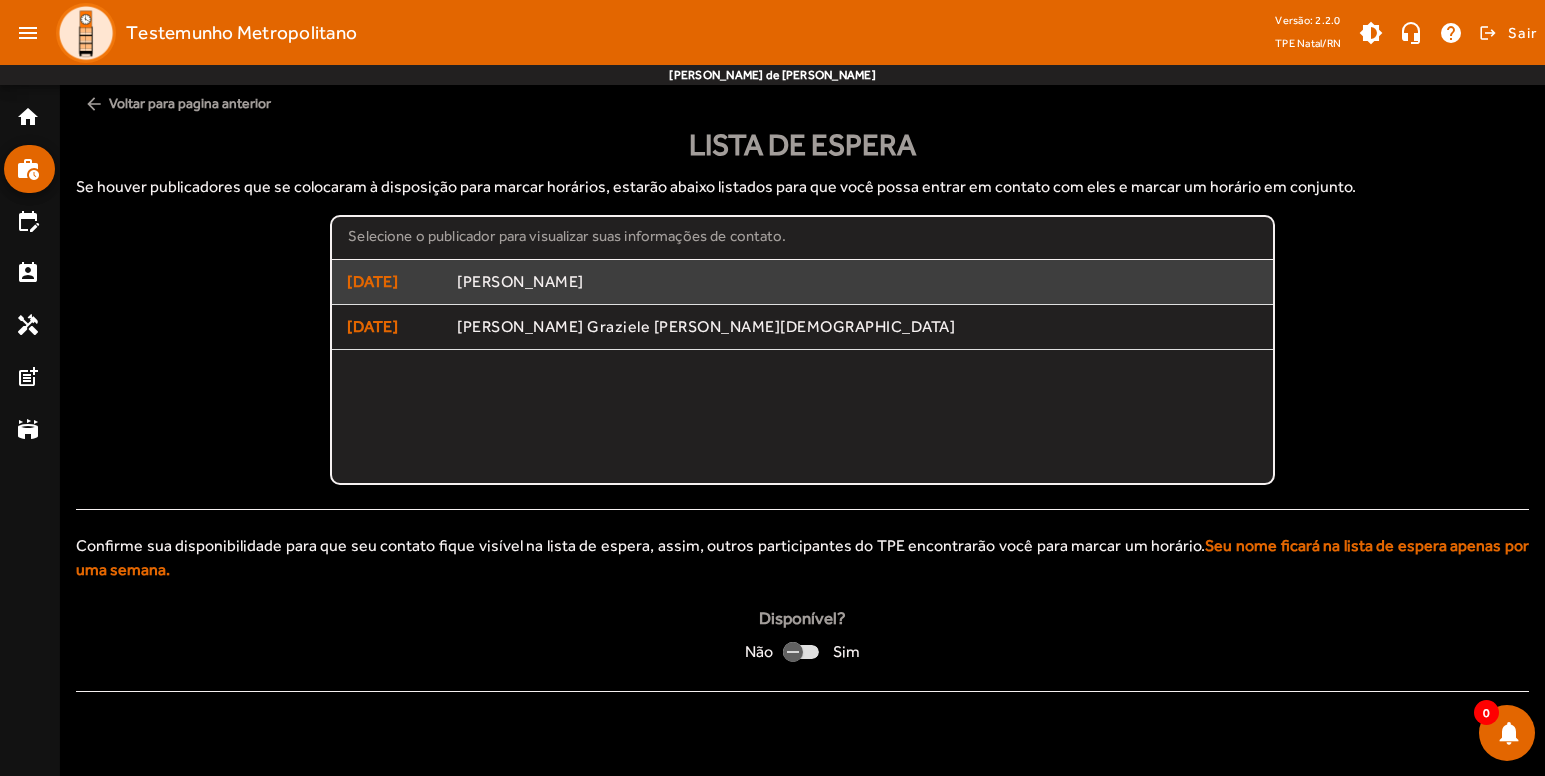 click on "Jailton Freitas da Silva" 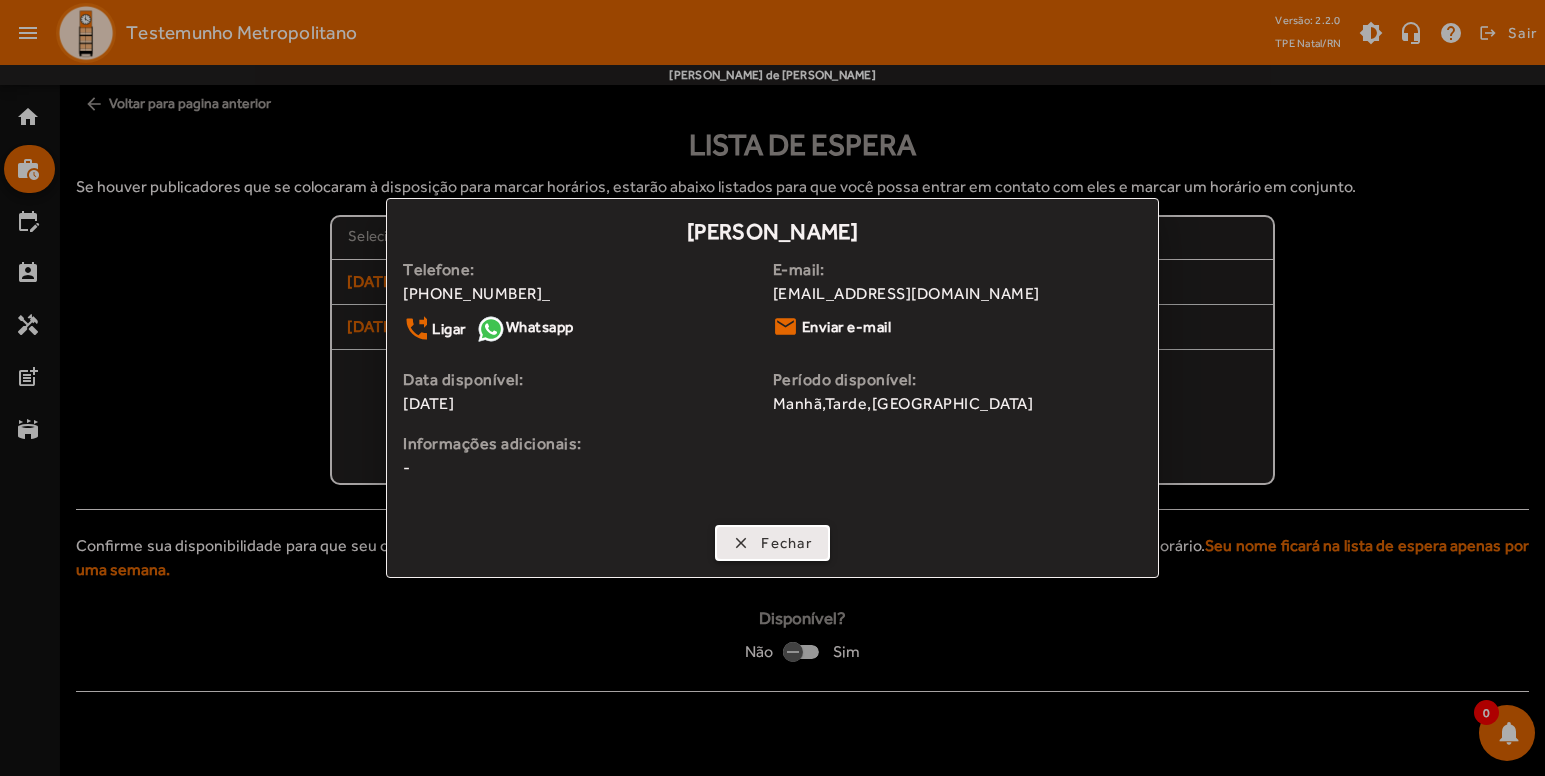 click at bounding box center (772, 543) 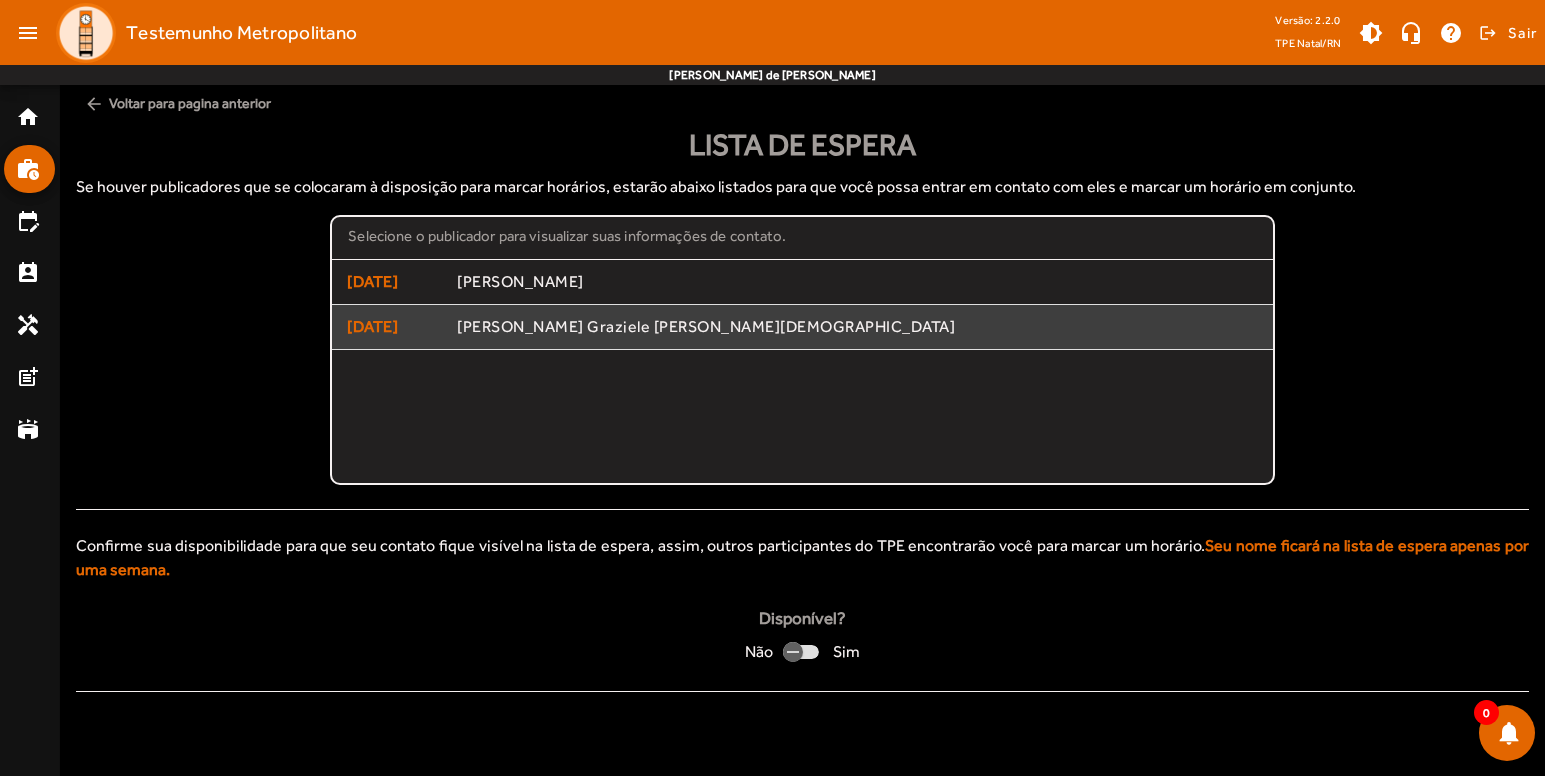 click on "Júlia Graziele Desiderio Saturnino" 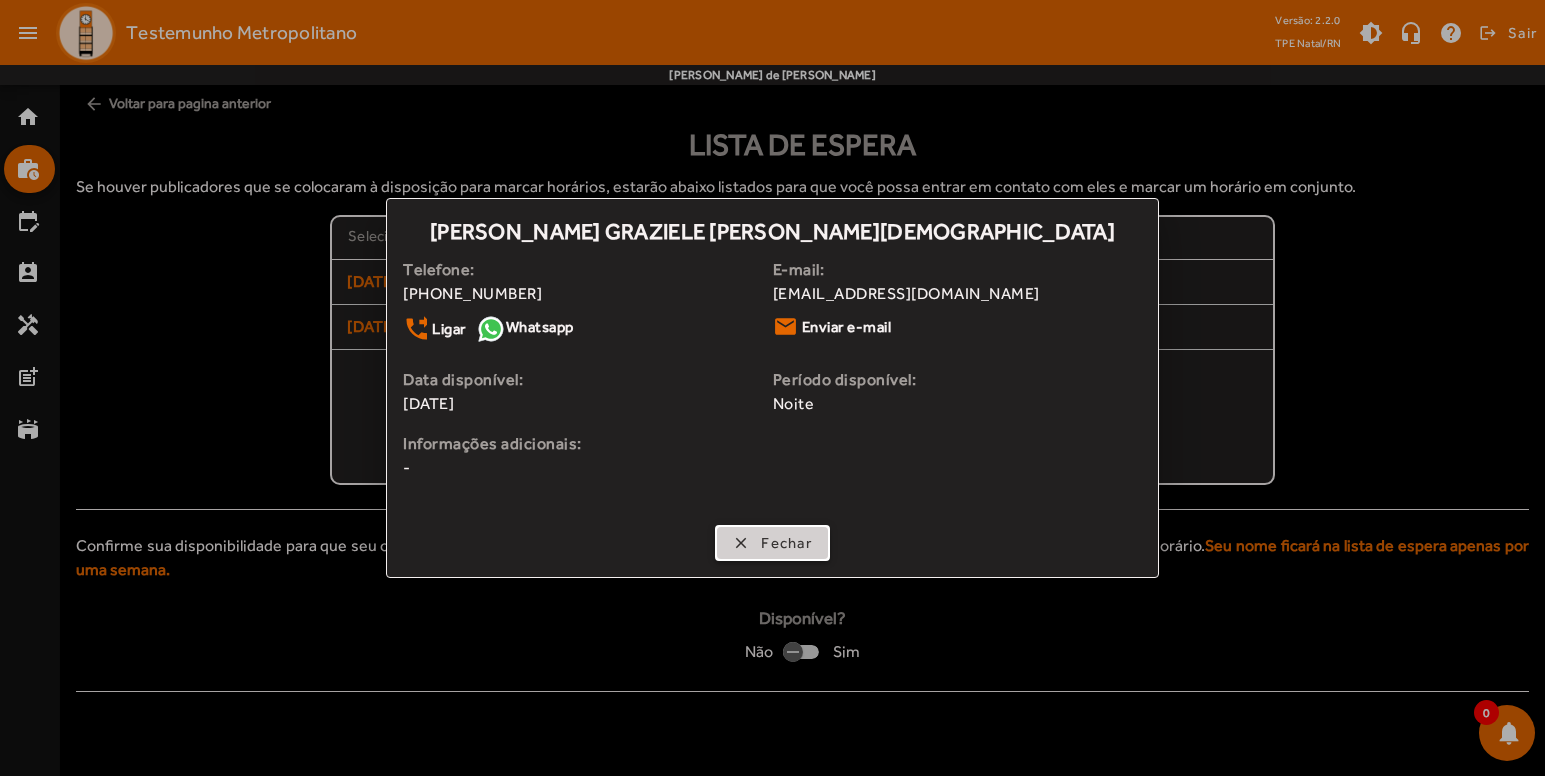click at bounding box center (772, 543) 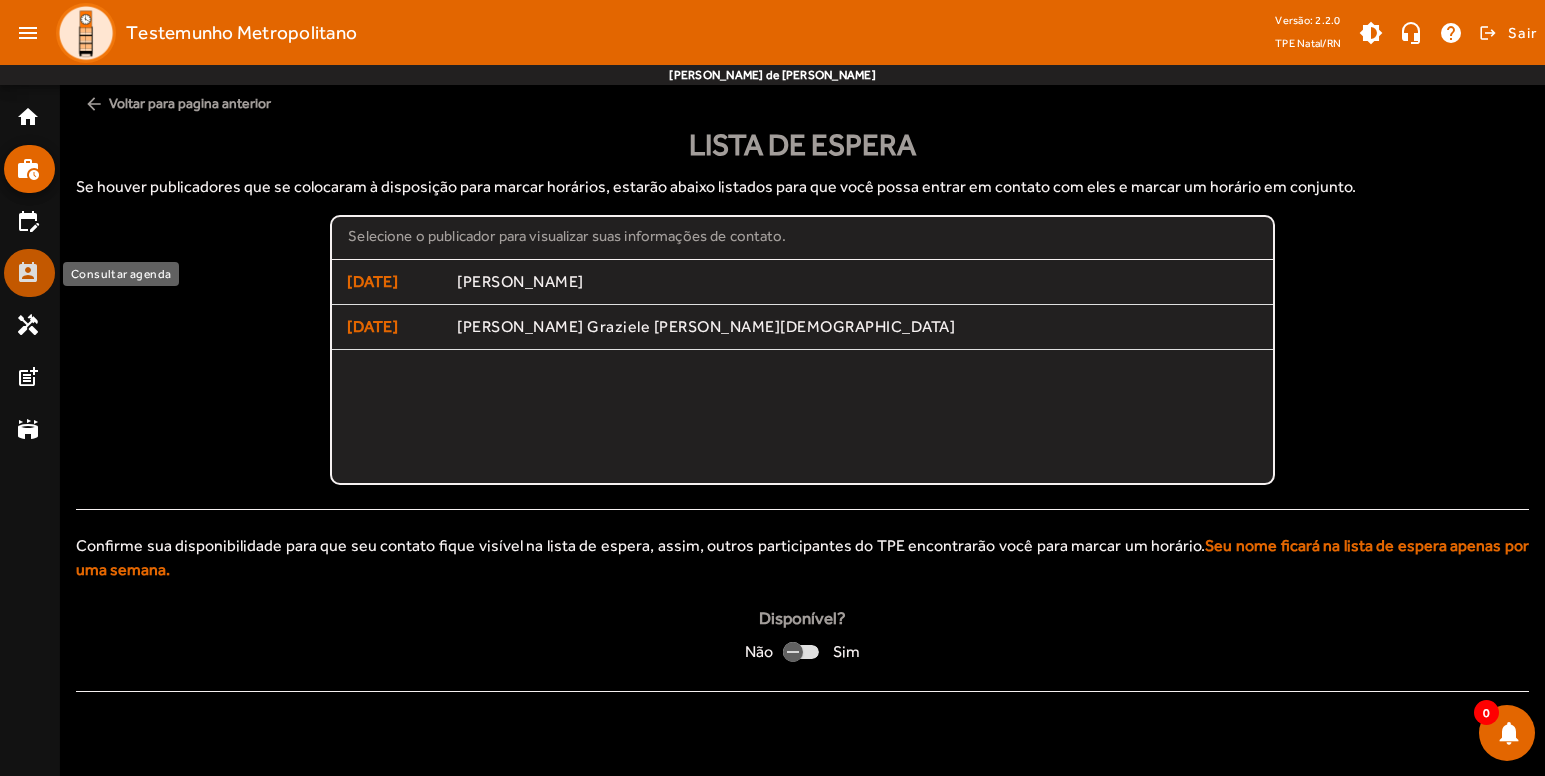 click on "perm_contact_calendar" 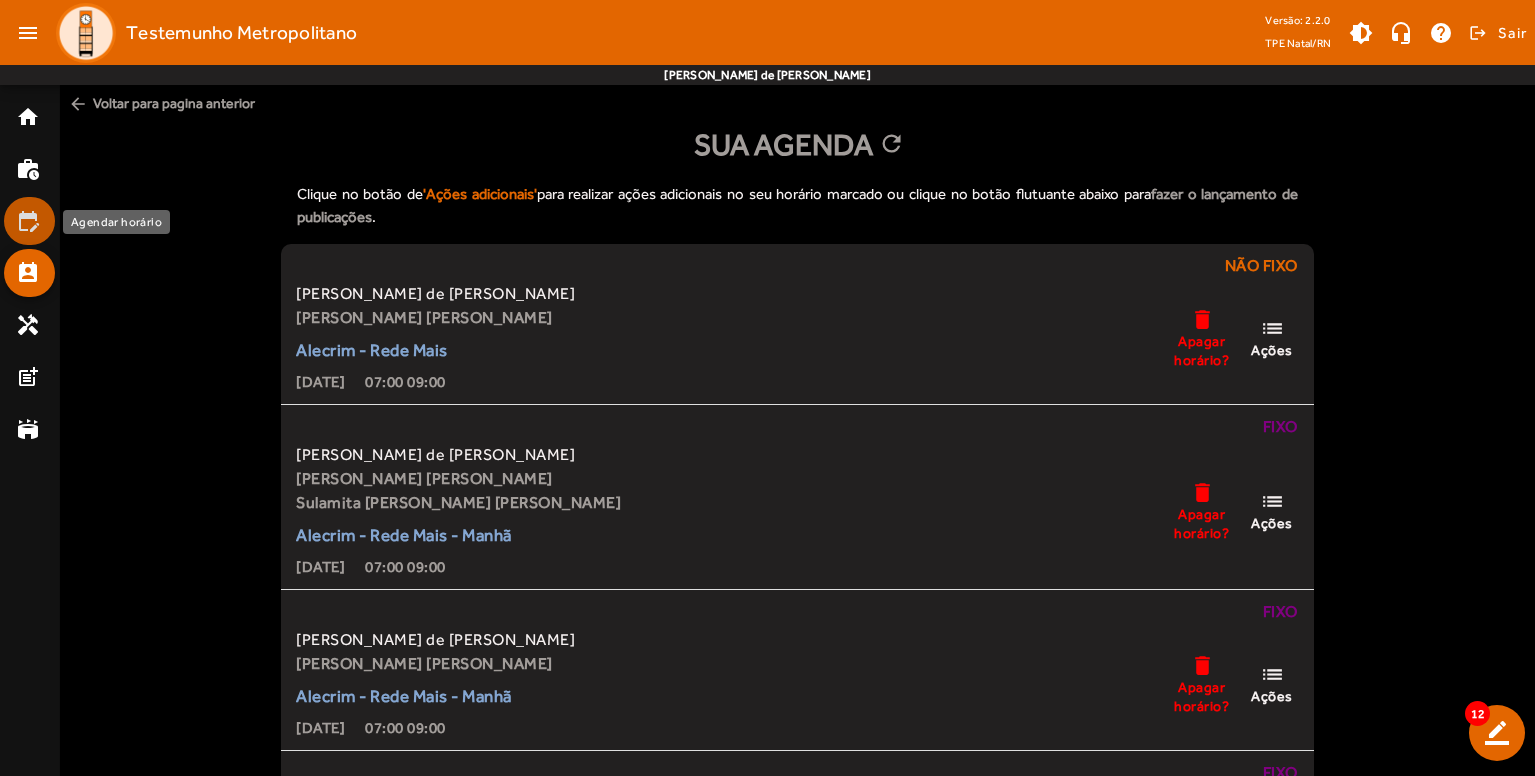 click on "edit_calendar" 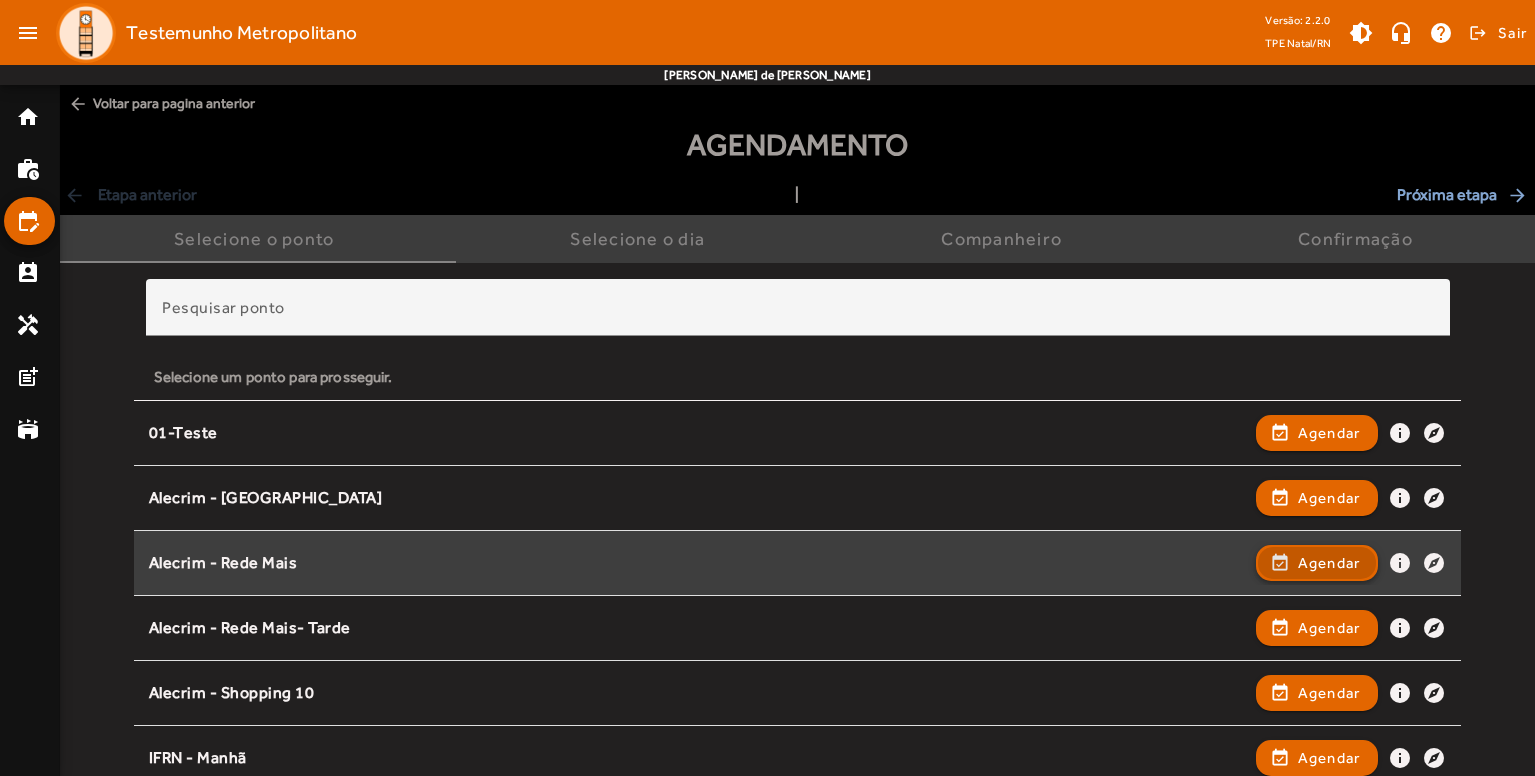 click 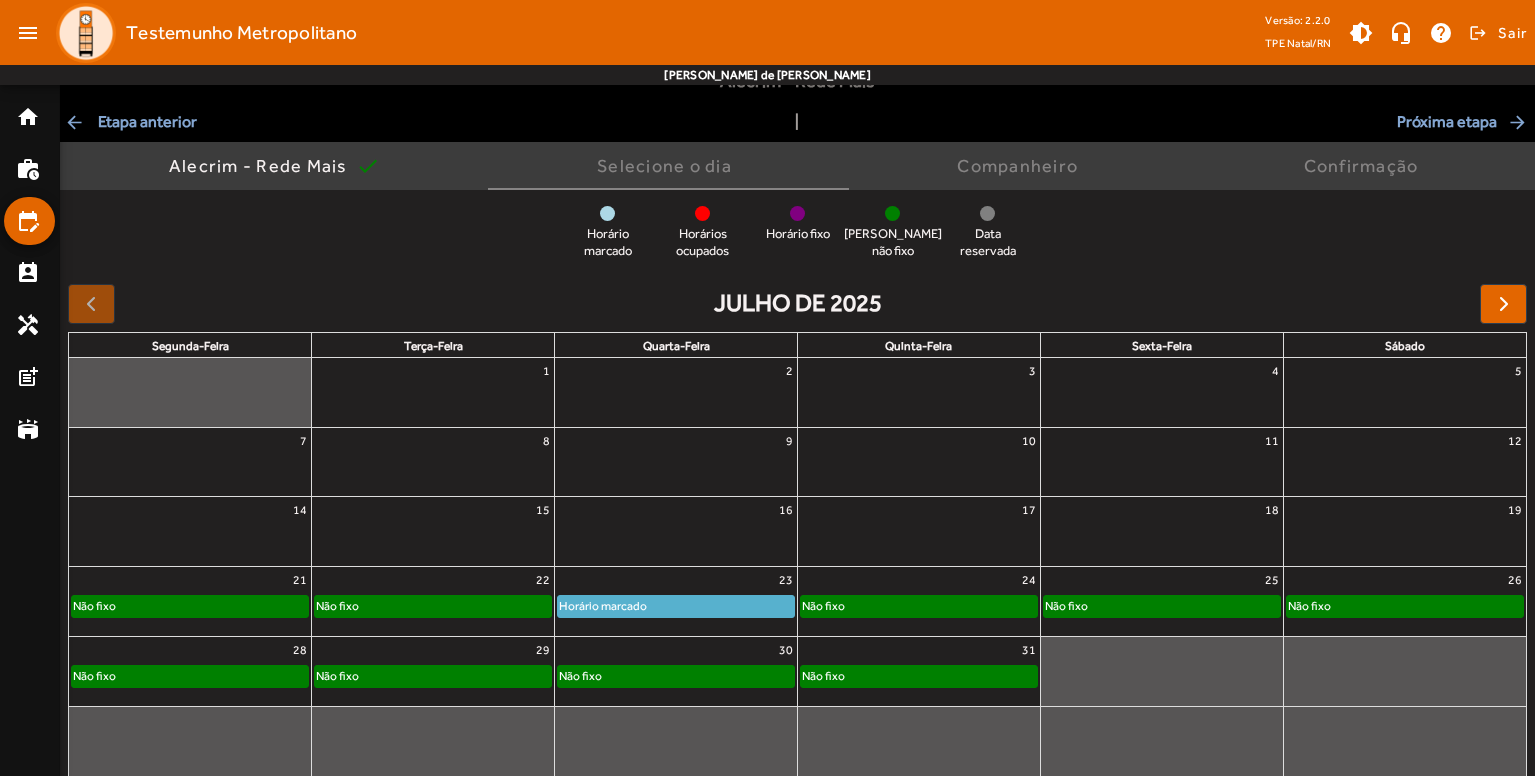 scroll, scrollTop: 110, scrollLeft: 0, axis: vertical 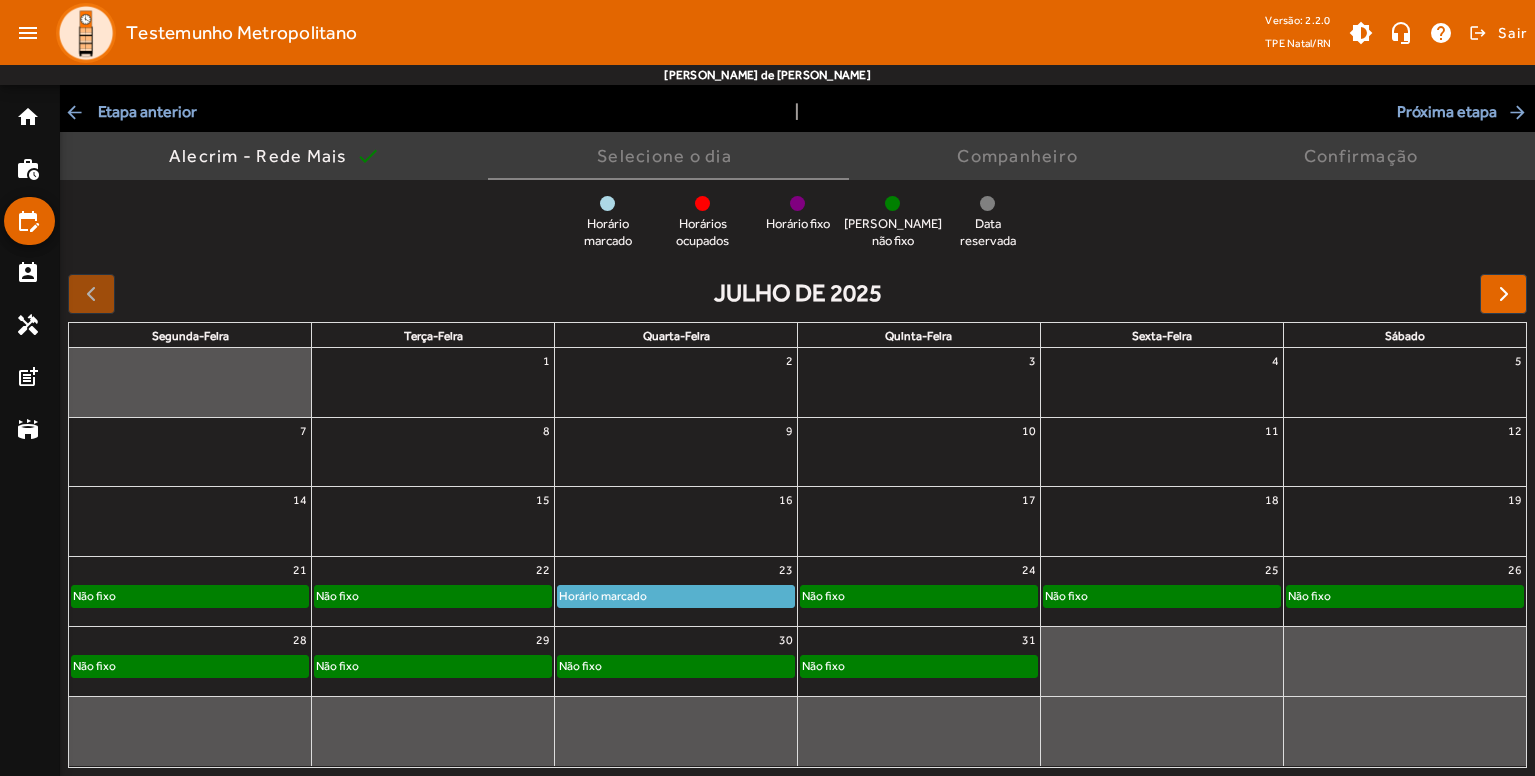 click on "Não fixo" 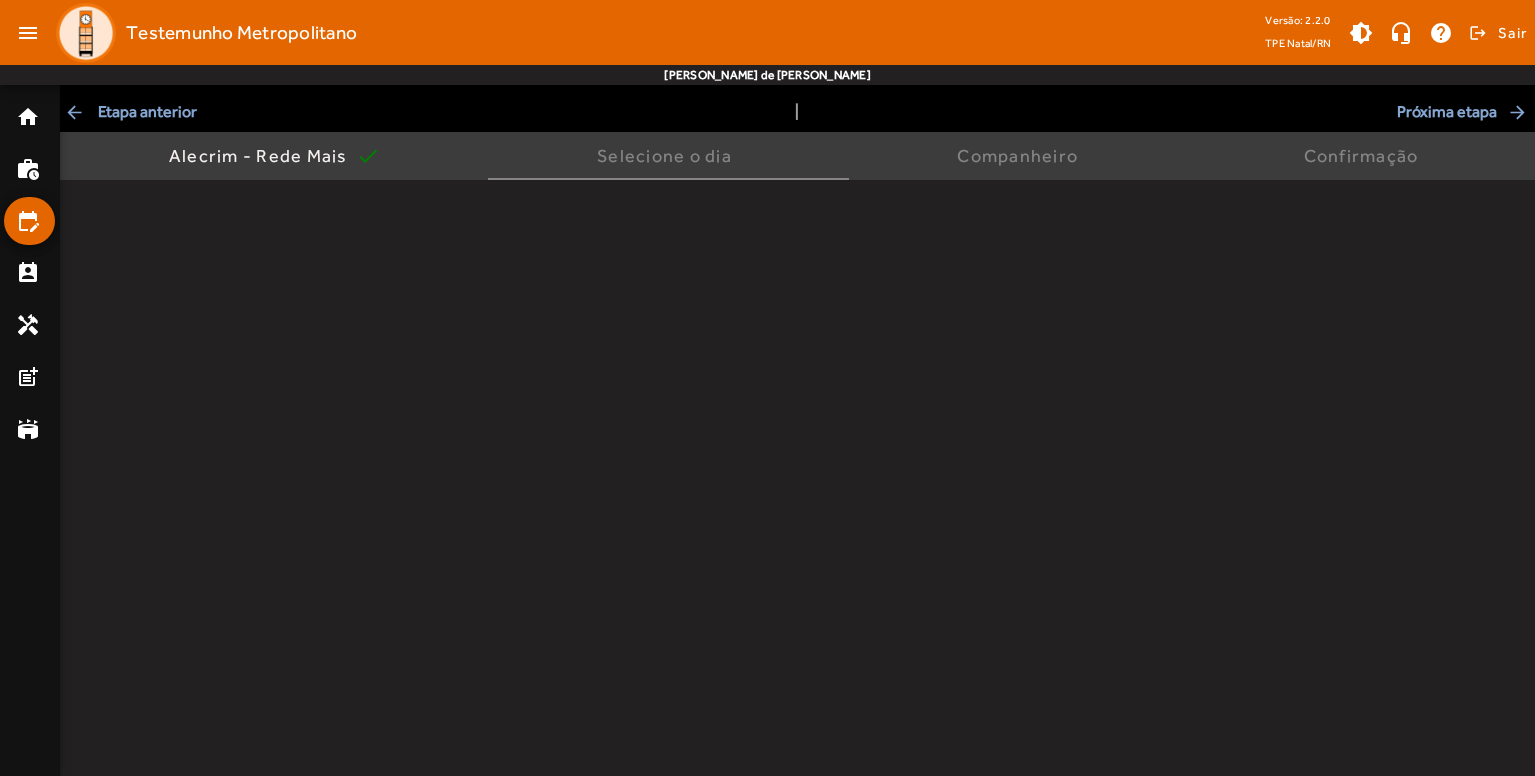 scroll, scrollTop: 0, scrollLeft: 0, axis: both 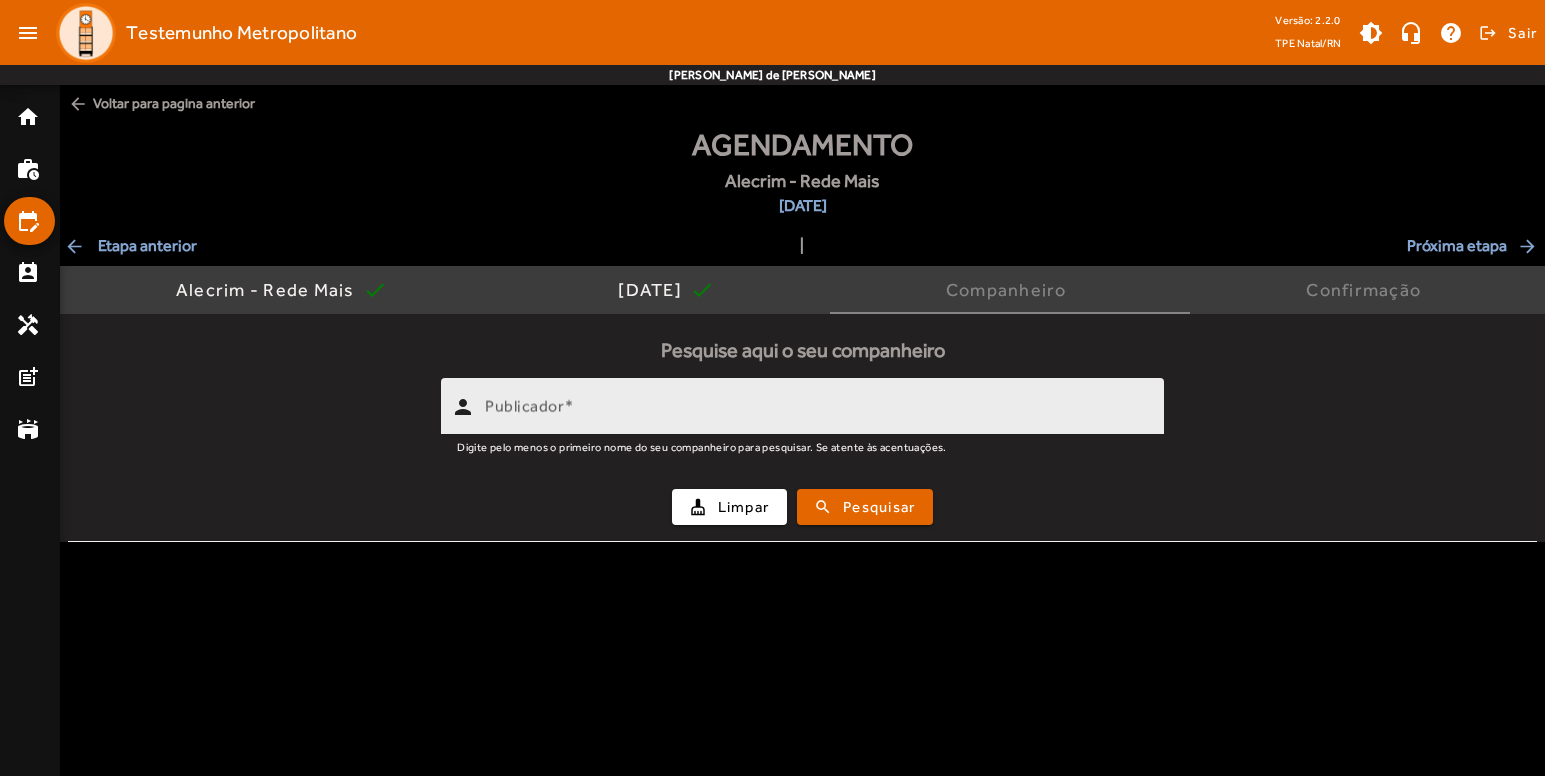 click on "Publicador" at bounding box center (816, 406) 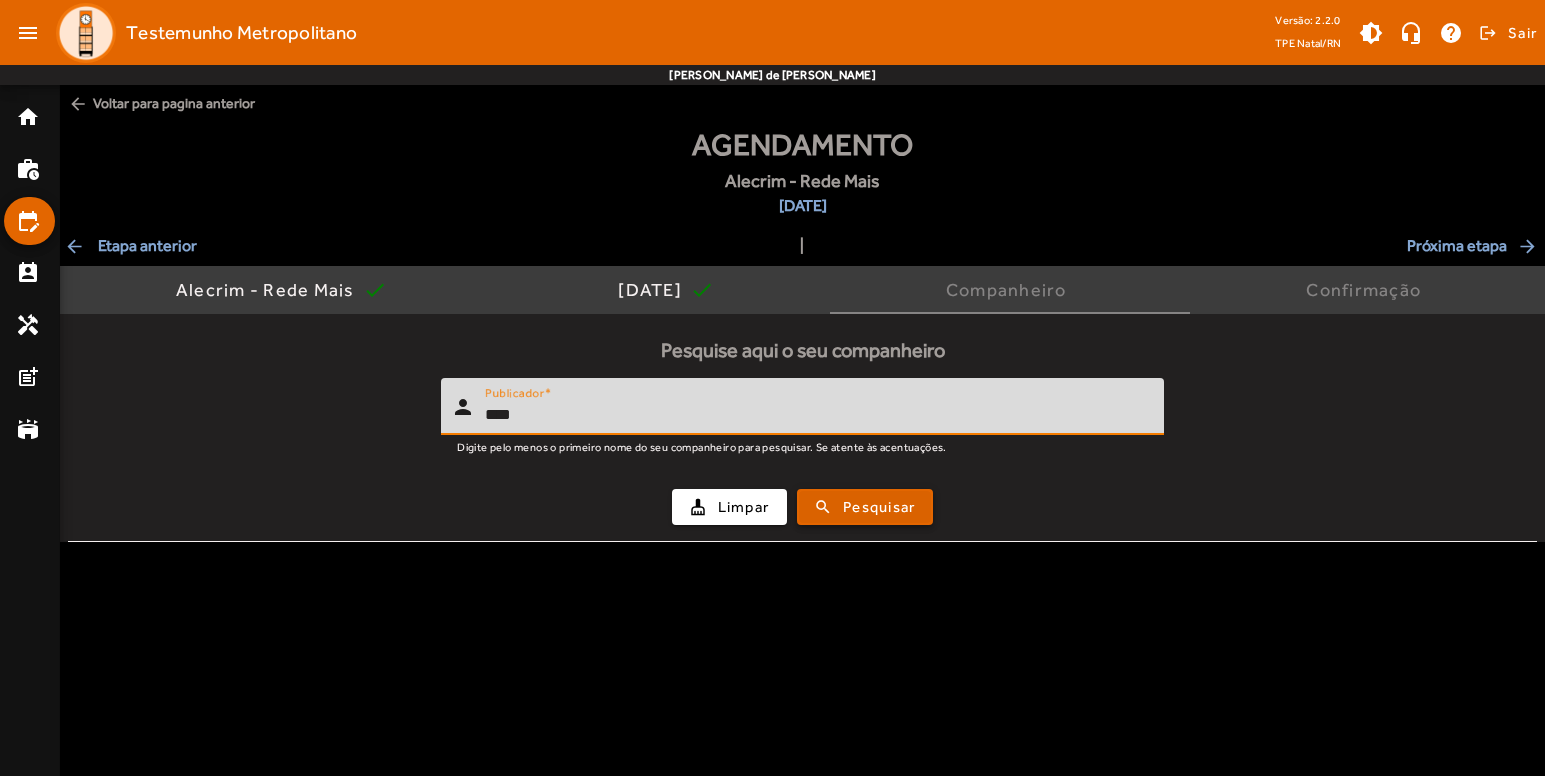 type on "****" 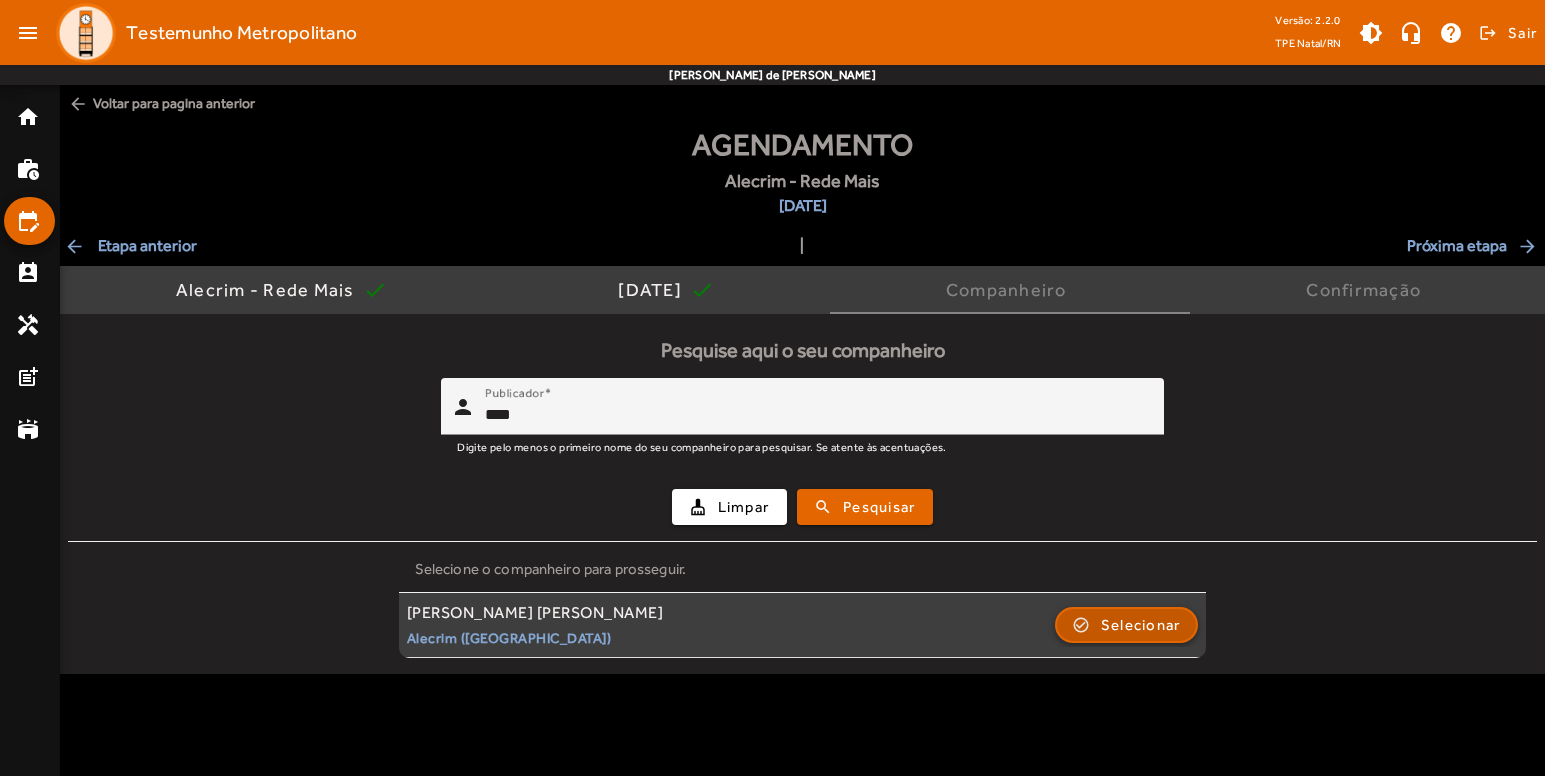 click on "Selecionar" 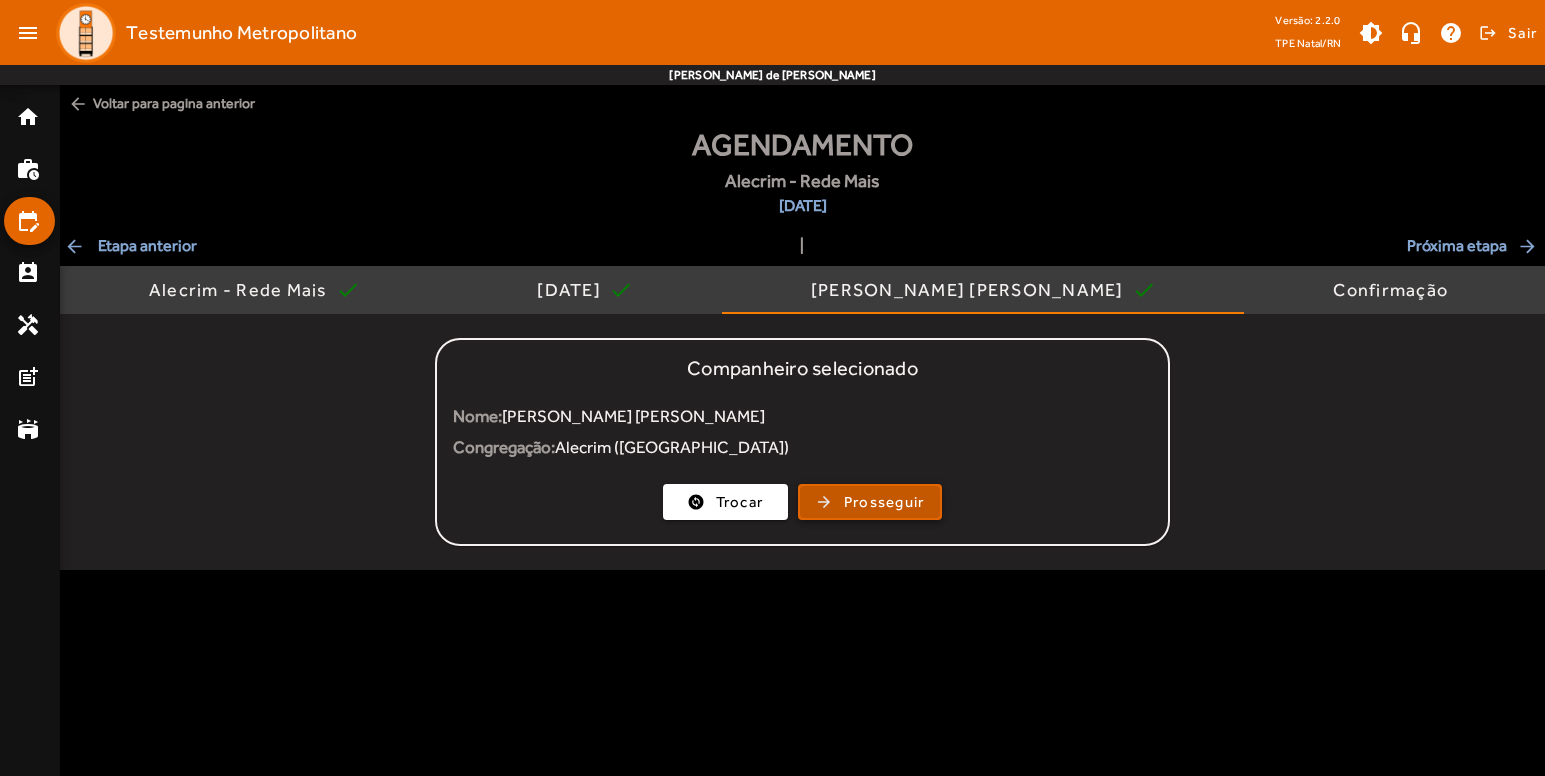 click on "Prosseguir" 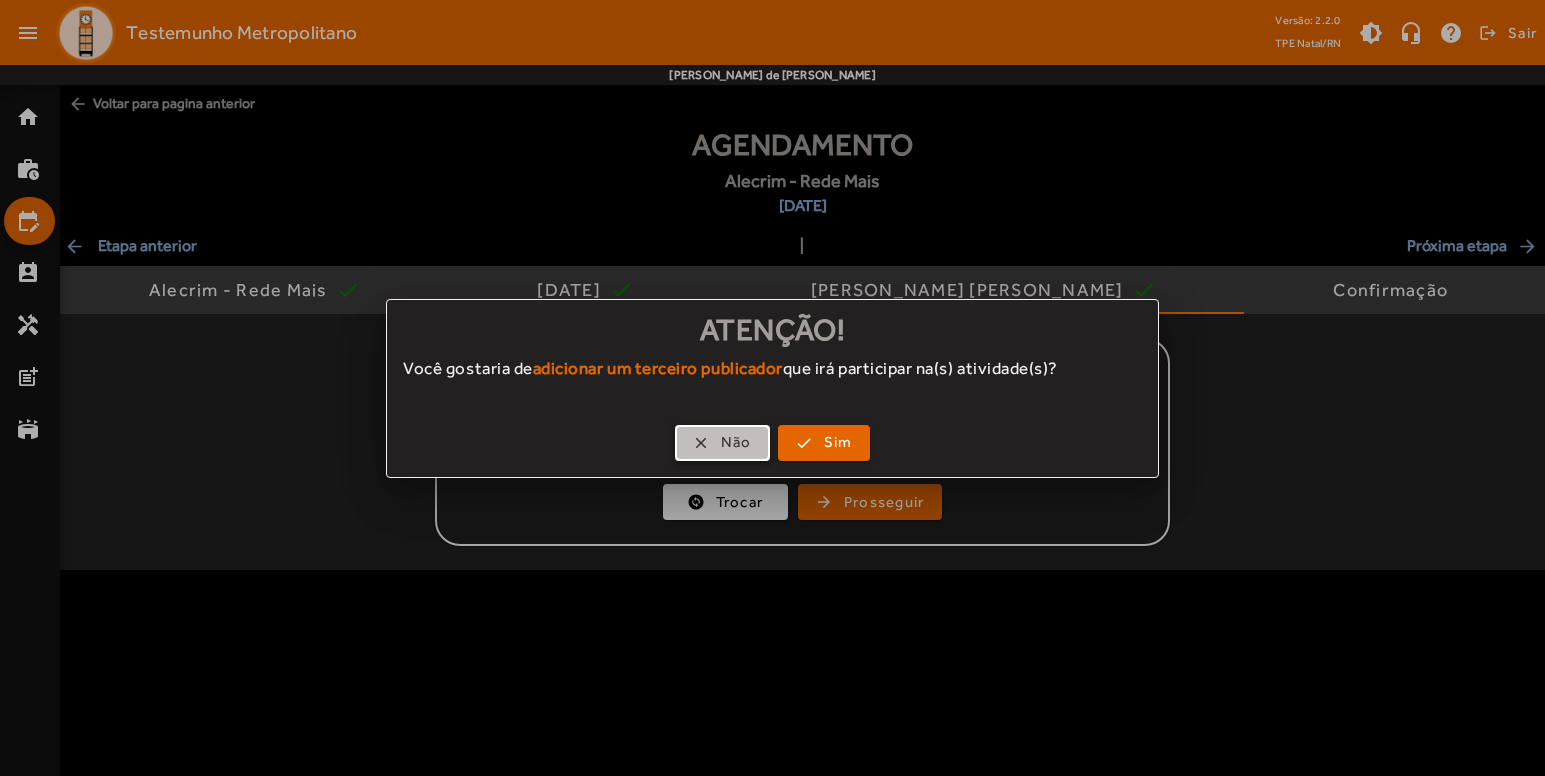 click at bounding box center [722, 443] 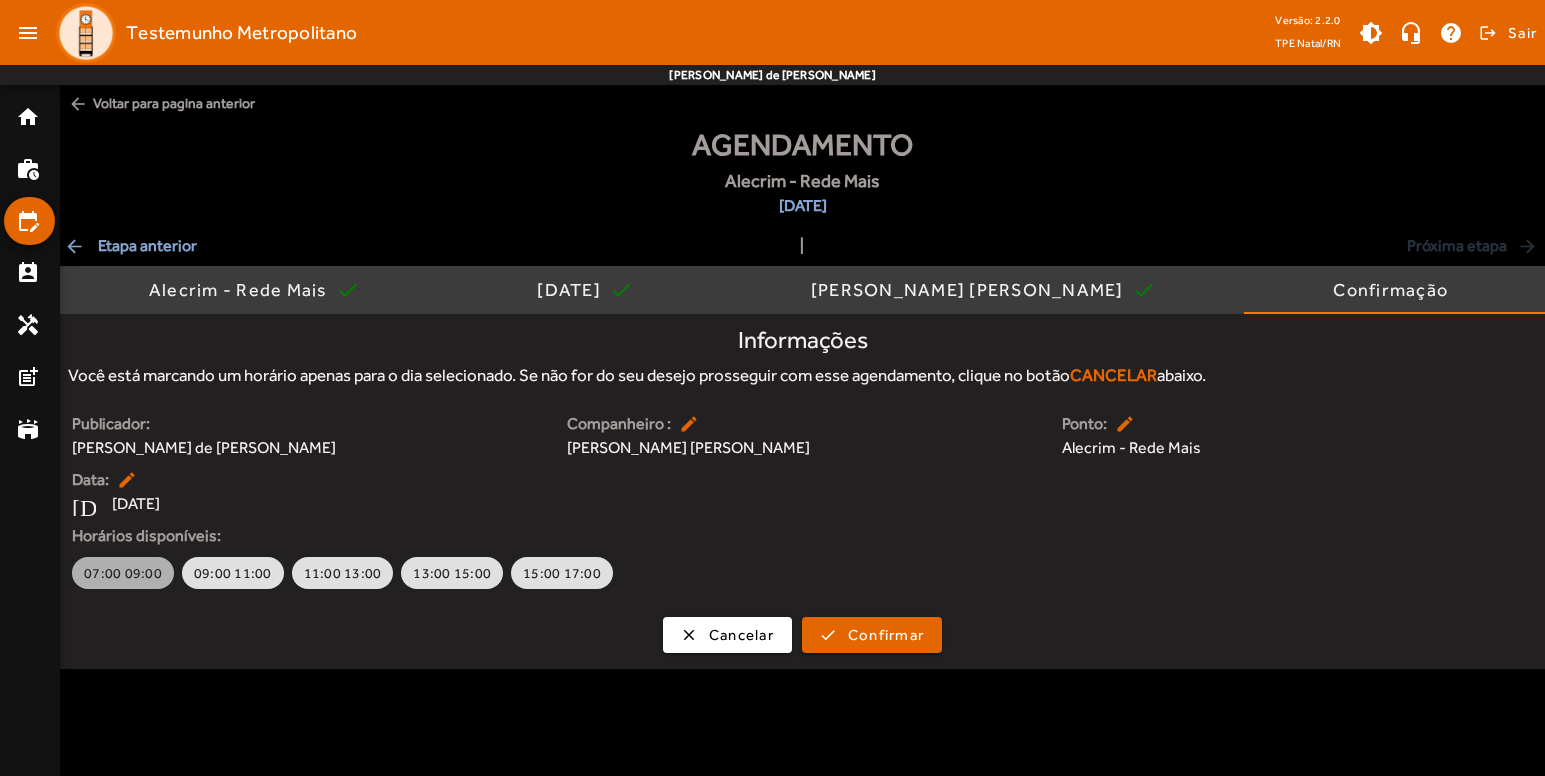 click on "07:00 09:00" at bounding box center [123, 573] 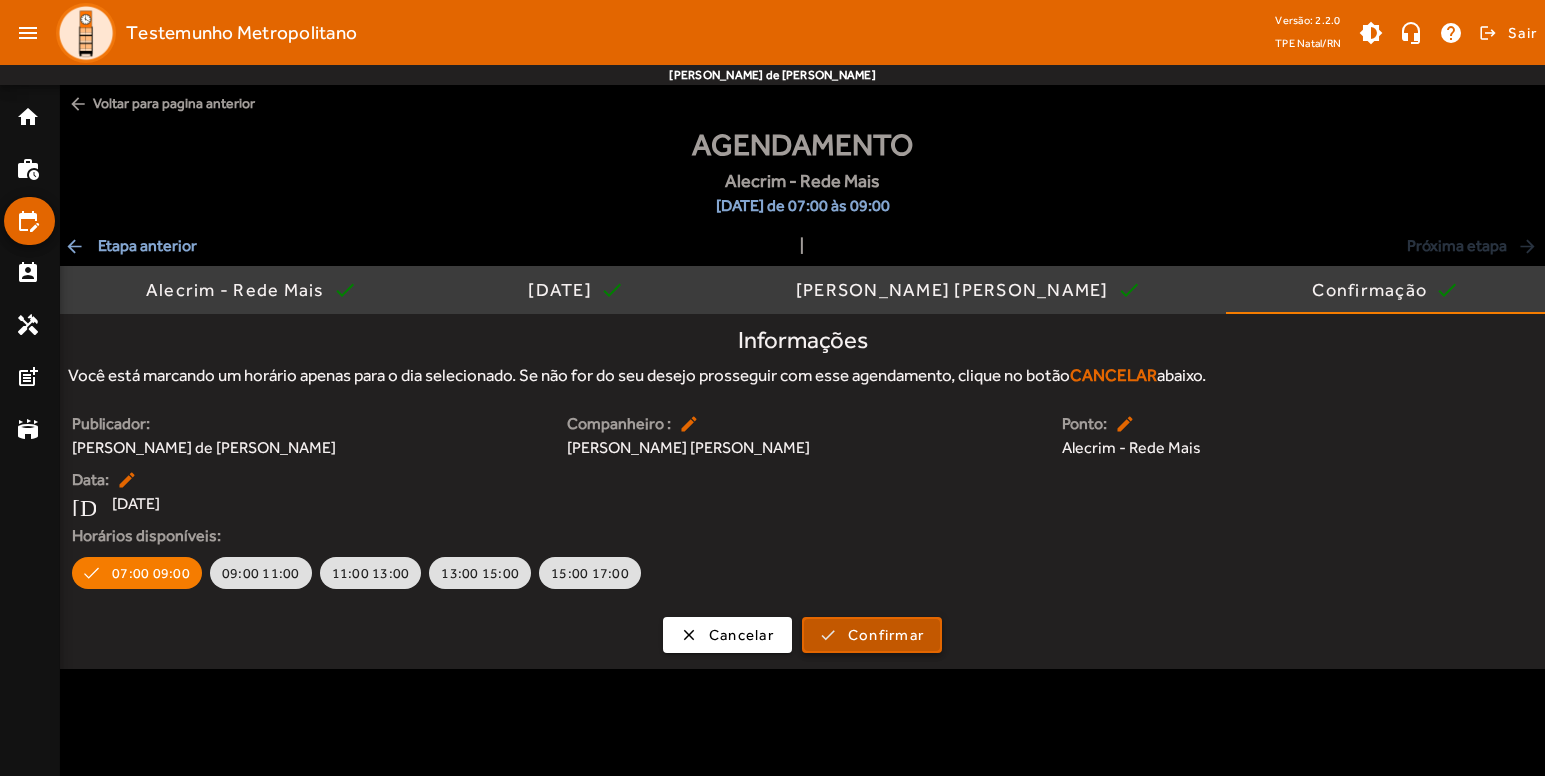 click on "Confirmar" at bounding box center [886, 635] 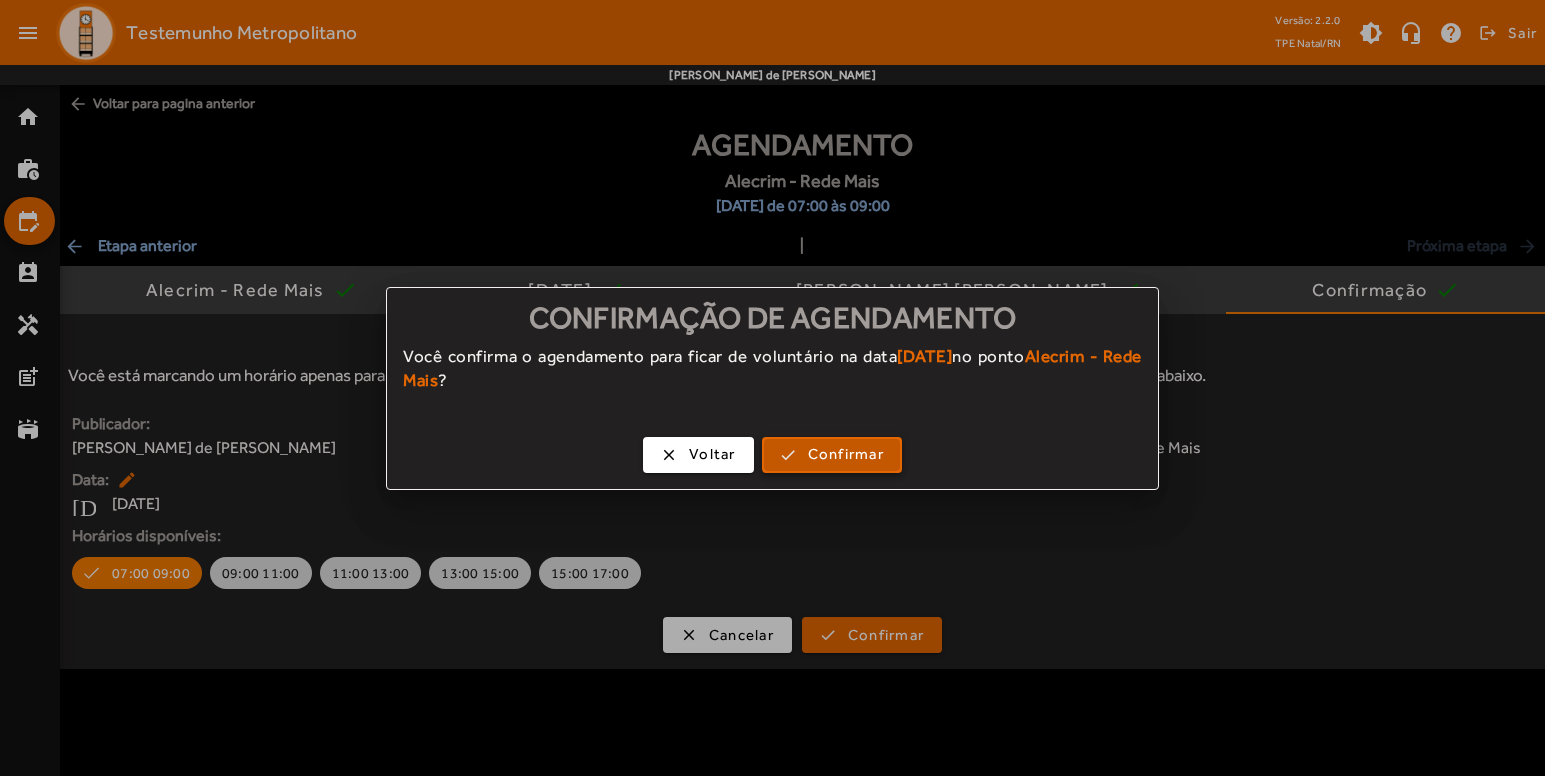 click at bounding box center [832, 455] 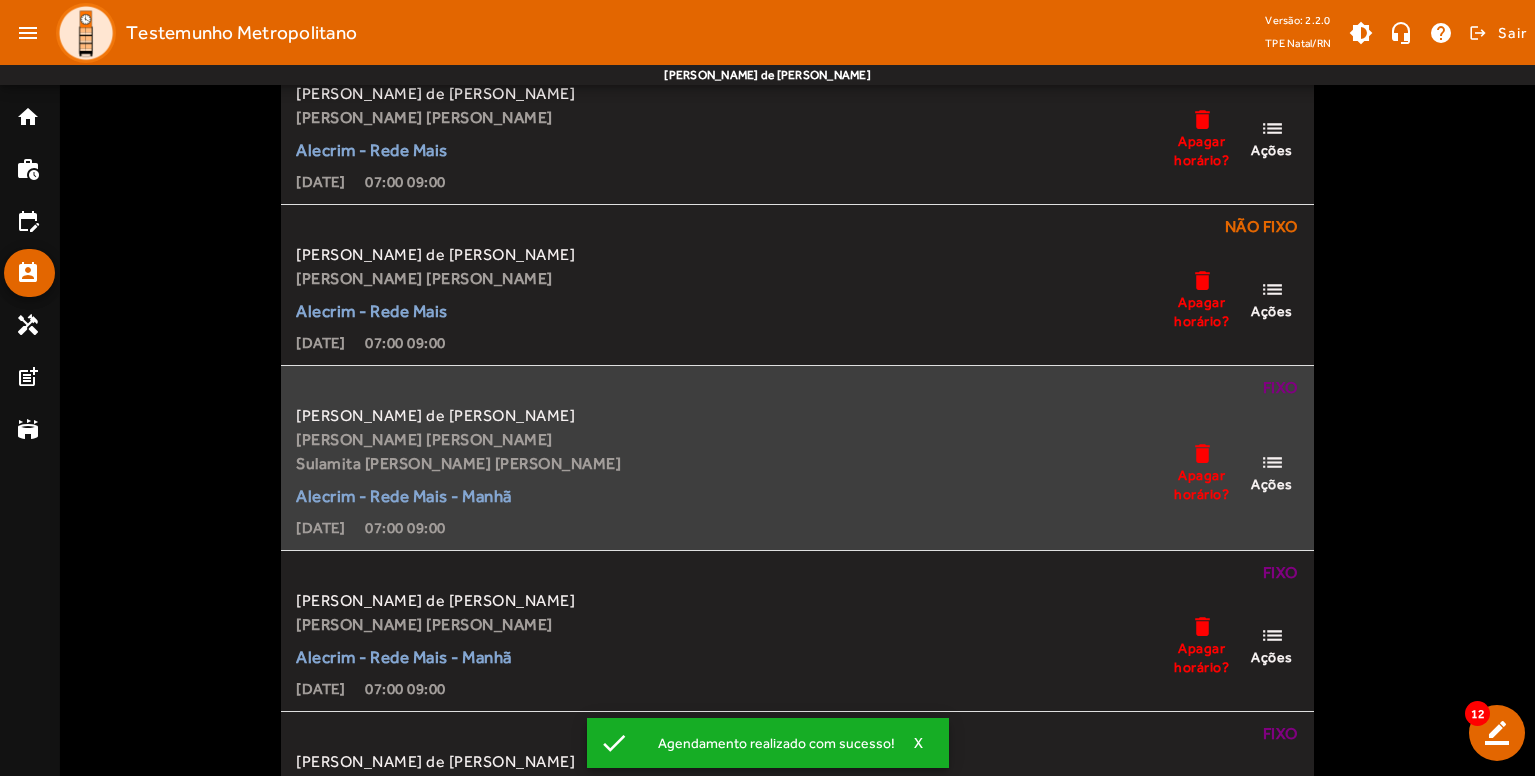 scroll, scrollTop: 0, scrollLeft: 0, axis: both 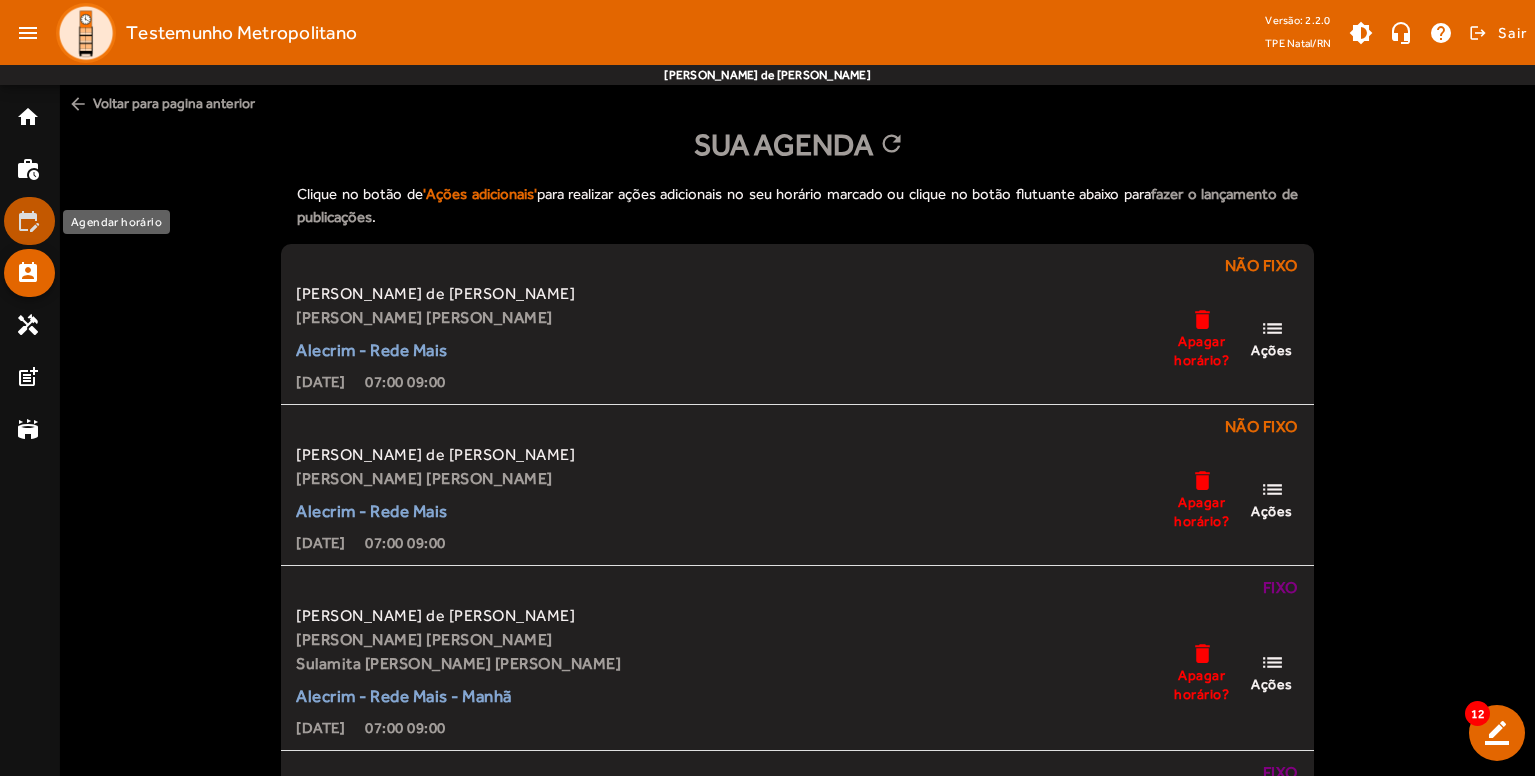 click on "edit_calendar" 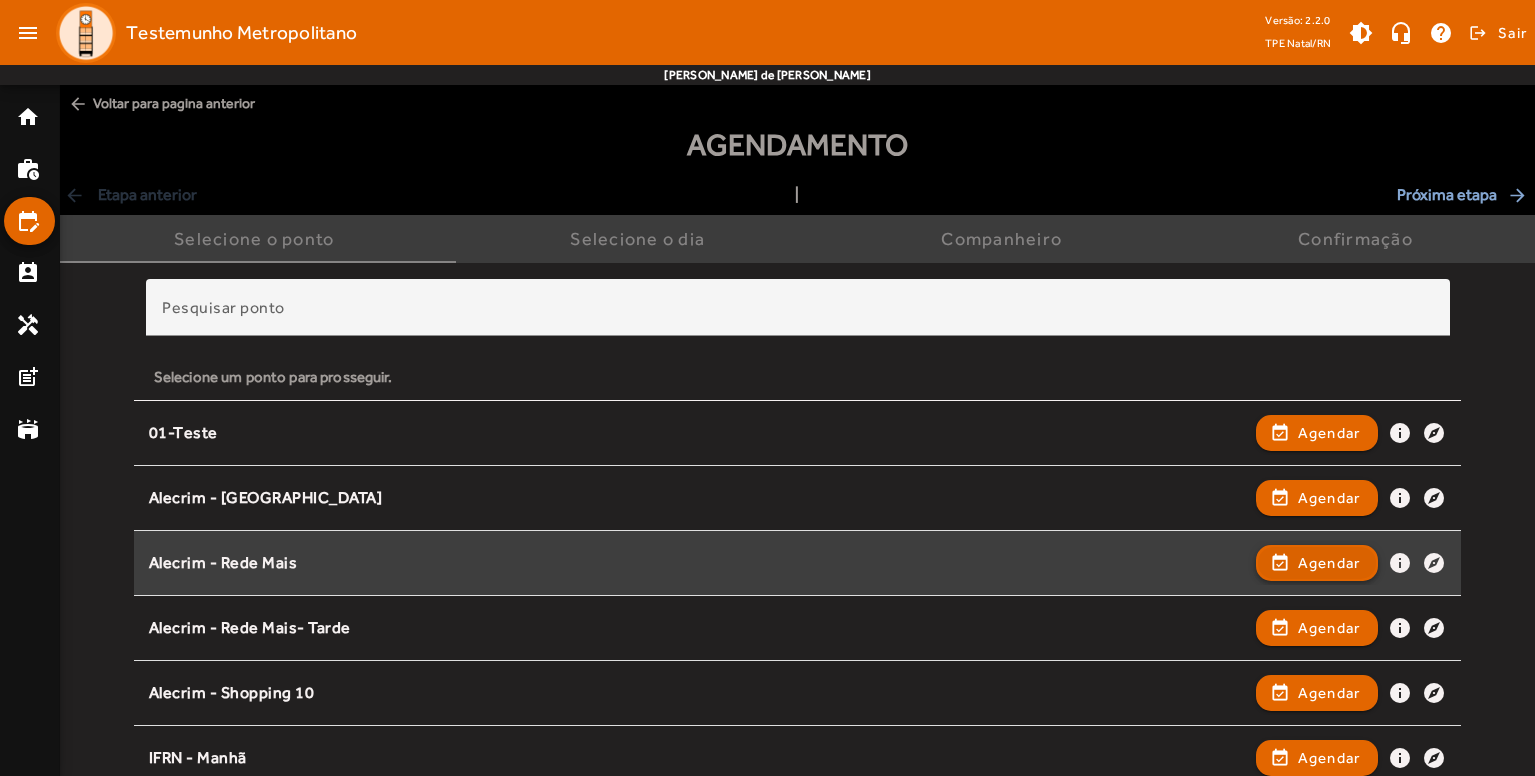 click on "Agendar" at bounding box center (1329, 628) 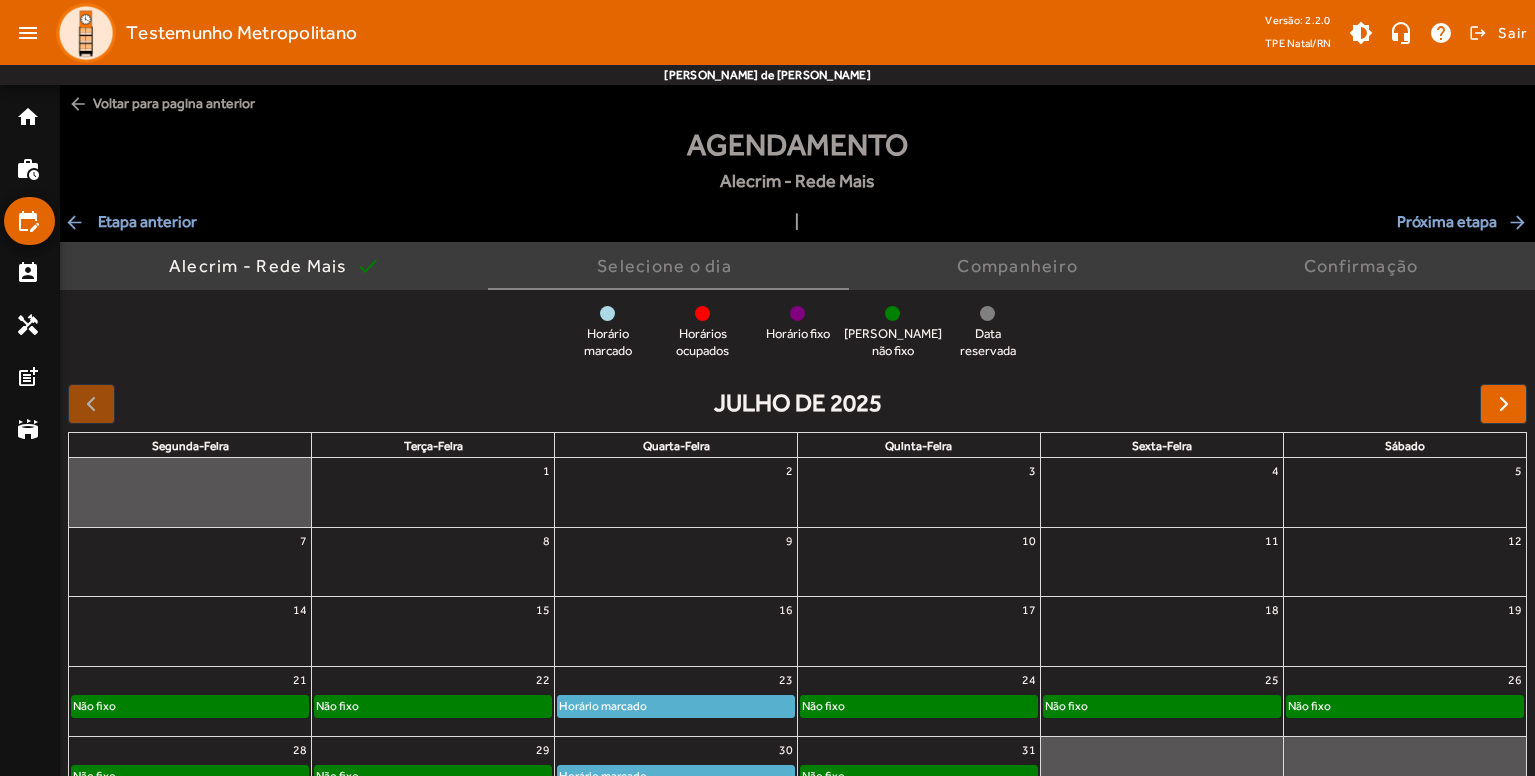 click on "Horário marcado" 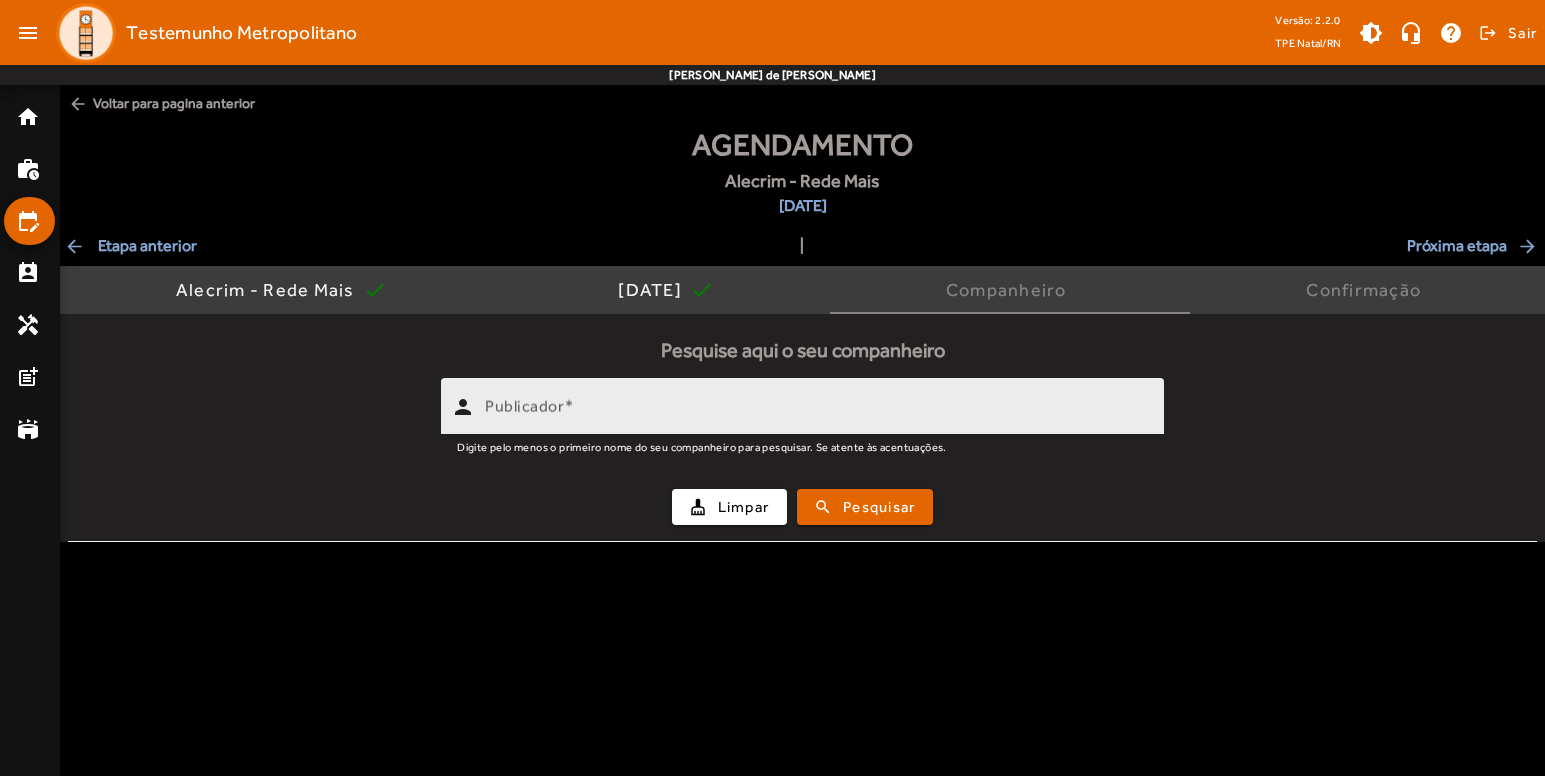click on "Publicador" at bounding box center (816, 415) 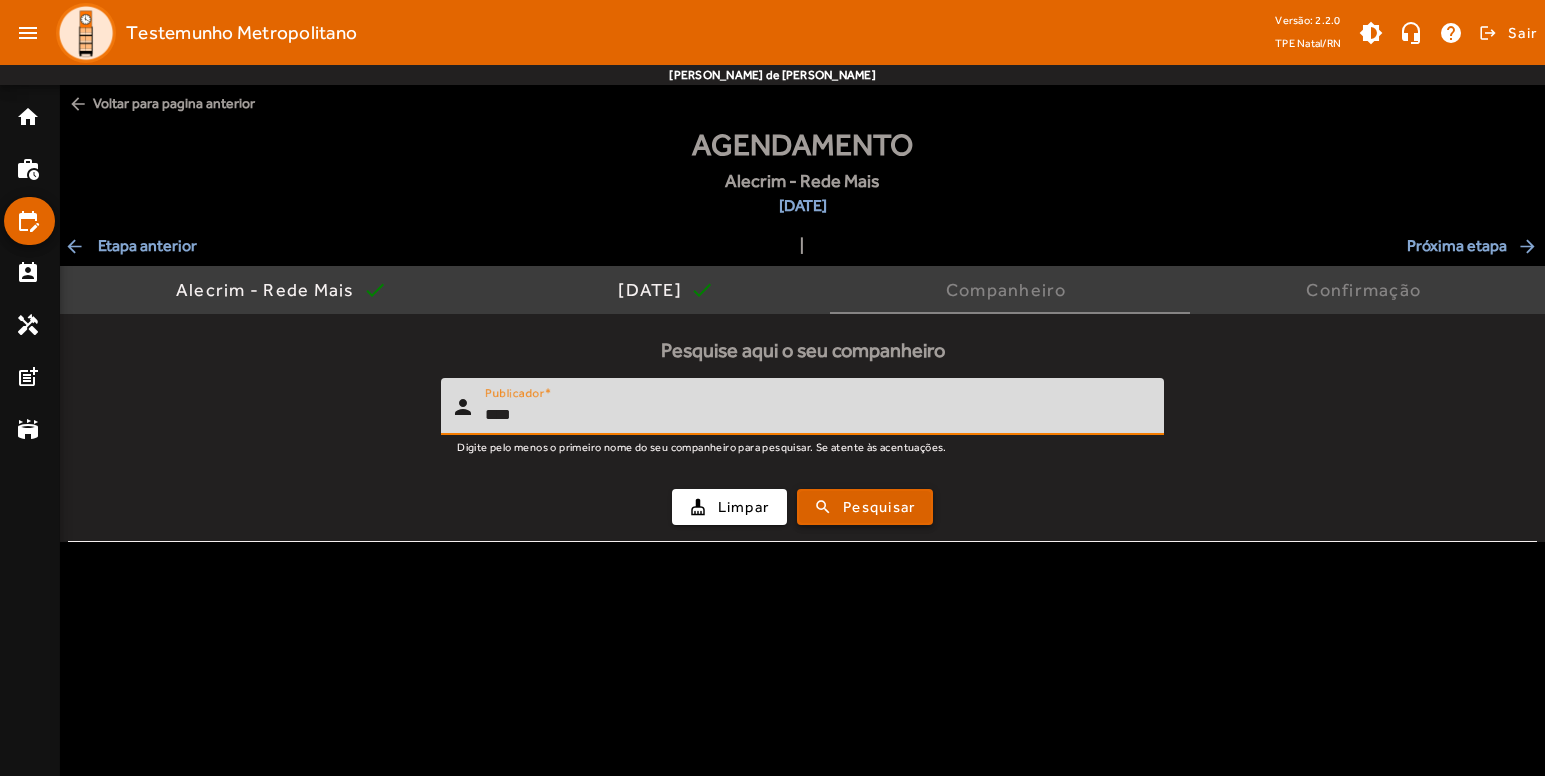 type on "****" 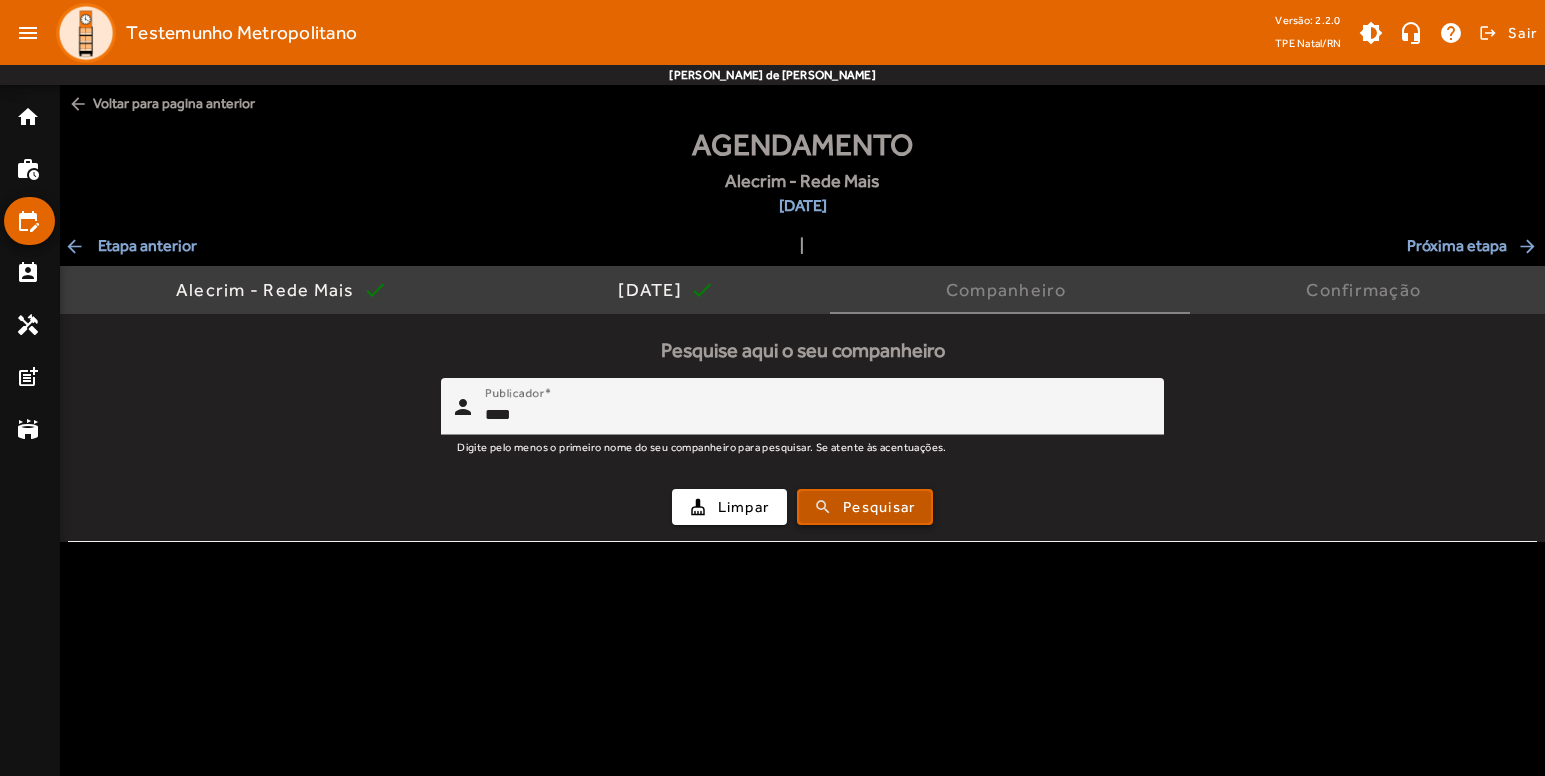 click at bounding box center (865, 507) 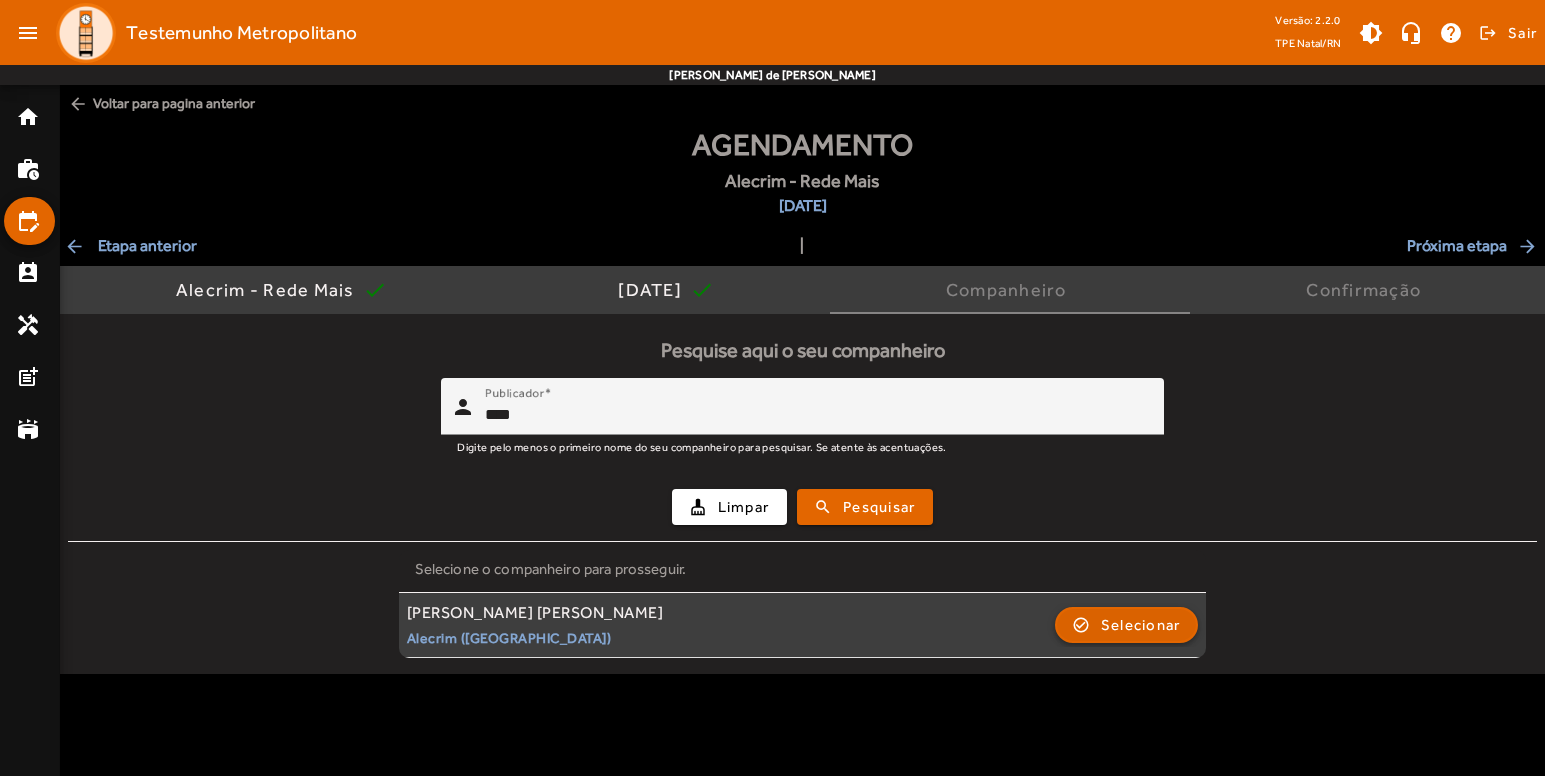 click 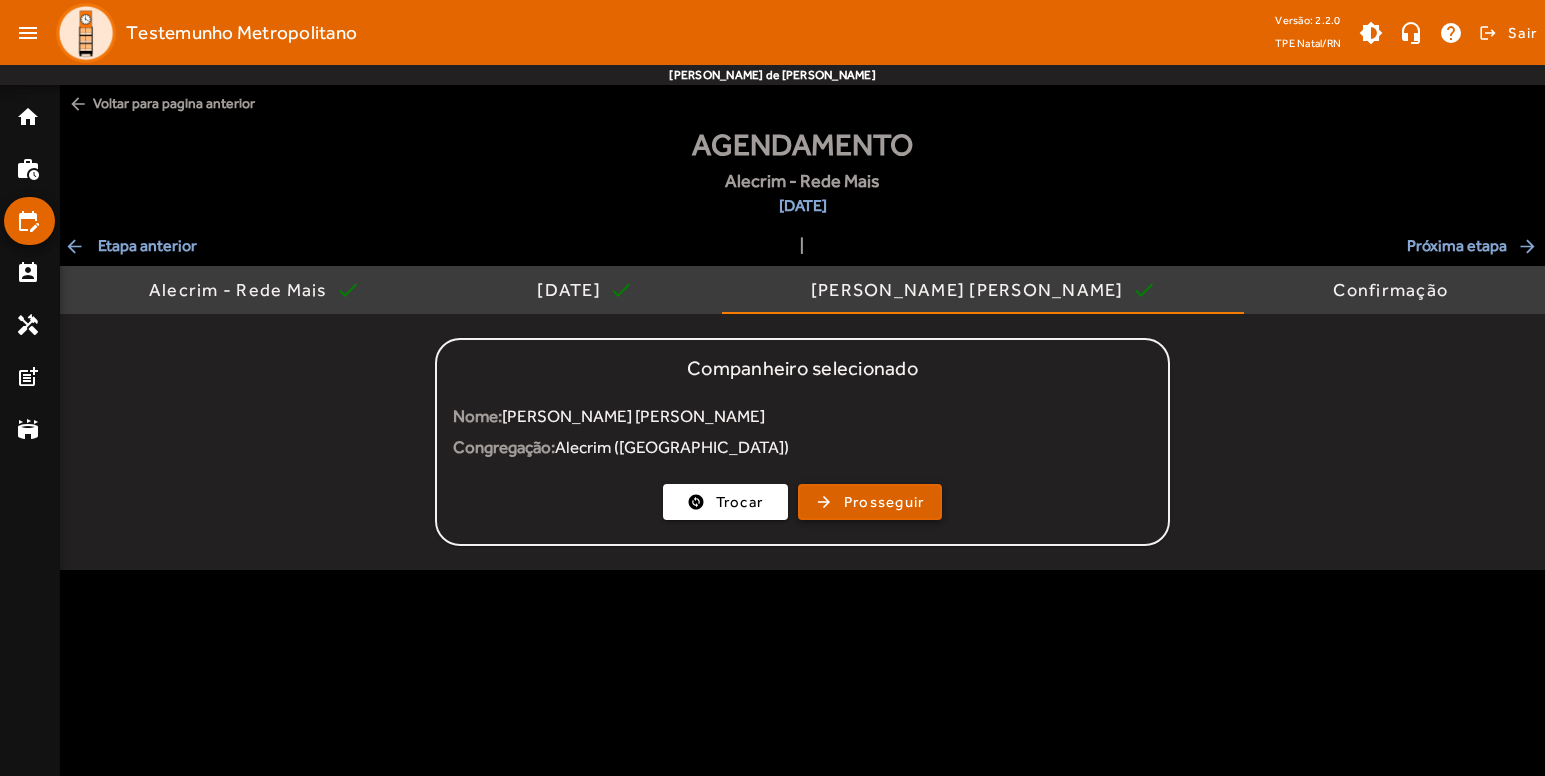 click 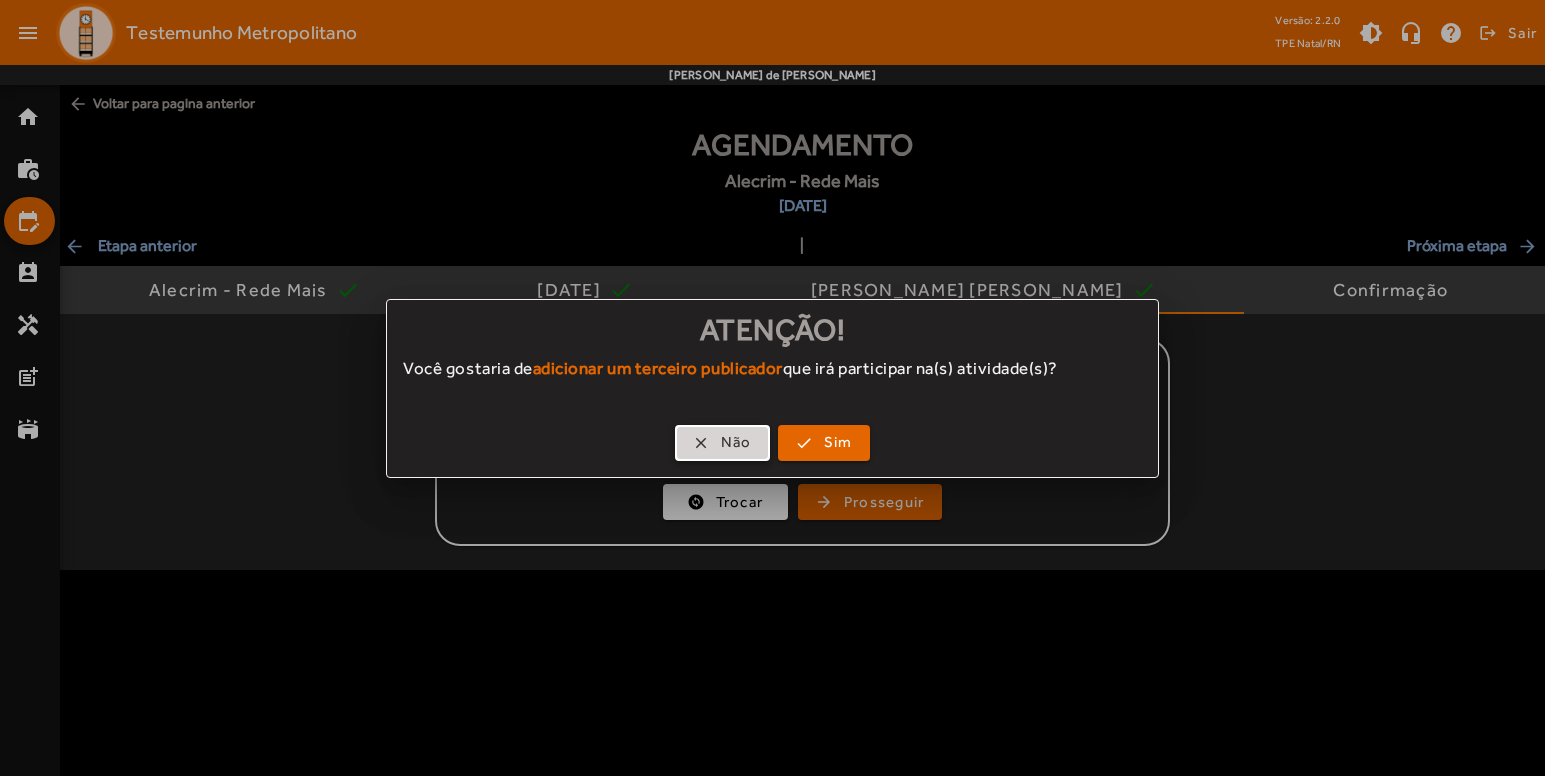 click on "Não" at bounding box center (736, 442) 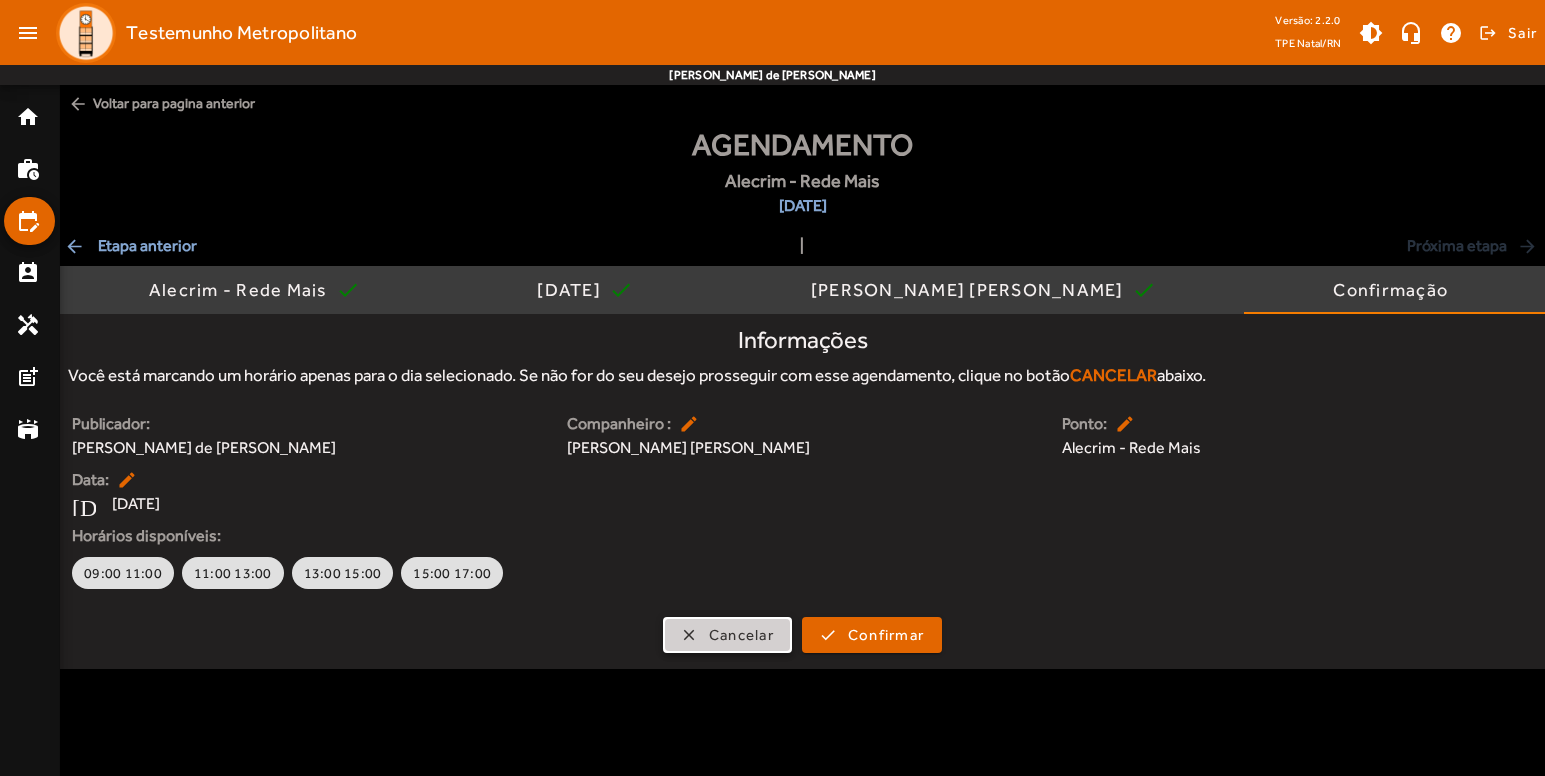 click at bounding box center [727, 635] 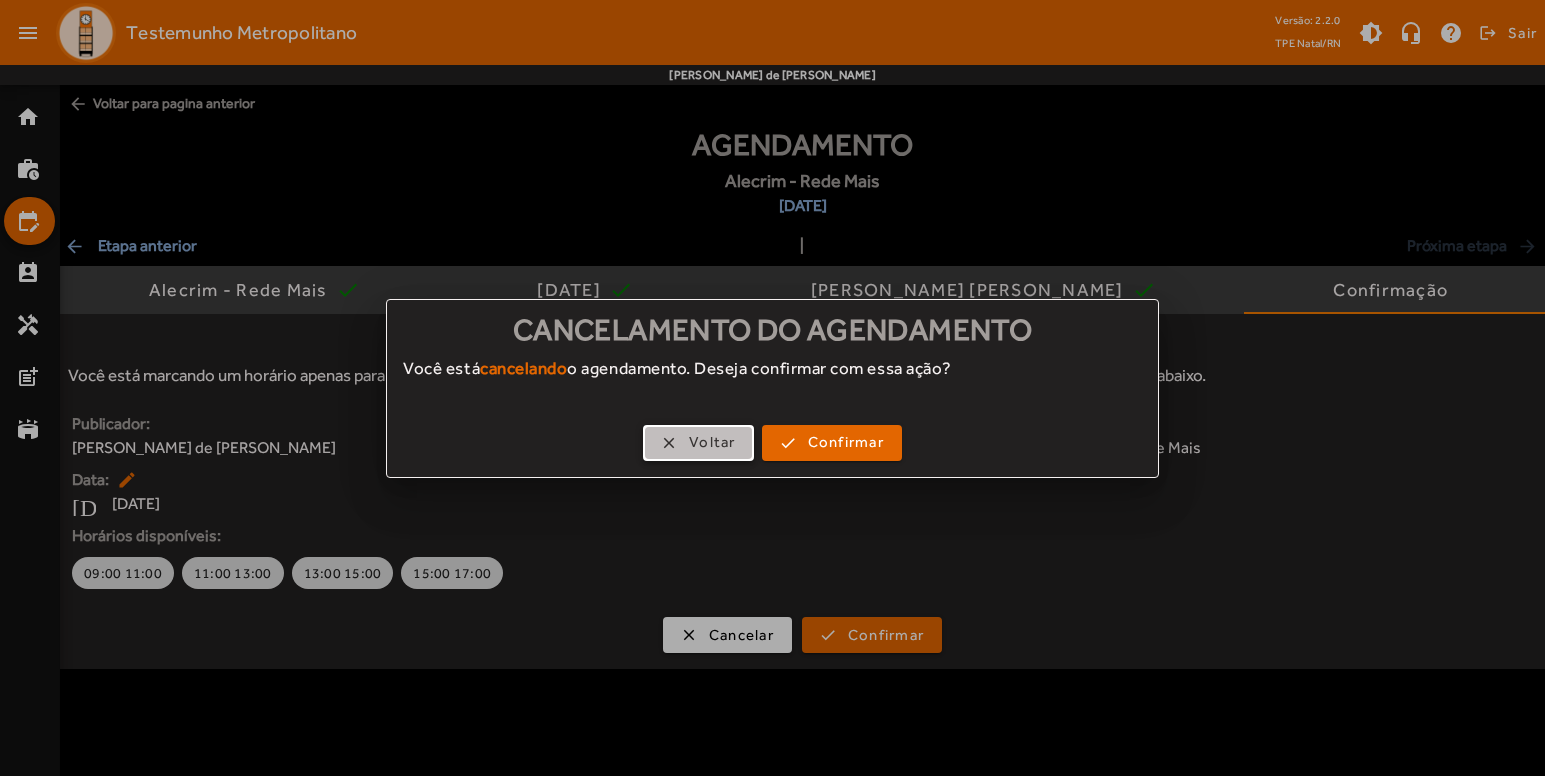 click at bounding box center [698, 443] 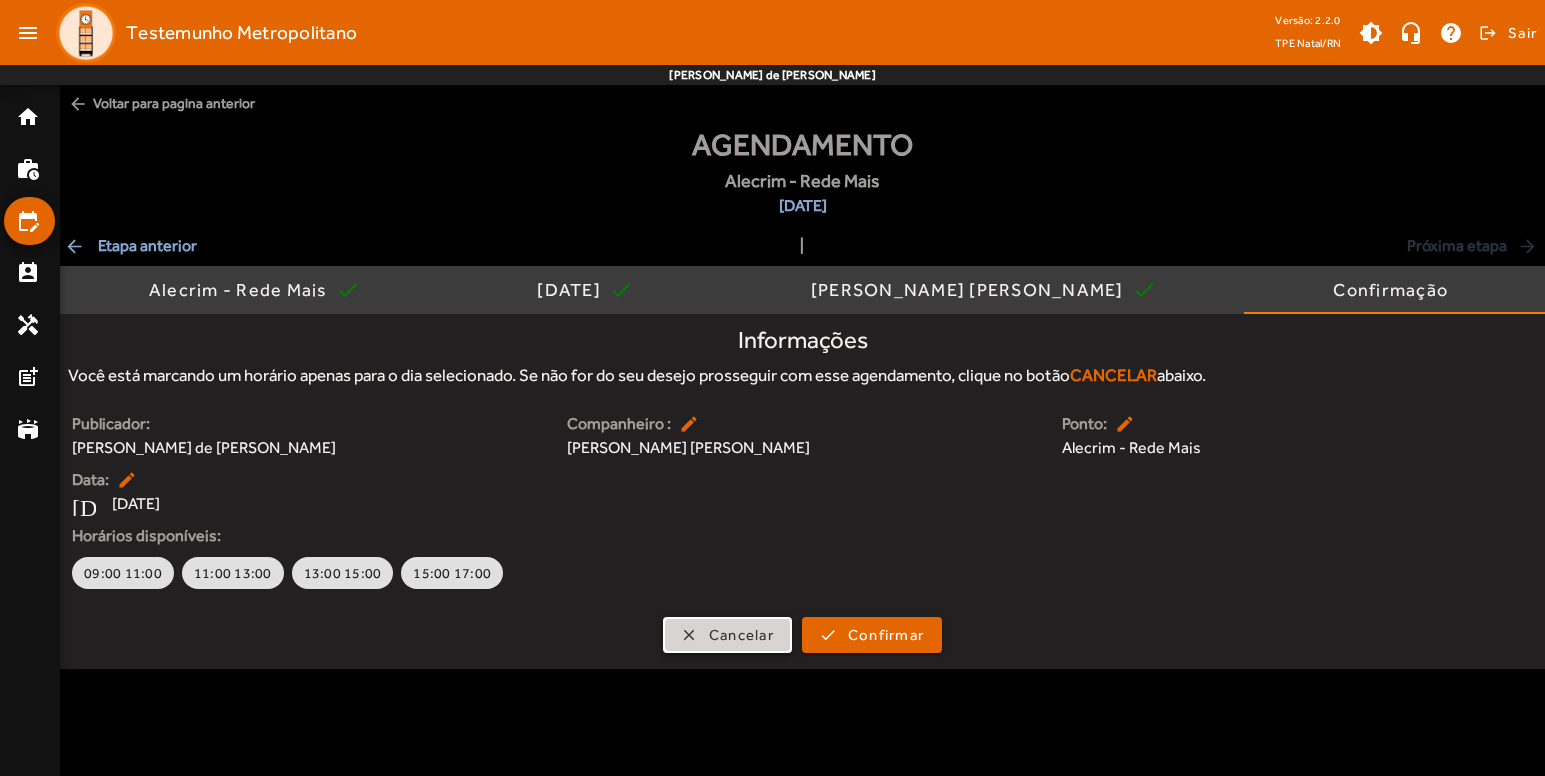 click on "clear  Cancelar" at bounding box center [727, 635] 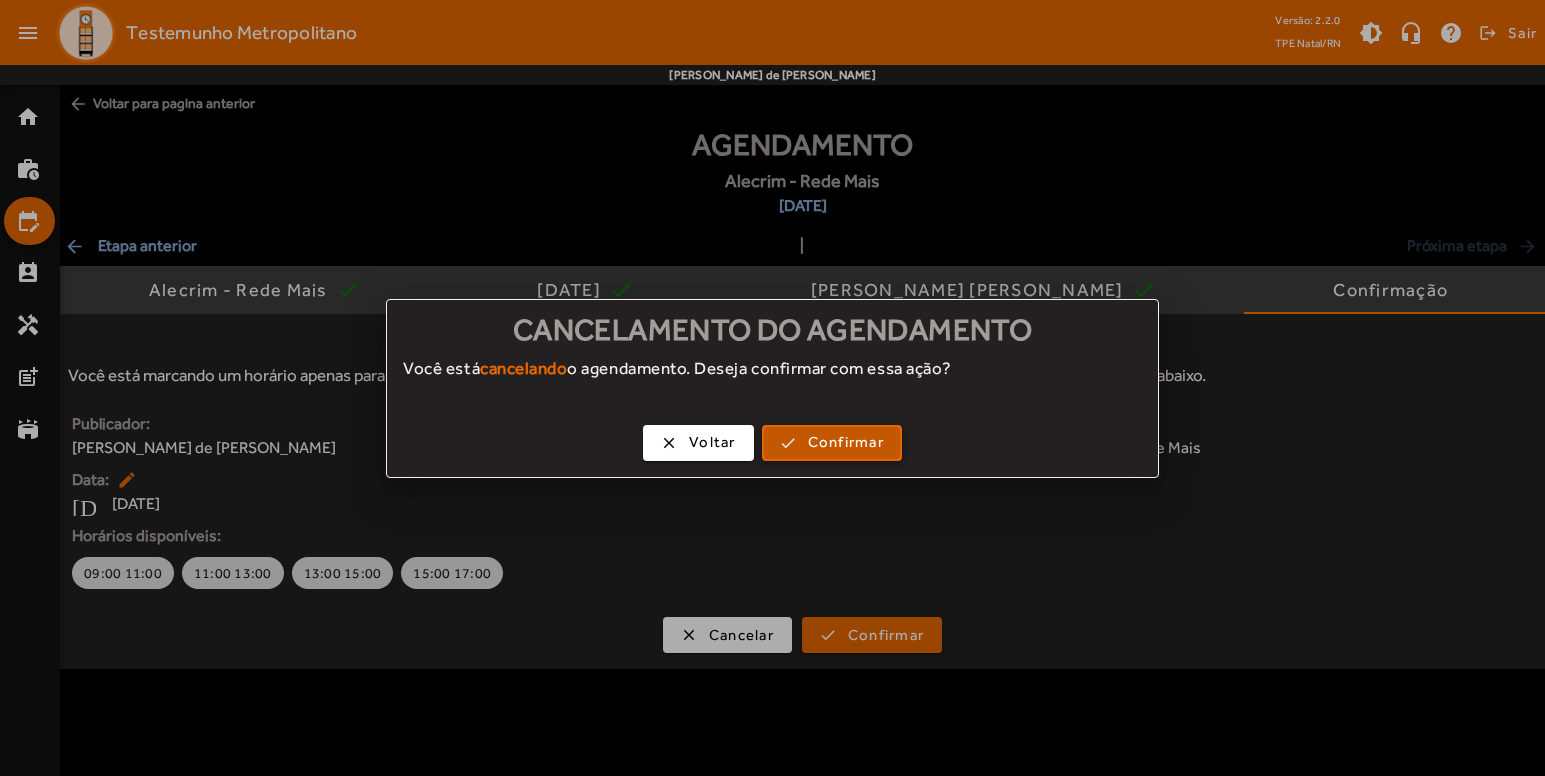 click at bounding box center (832, 443) 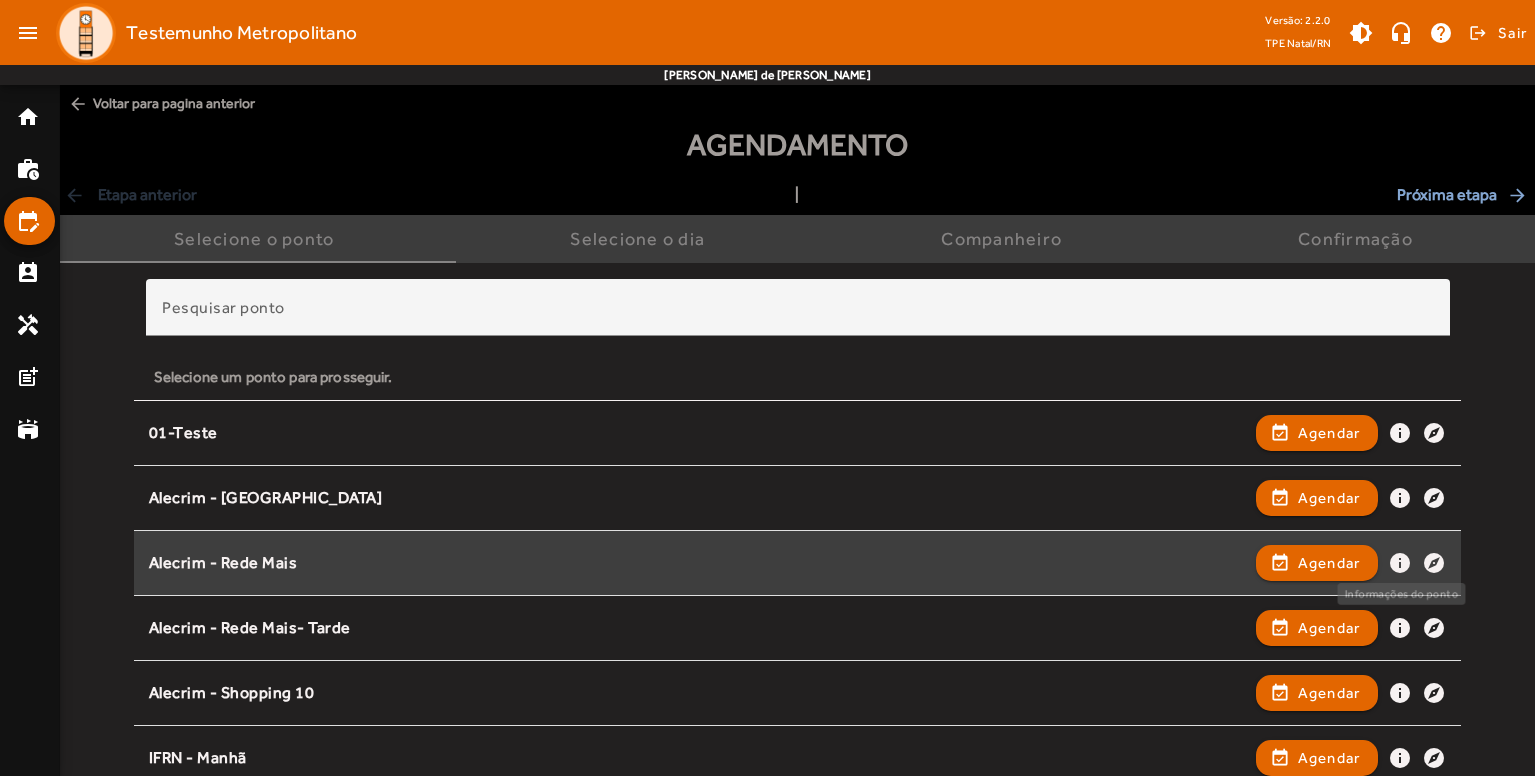 click on "info" at bounding box center [1400, 628] 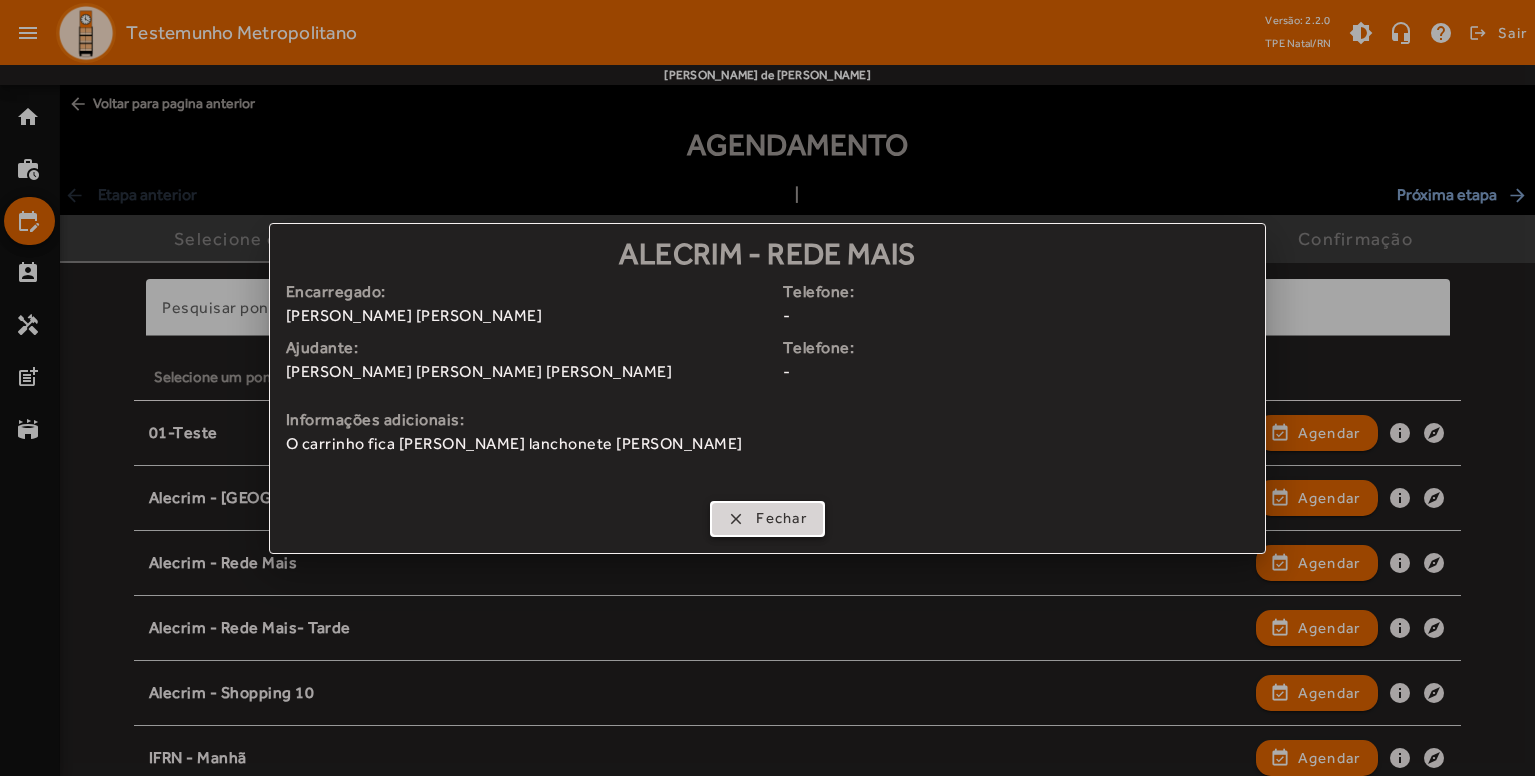 type 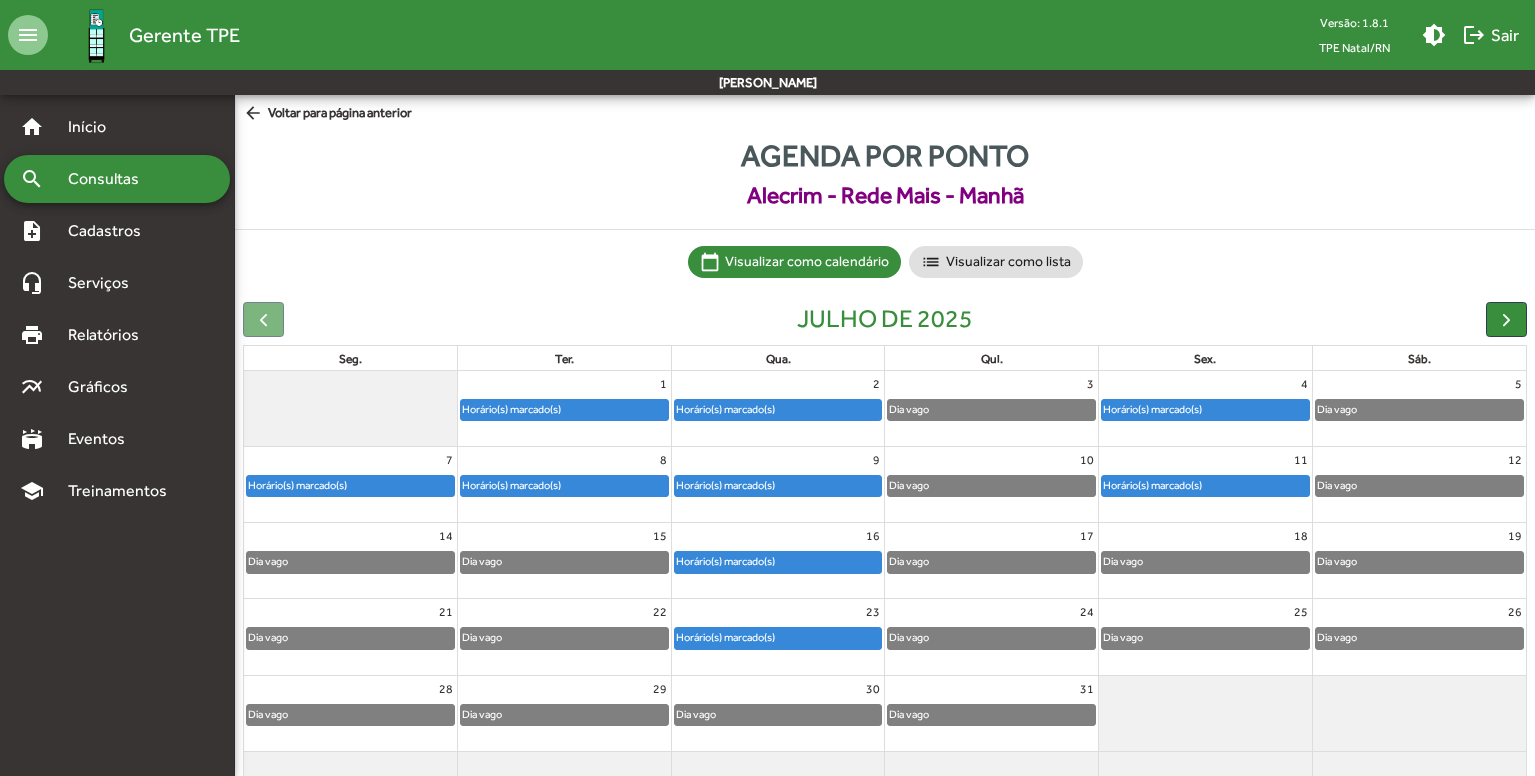 scroll, scrollTop: 0, scrollLeft: 0, axis: both 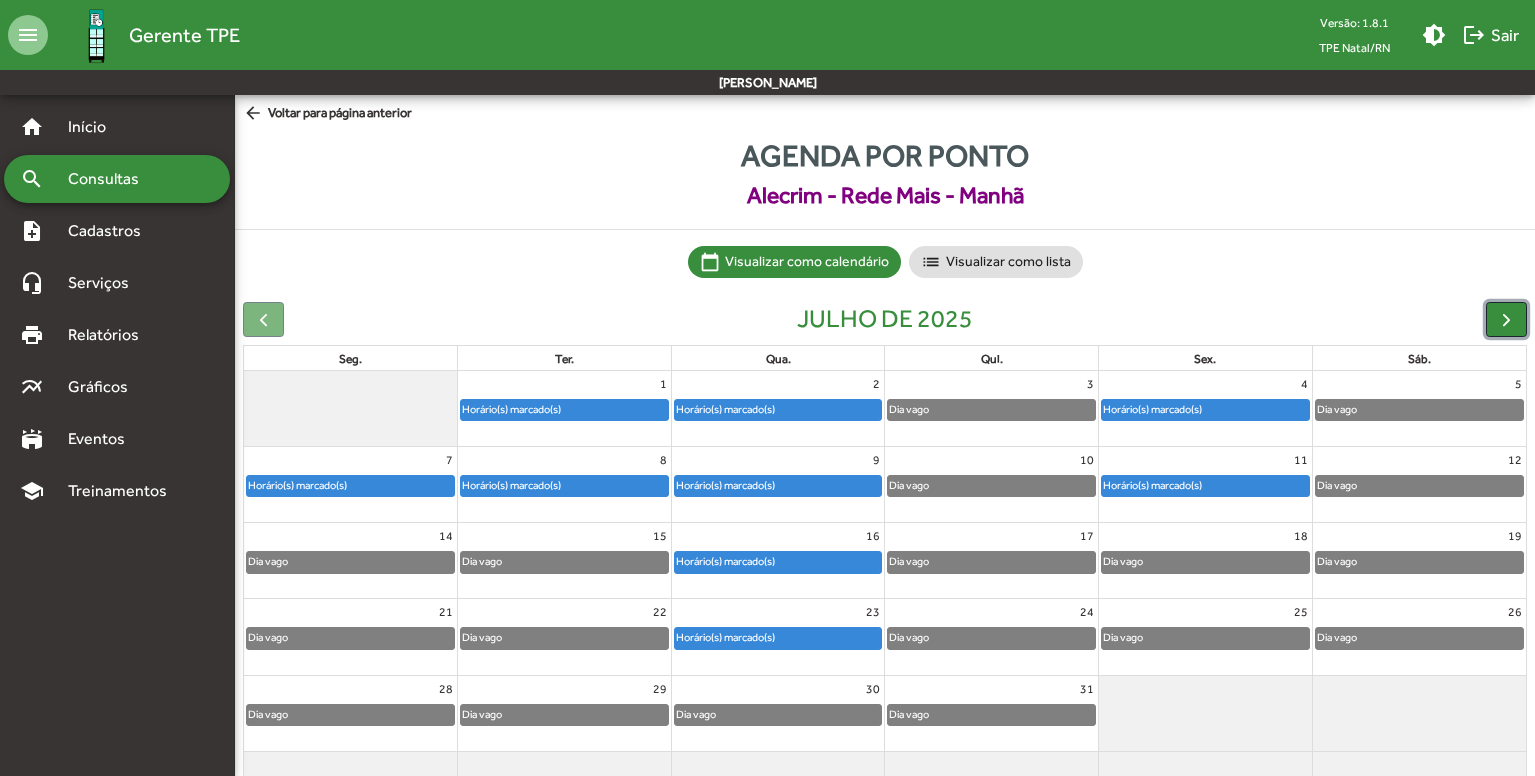 click 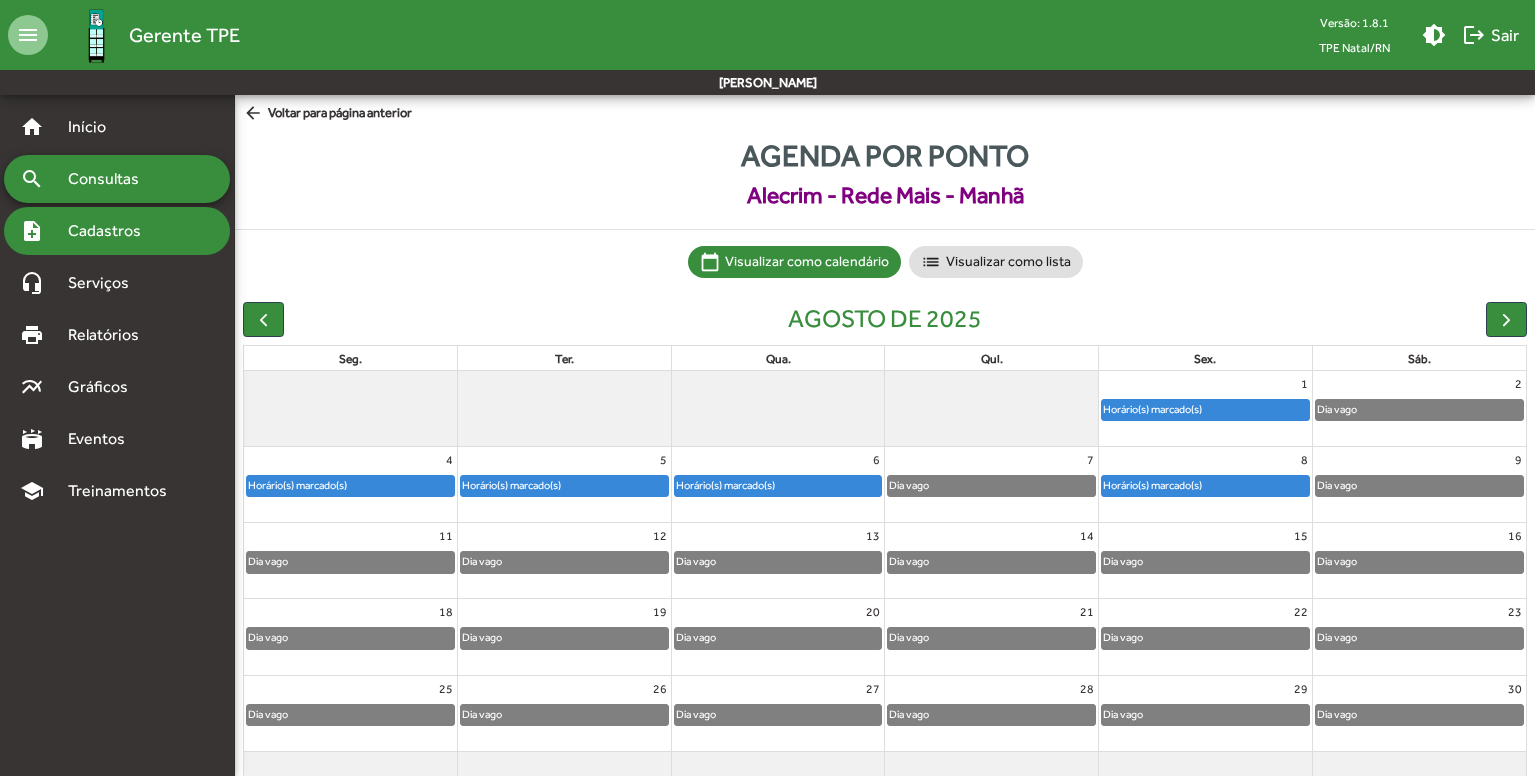 click on "Cadastros" at bounding box center (111, 231) 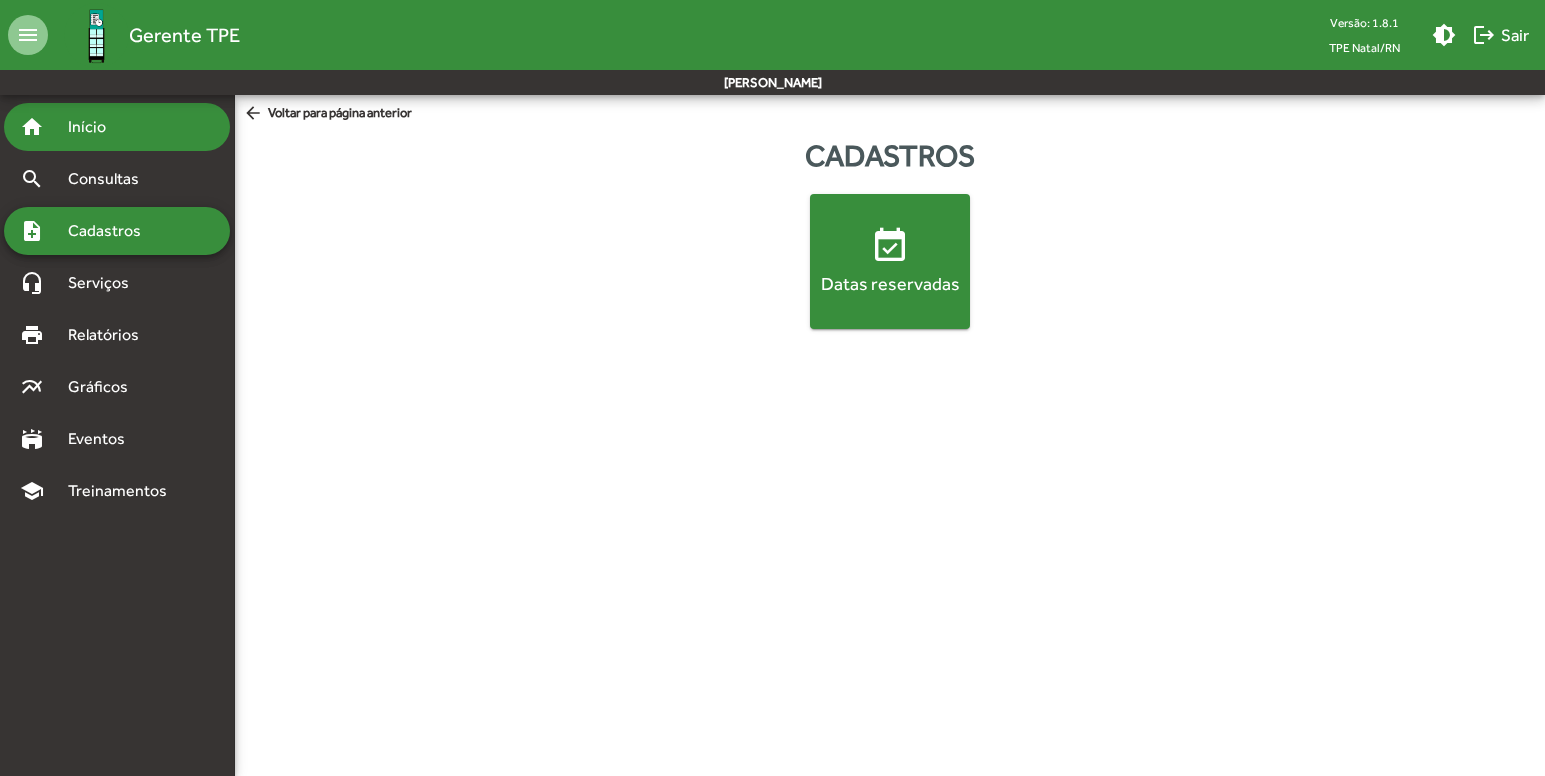 click on "Início" at bounding box center (95, 127) 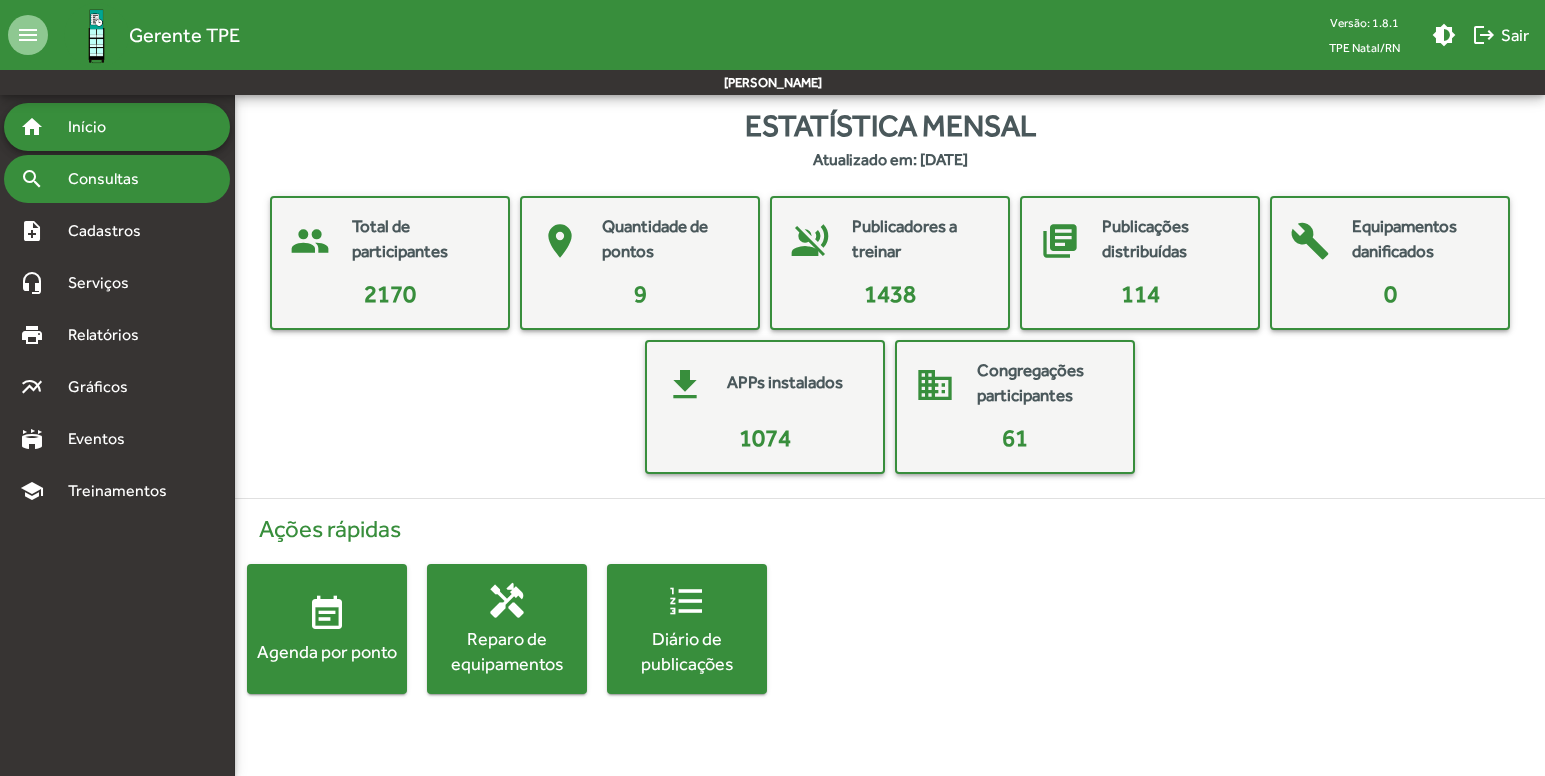 click on "Consultas" at bounding box center [110, 179] 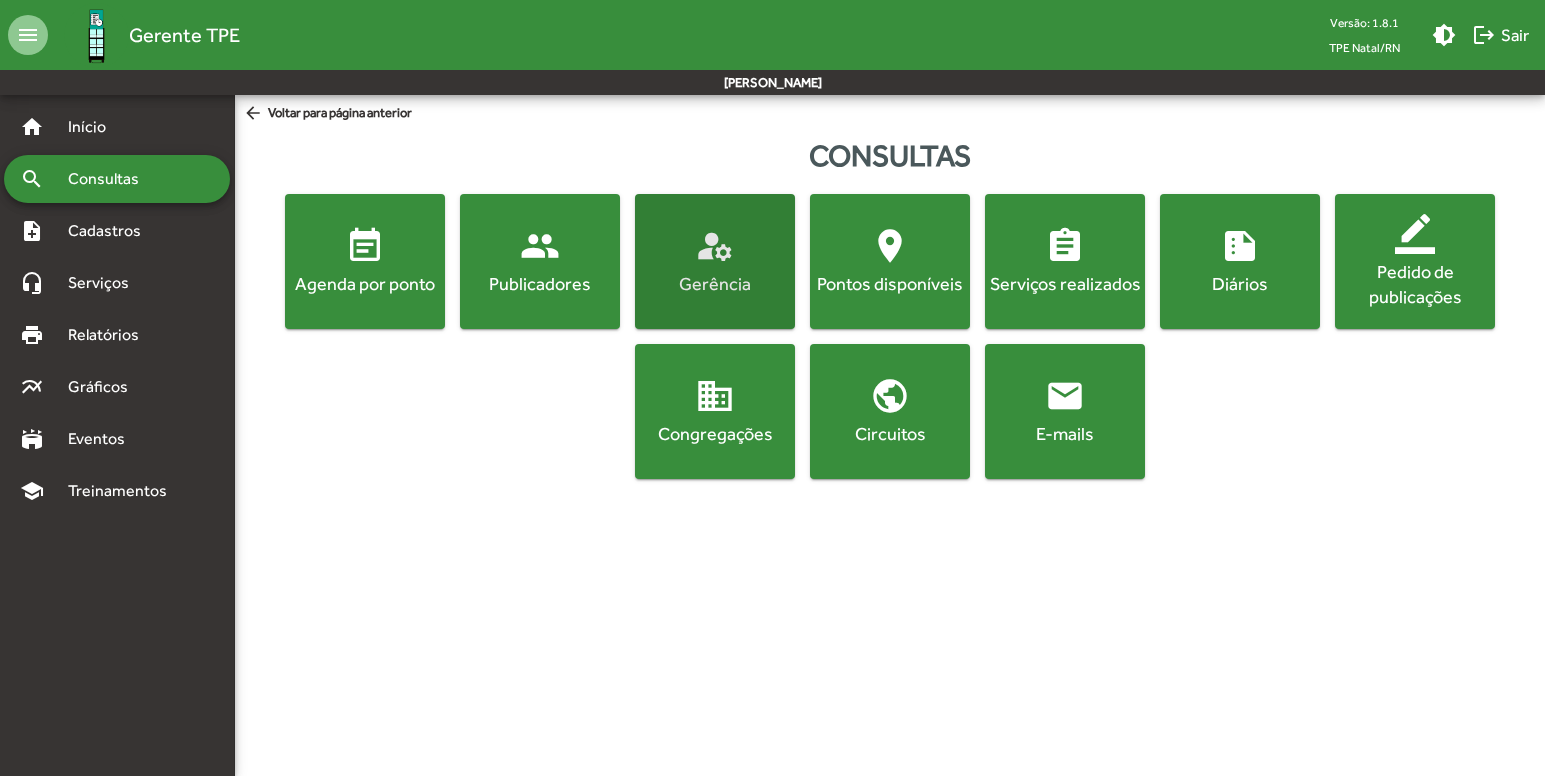 click on "manage_accounts" 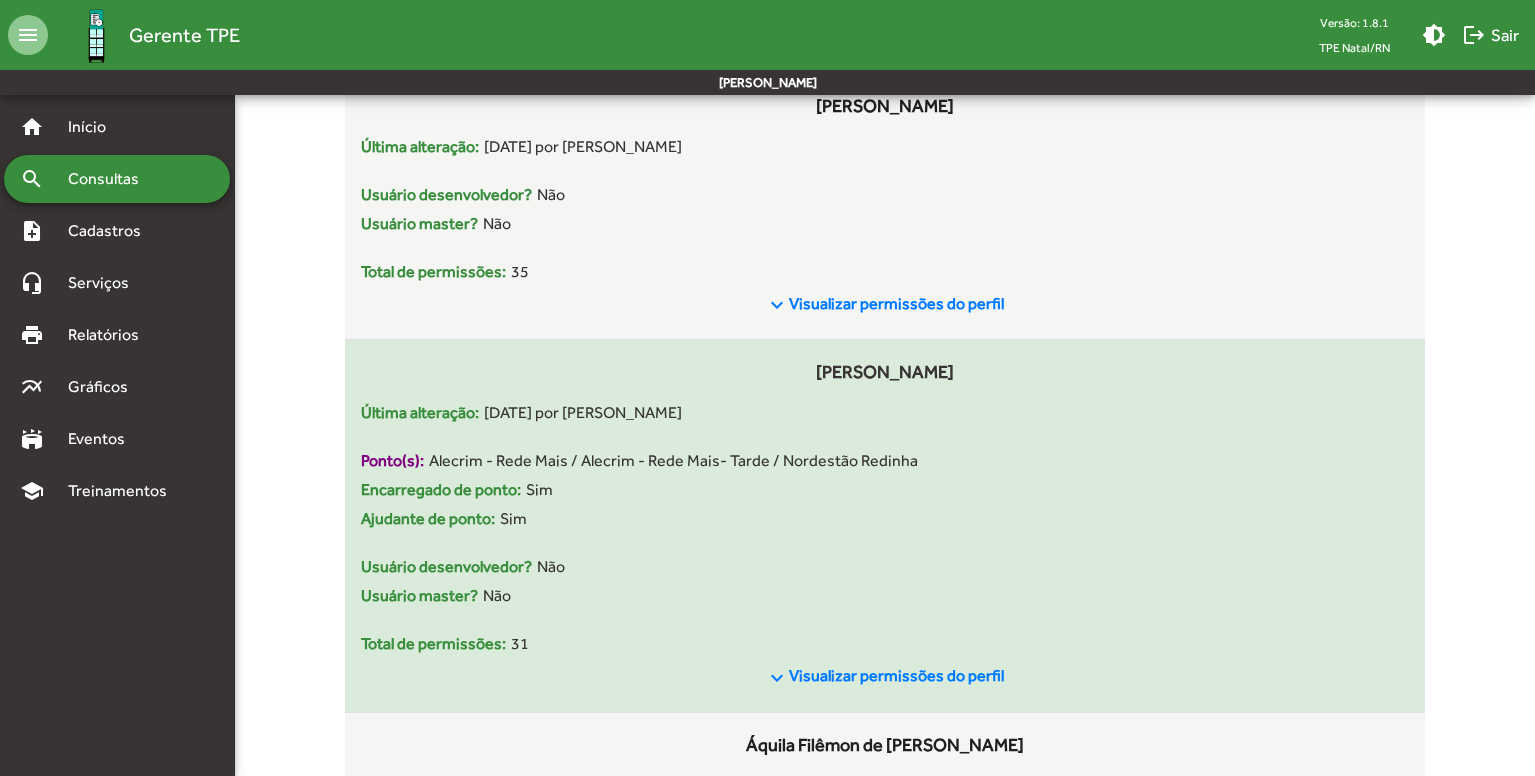 scroll, scrollTop: 800, scrollLeft: 0, axis: vertical 